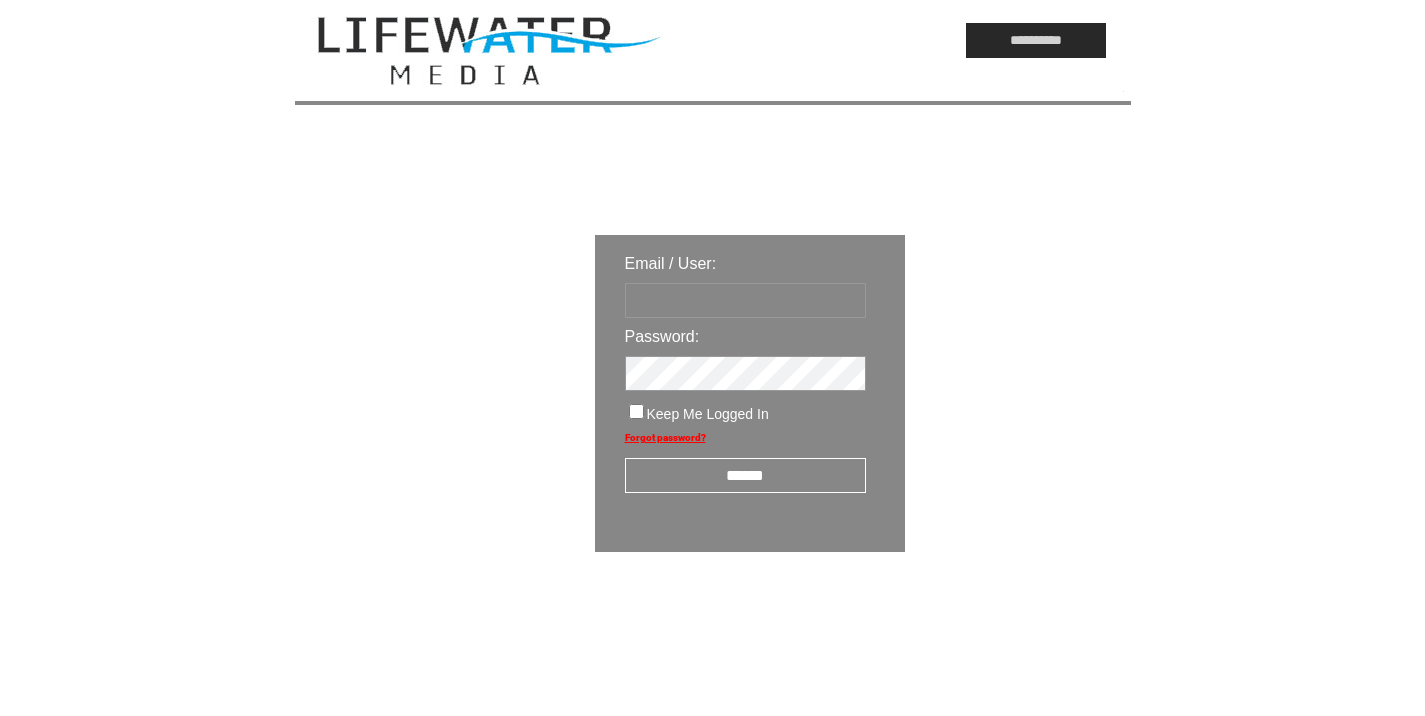 scroll, scrollTop: 0, scrollLeft: 0, axis: both 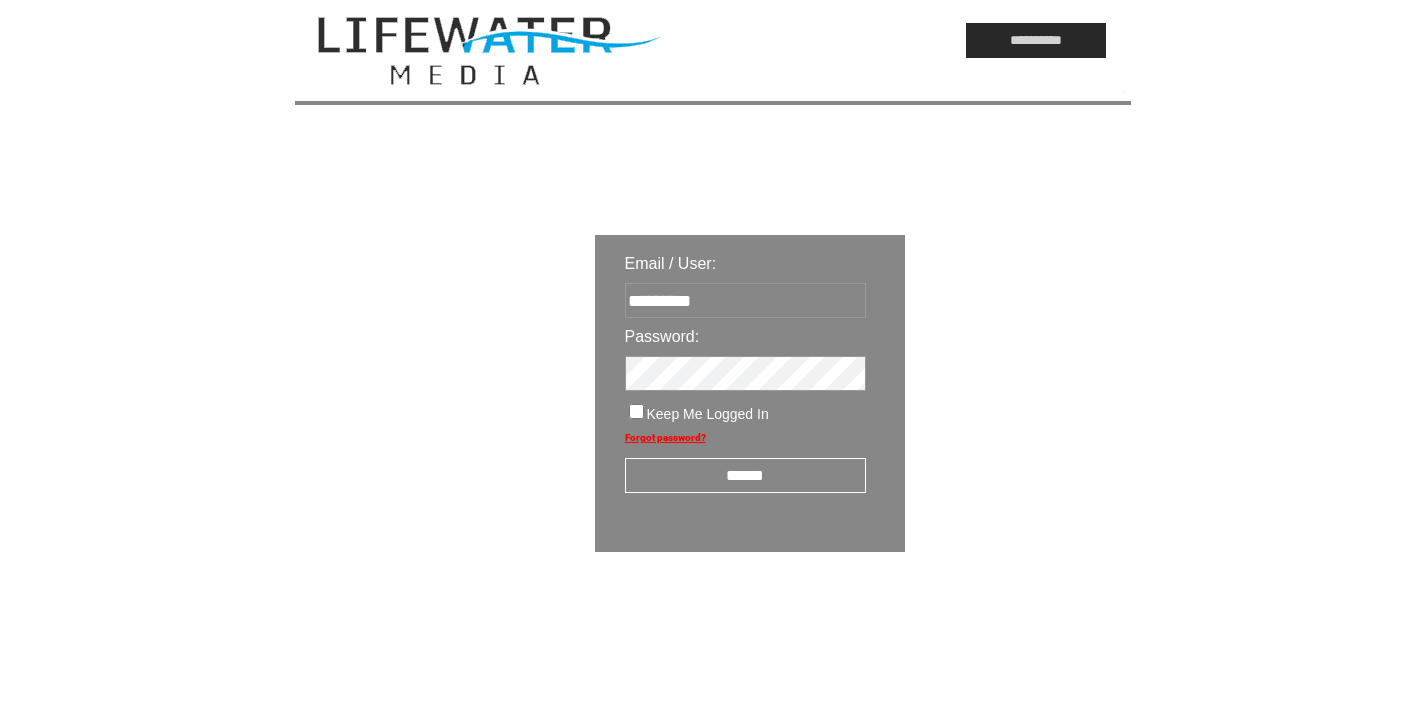 click on "******" at bounding box center [745, 475] 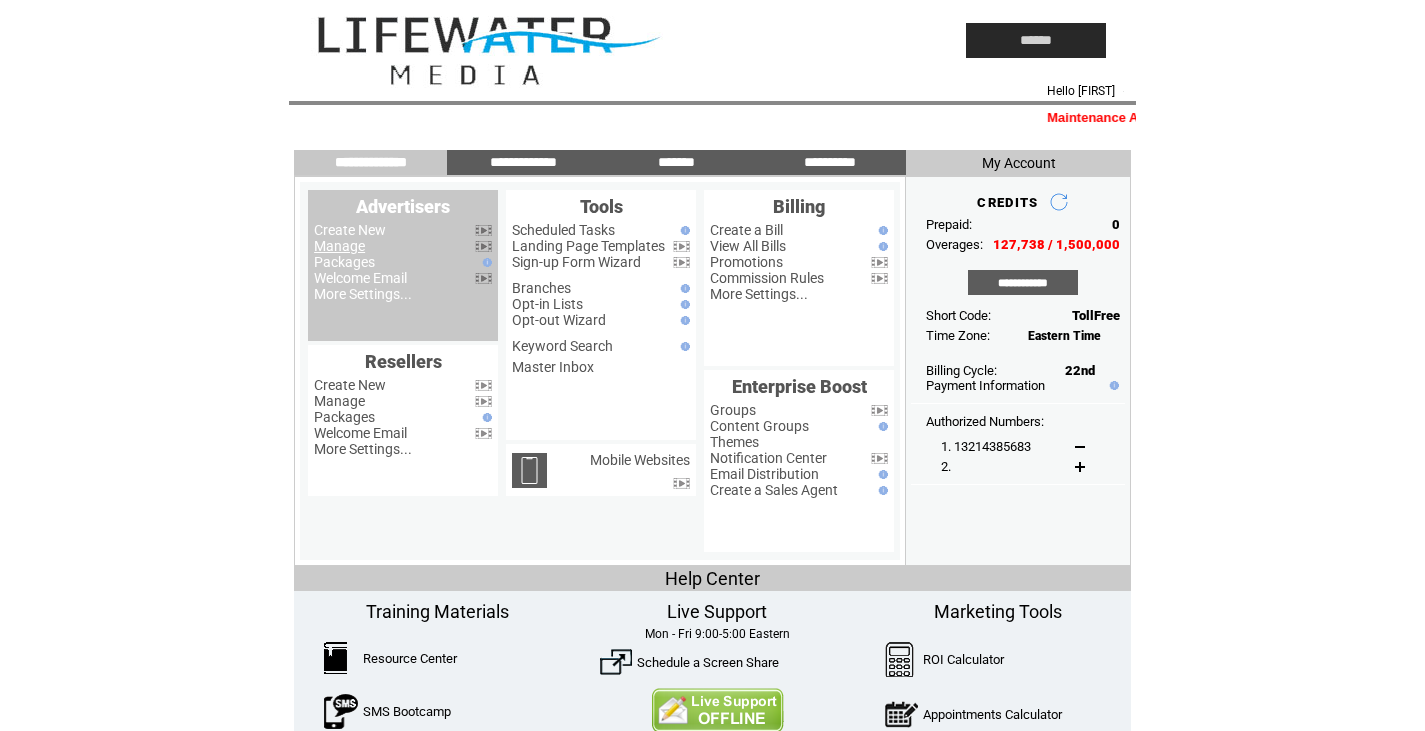 scroll, scrollTop: 0, scrollLeft: 0, axis: both 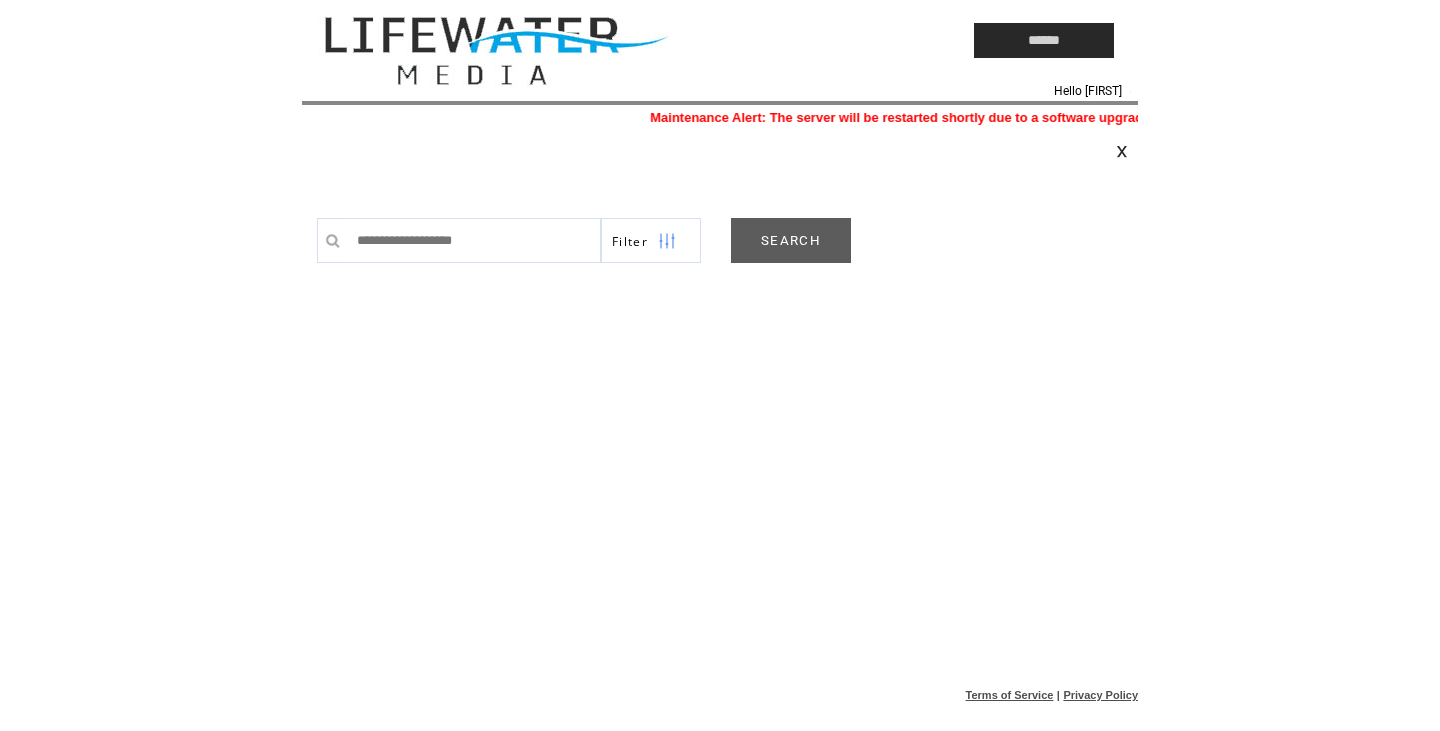 click at bounding box center (1122, 151) 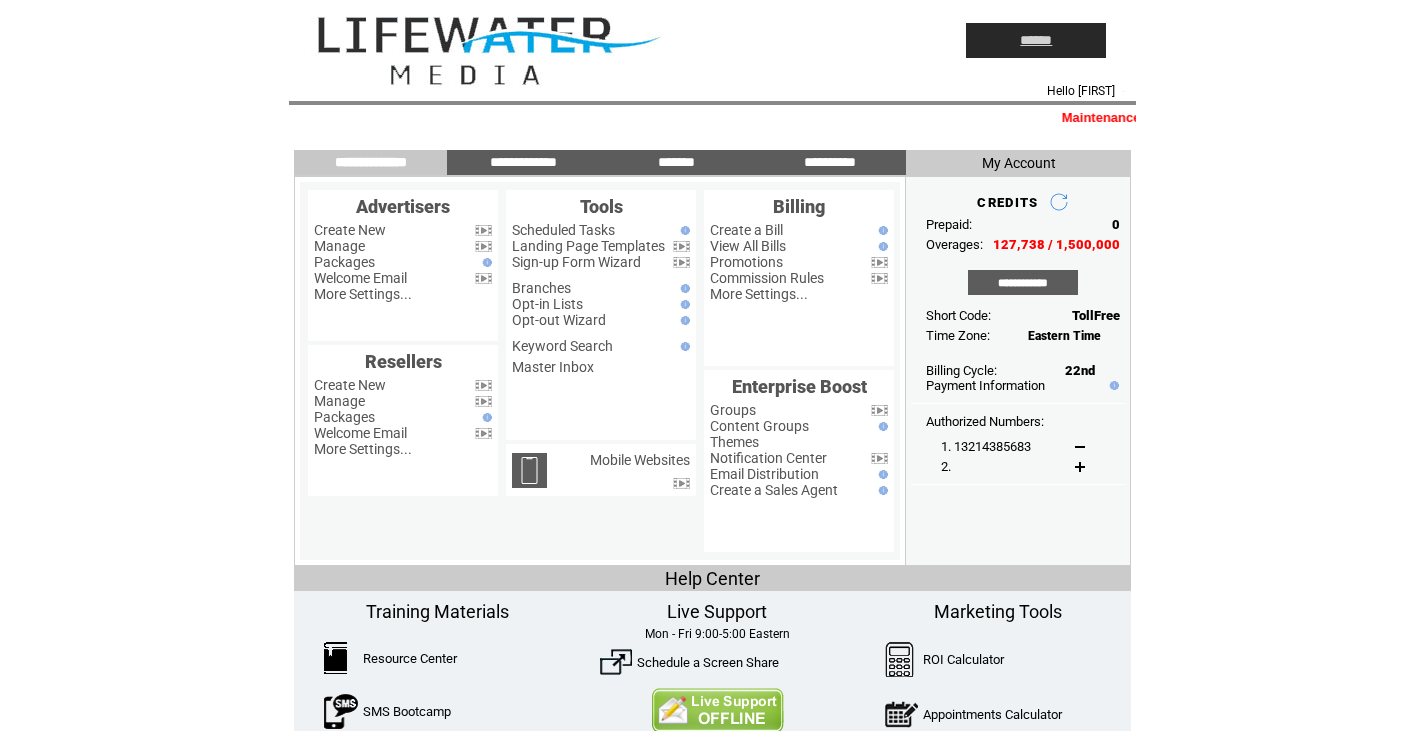 scroll, scrollTop: 0, scrollLeft: 0, axis: both 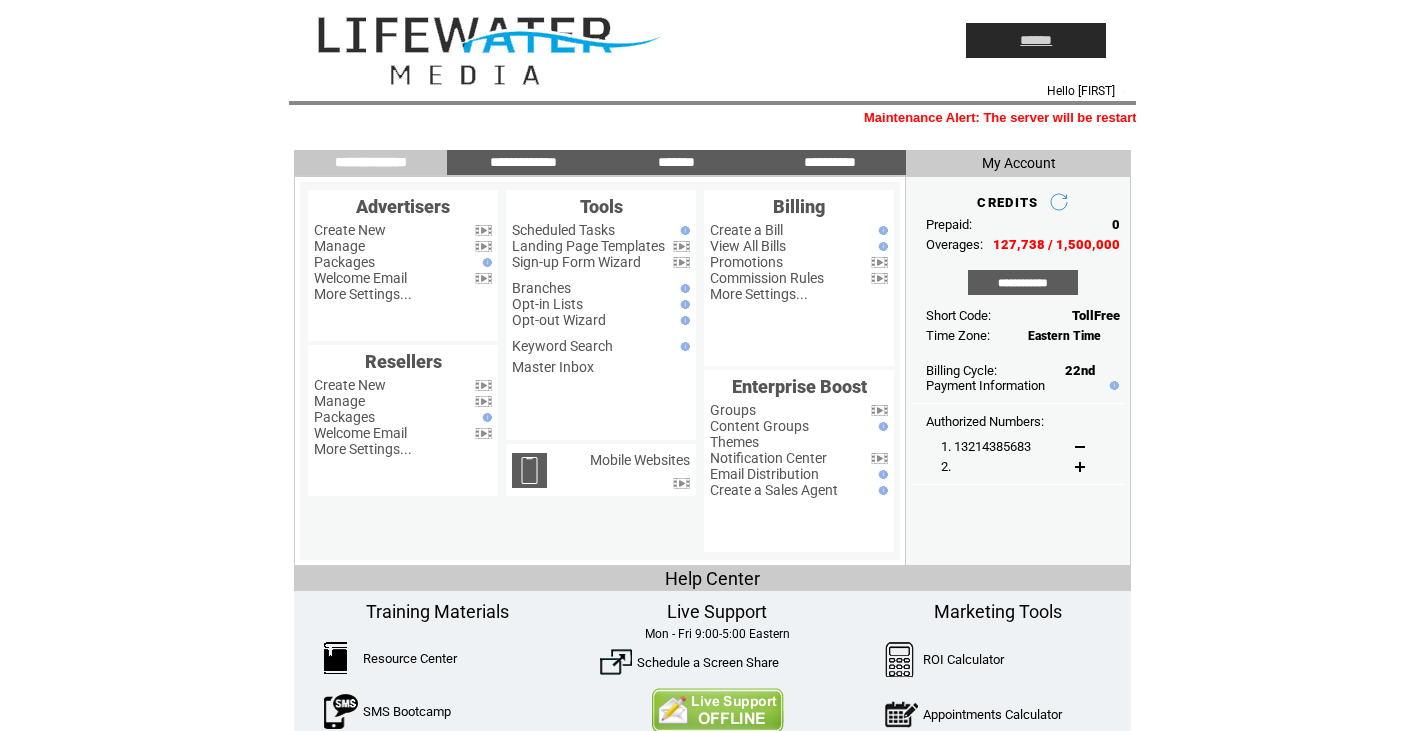click on "******" at bounding box center [1036, 40] 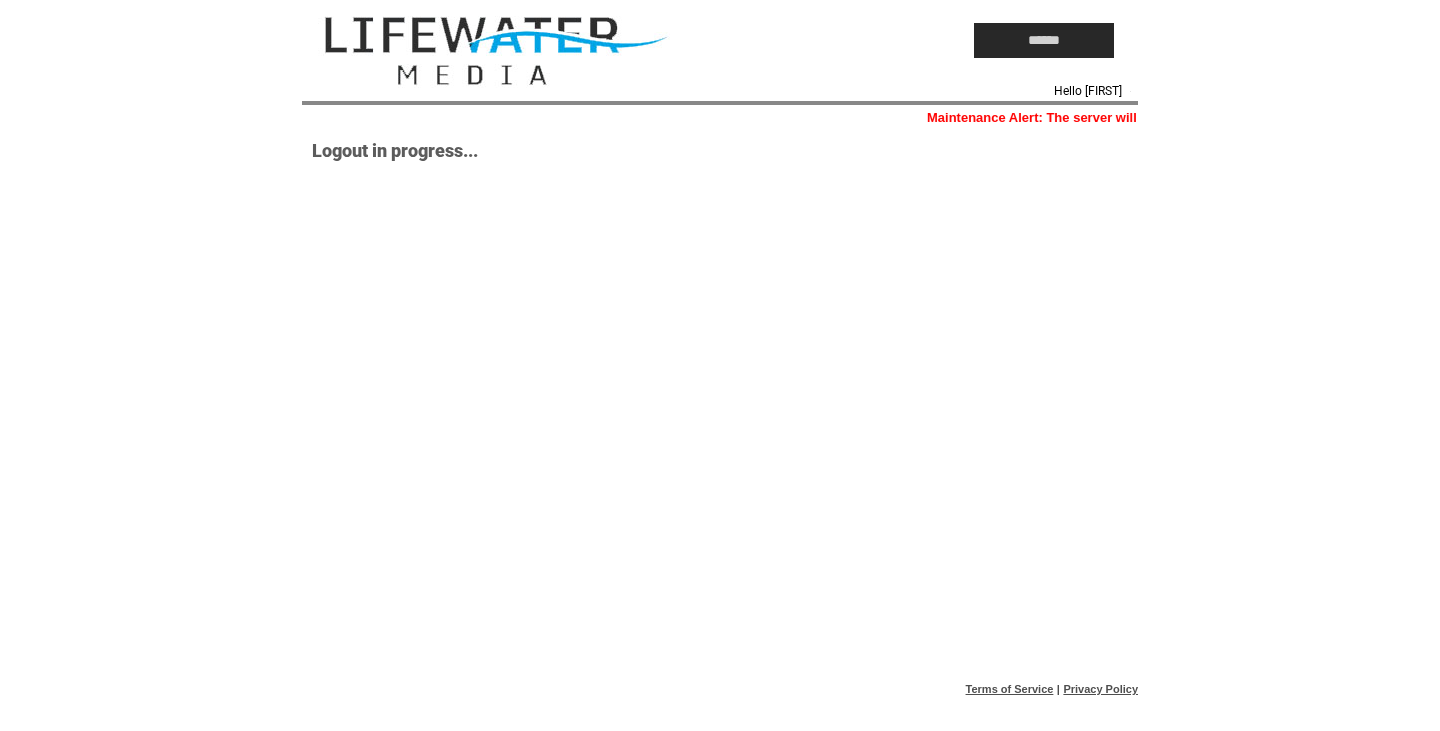 scroll, scrollTop: 0, scrollLeft: 0, axis: both 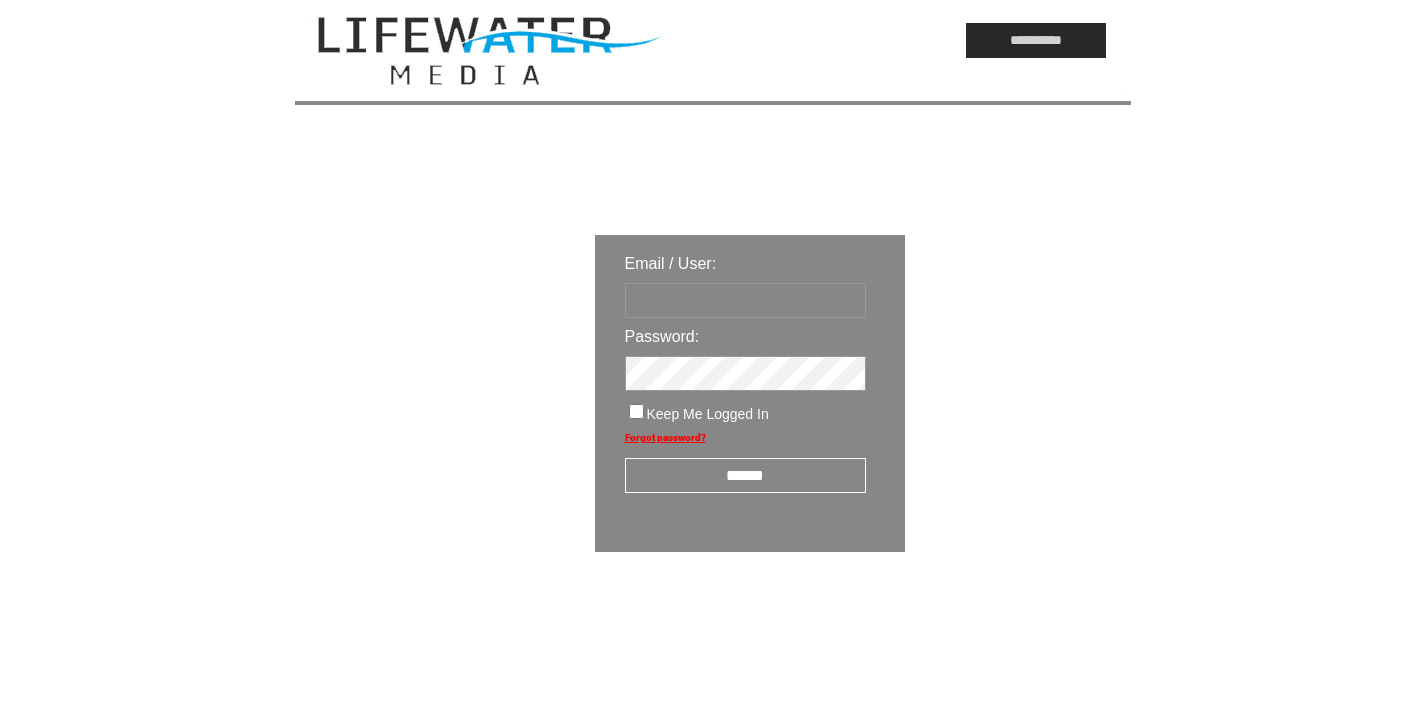 type on "*********" 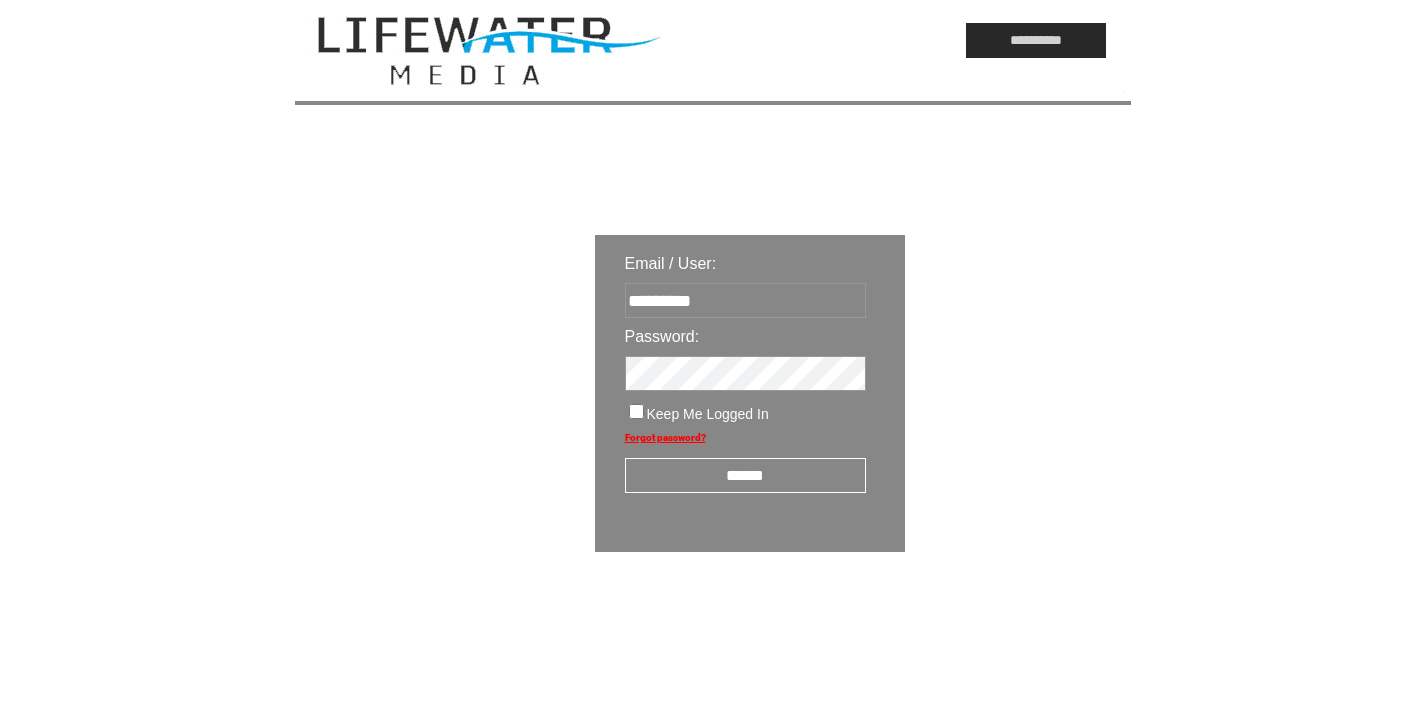 click on "******" at bounding box center (745, 475) 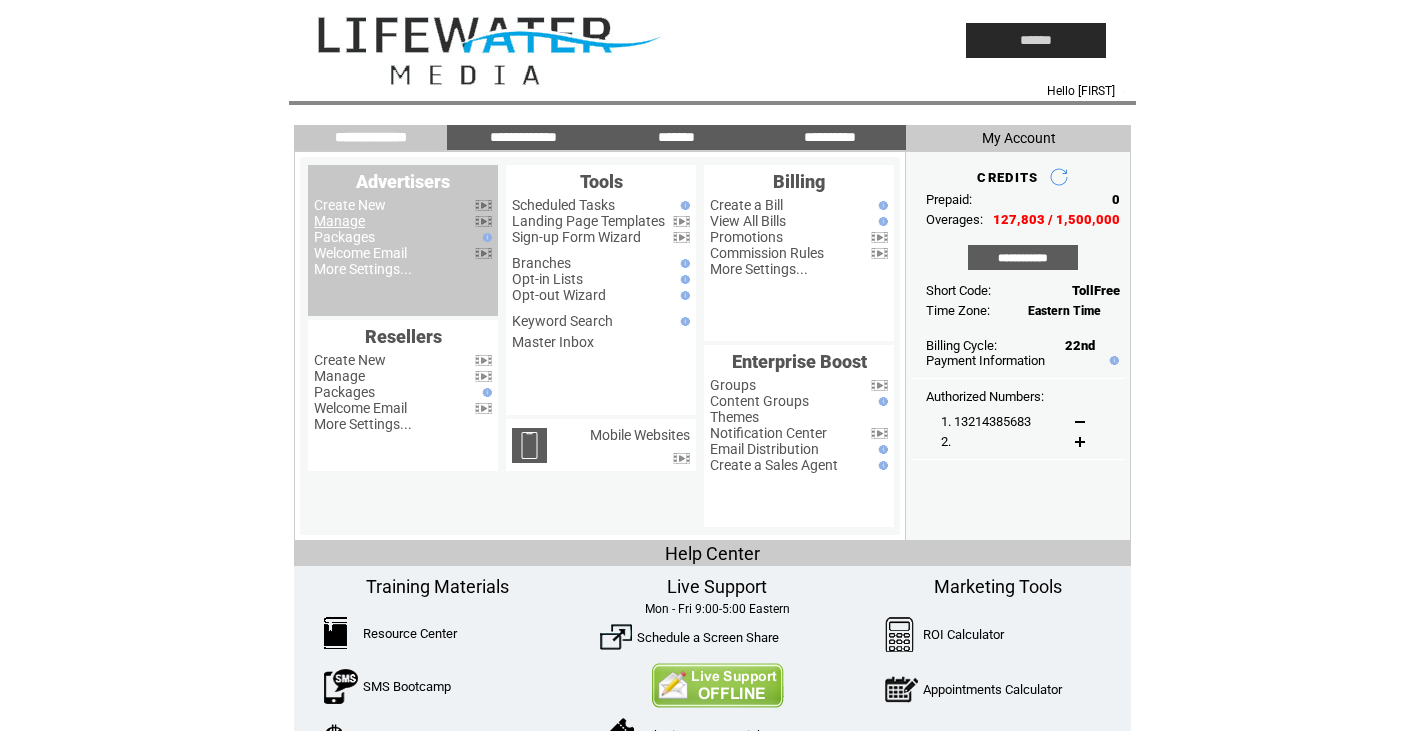 click on "Manage" at bounding box center [339, 221] 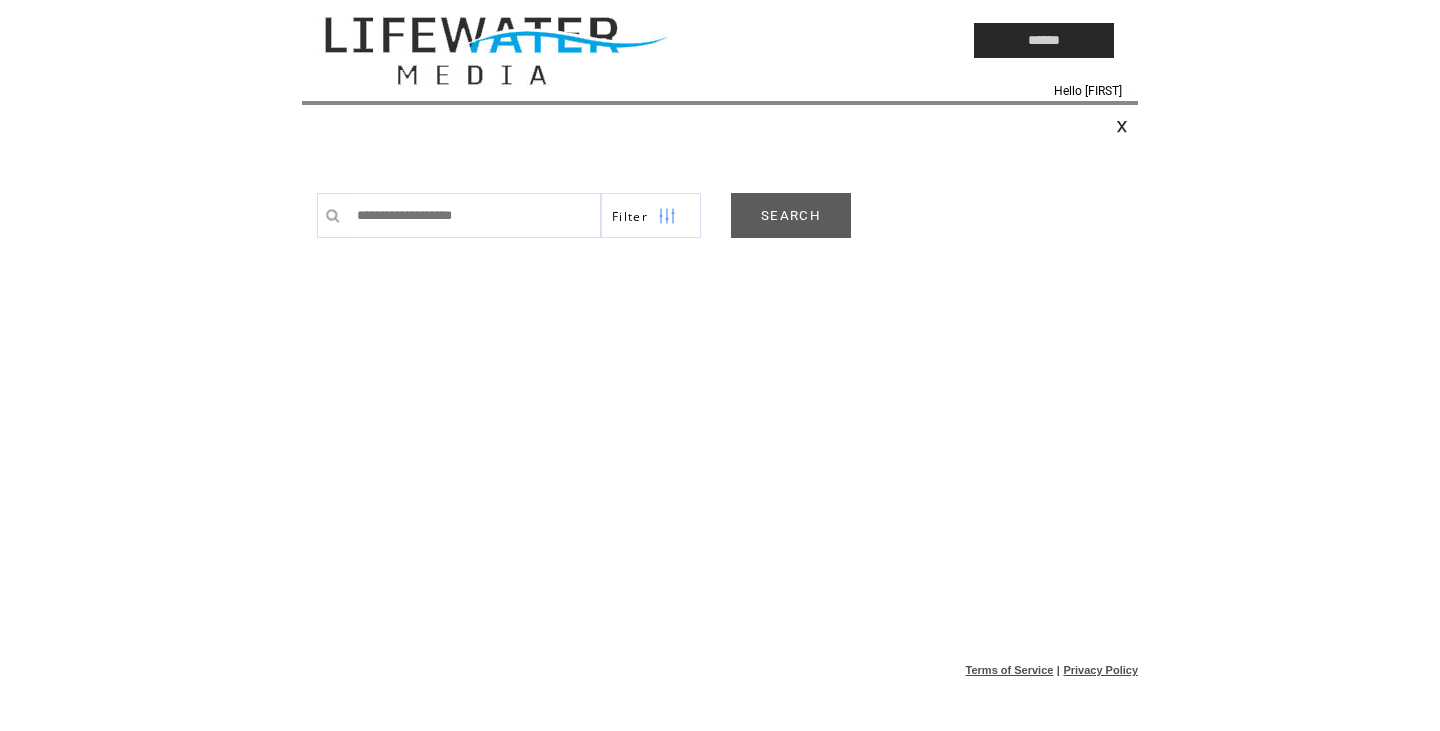 scroll, scrollTop: 0, scrollLeft: 0, axis: both 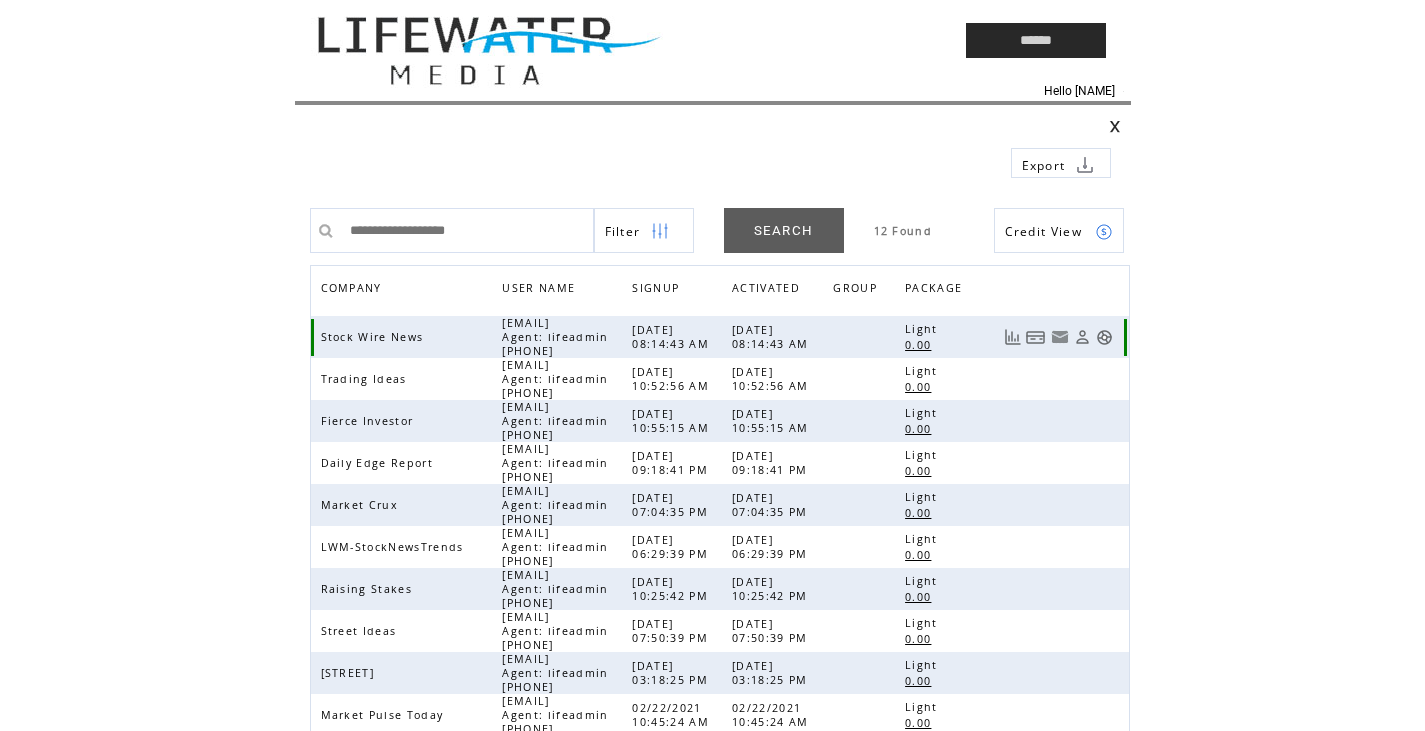click at bounding box center [1104, 337] 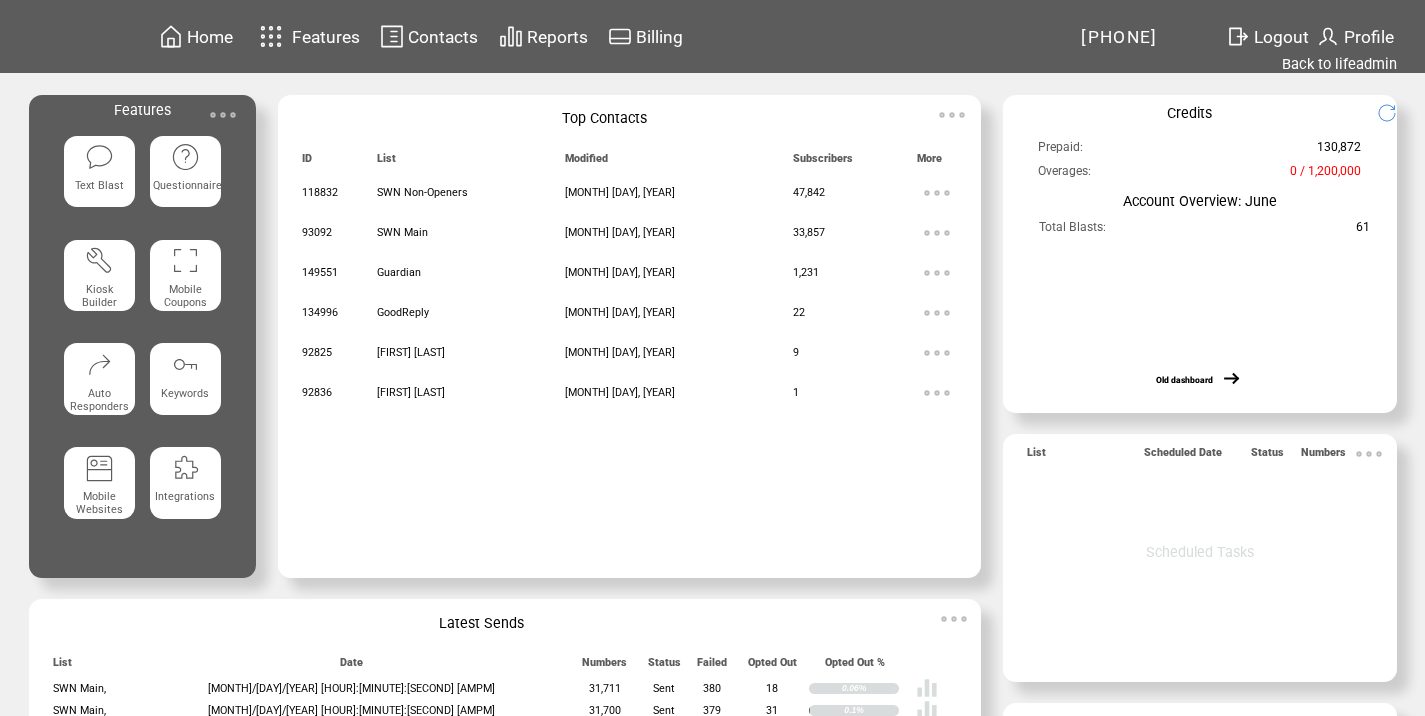 scroll, scrollTop: 0, scrollLeft: 0, axis: both 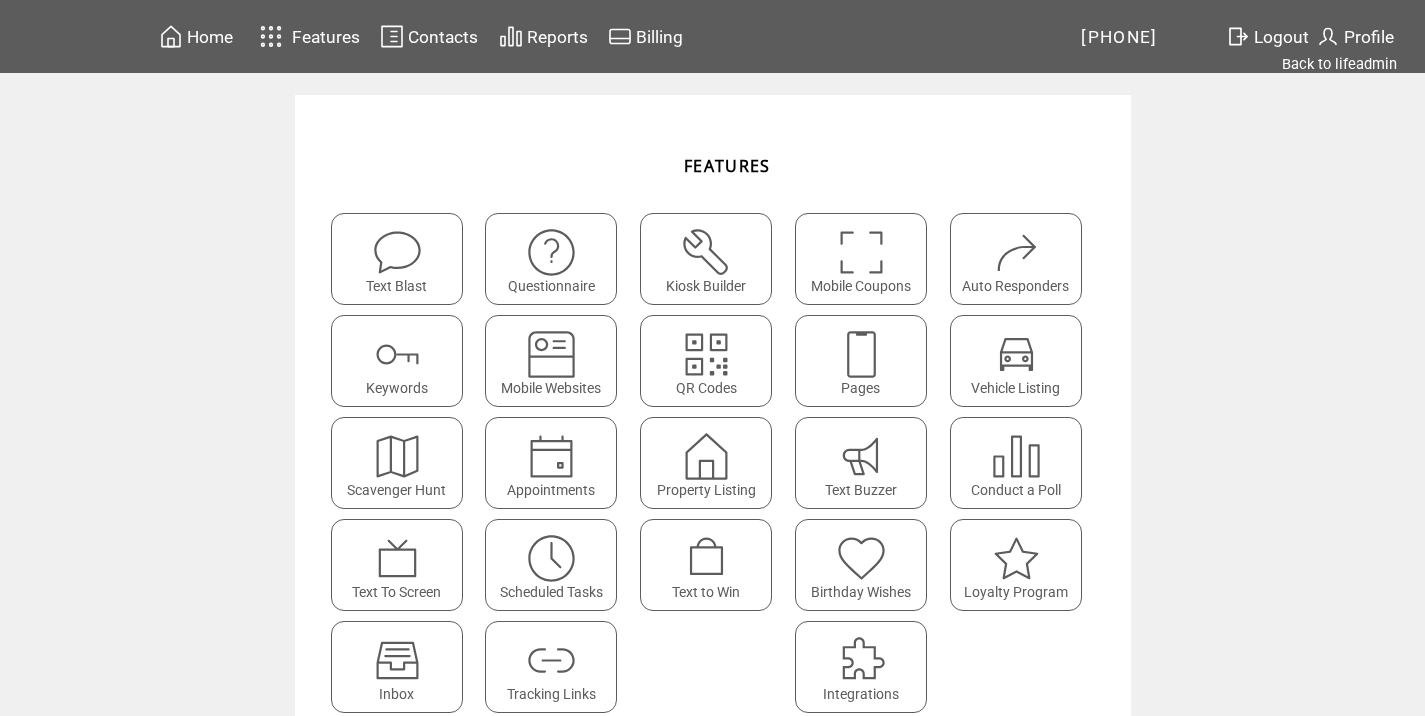 click at bounding box center (551, 660) 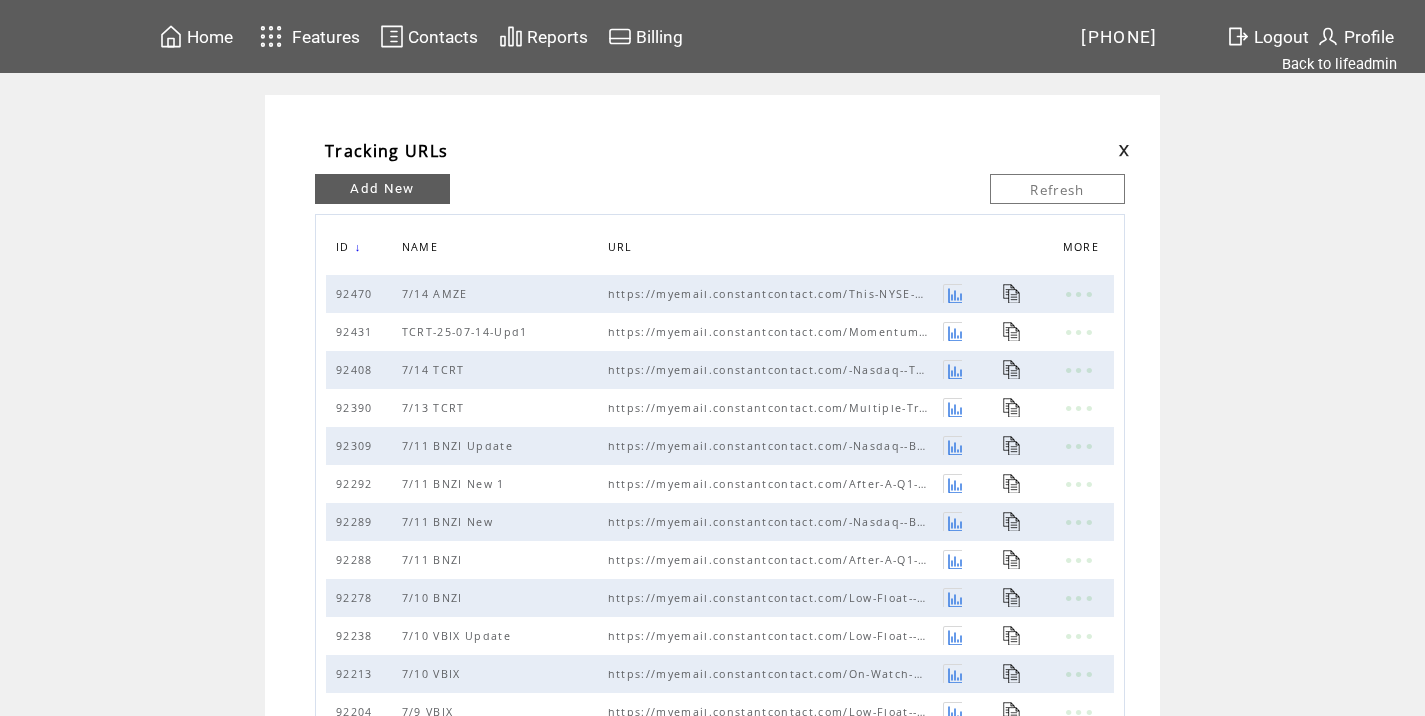 scroll, scrollTop: 0, scrollLeft: 0, axis: both 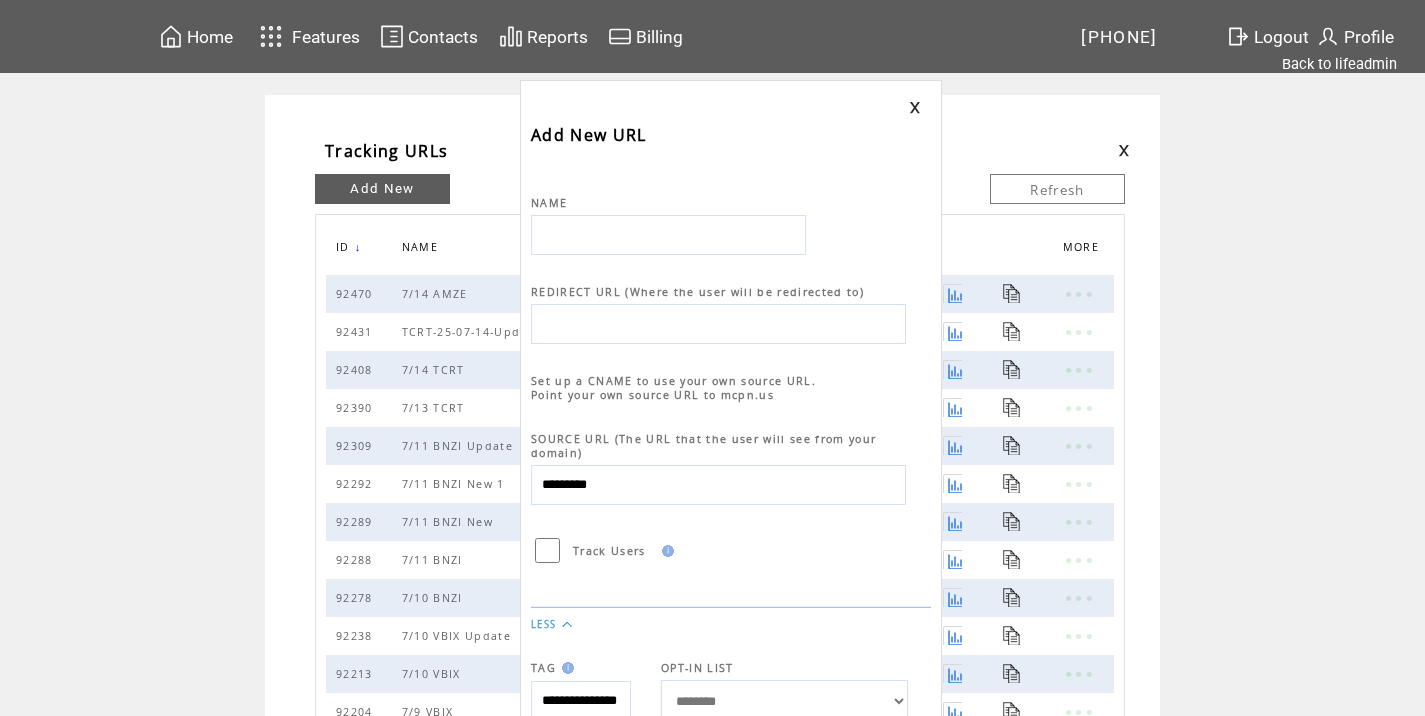 click at bounding box center [668, 235] 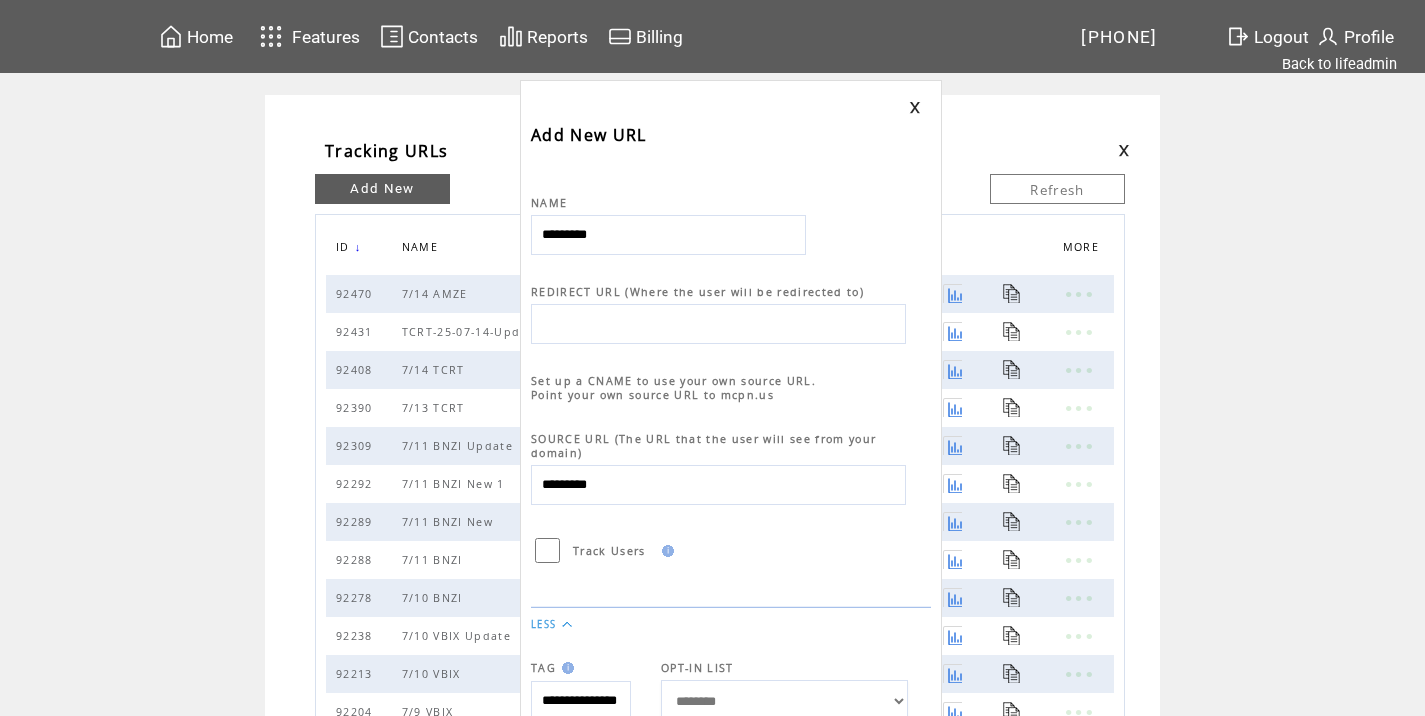 type on "*********" 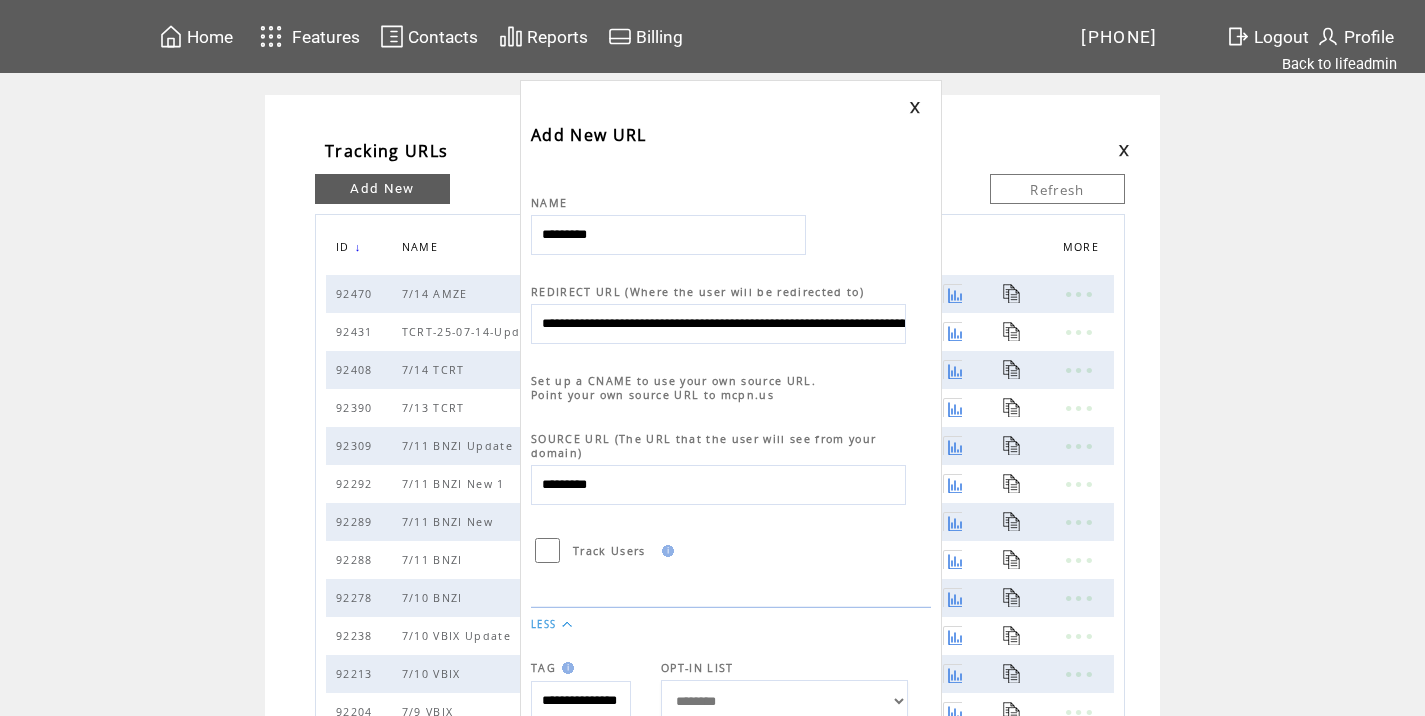 scroll, scrollTop: 0, scrollLeft: 961, axis: horizontal 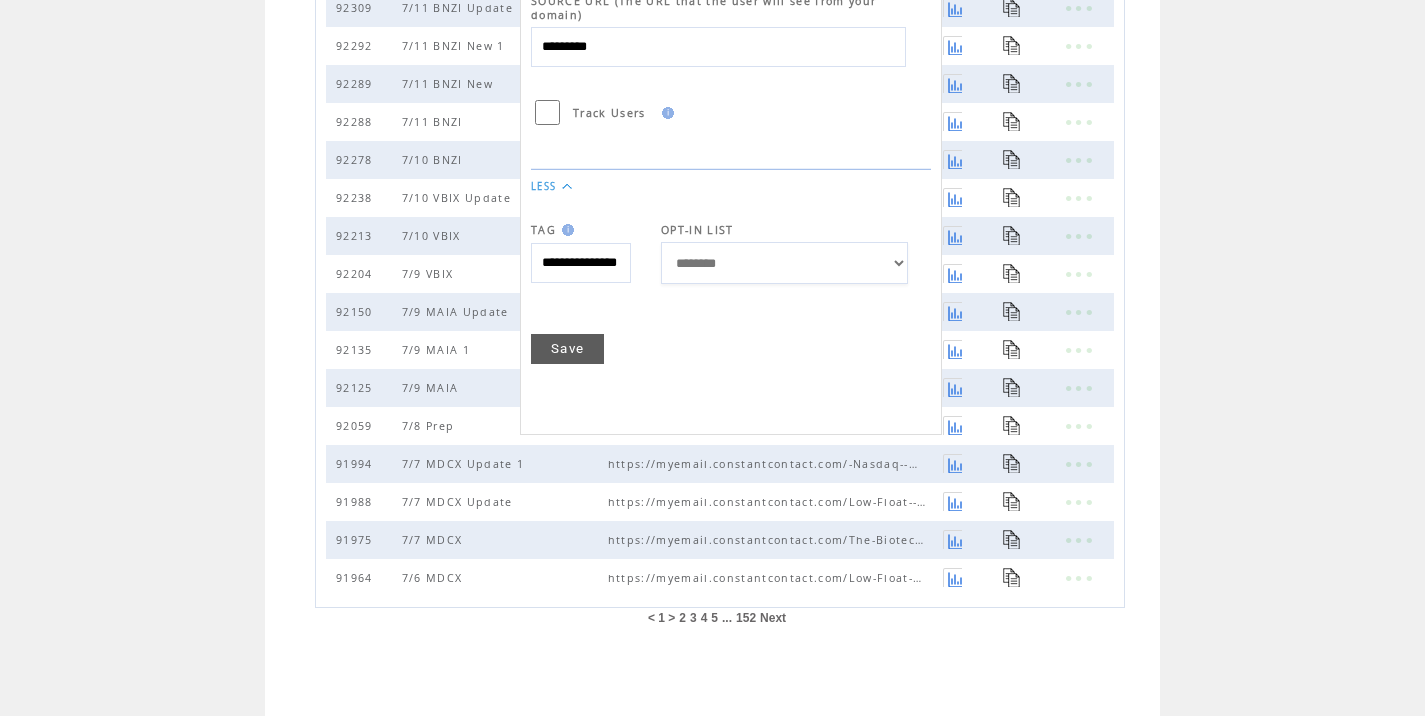 type on "**********" 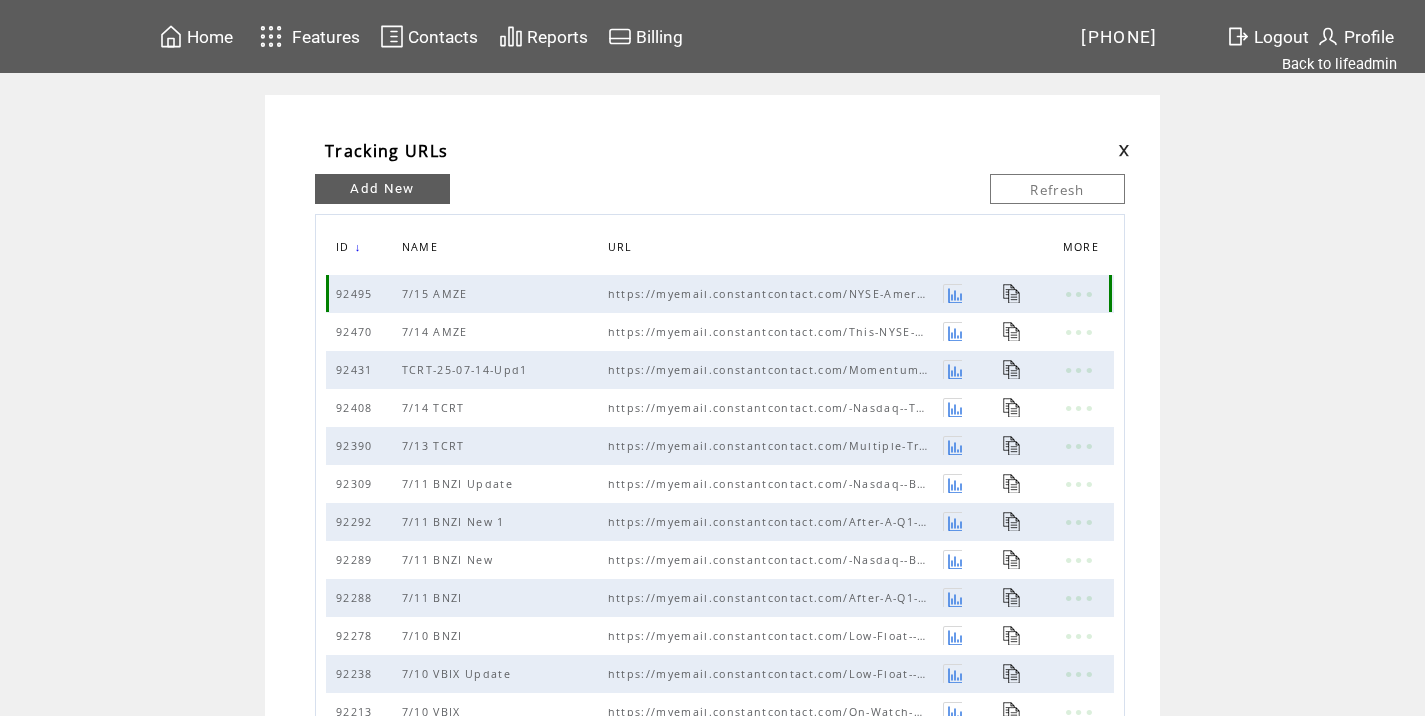click at bounding box center [1012, 293] 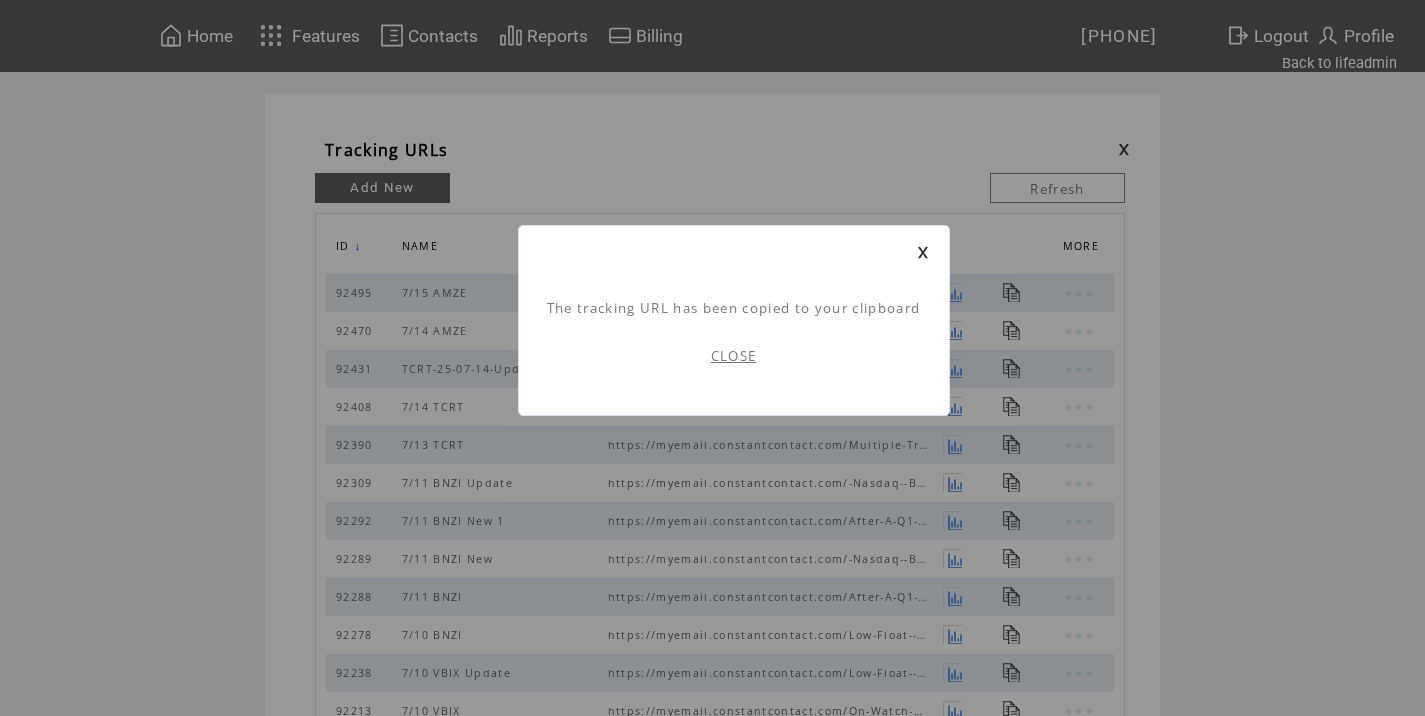 click on "CLOSE" at bounding box center (734, 356) 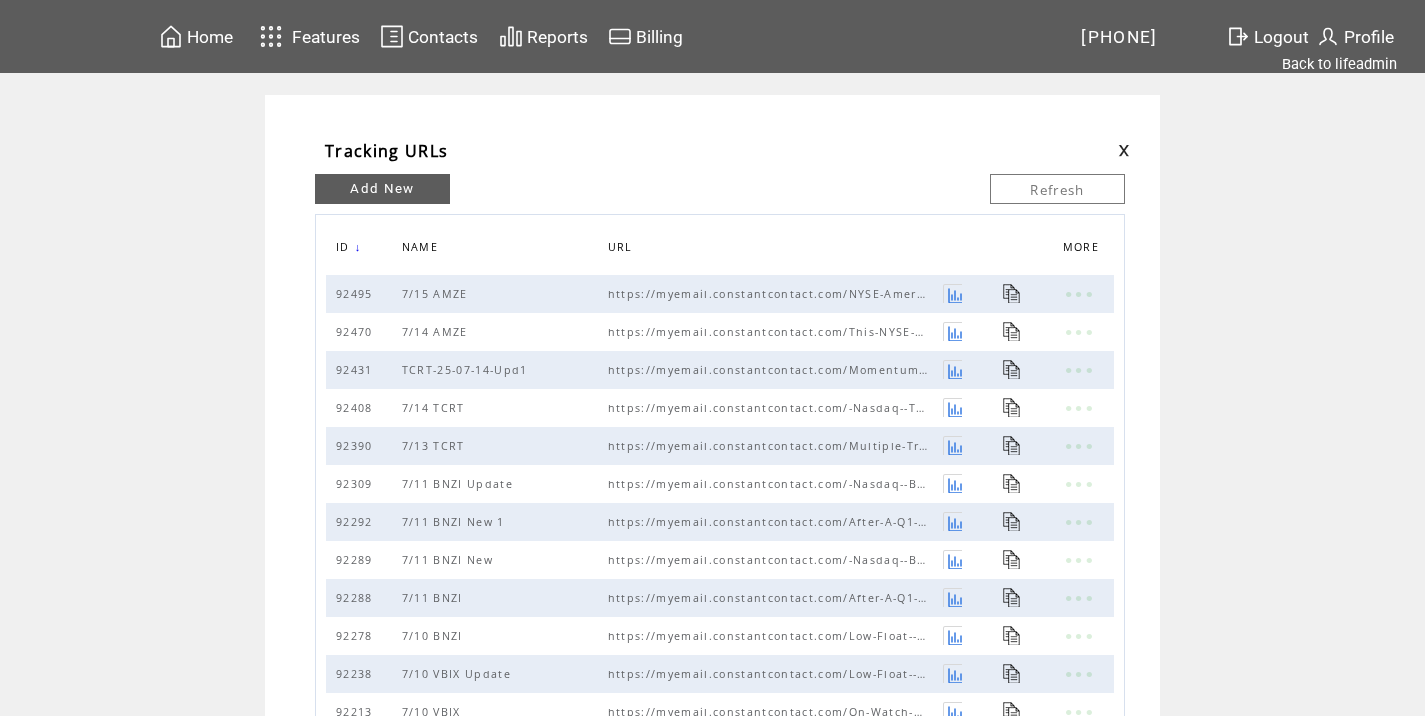 click at bounding box center (1124, 150) 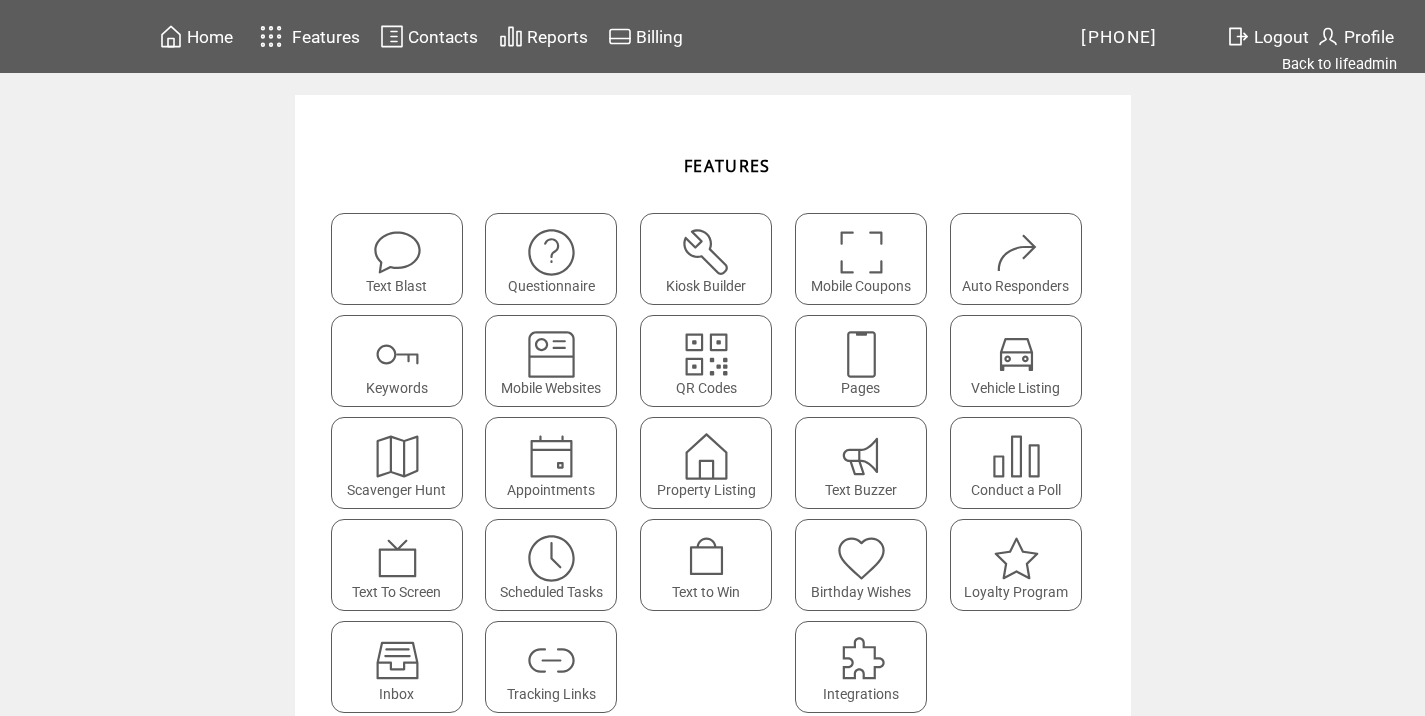 scroll, scrollTop: 0, scrollLeft: 0, axis: both 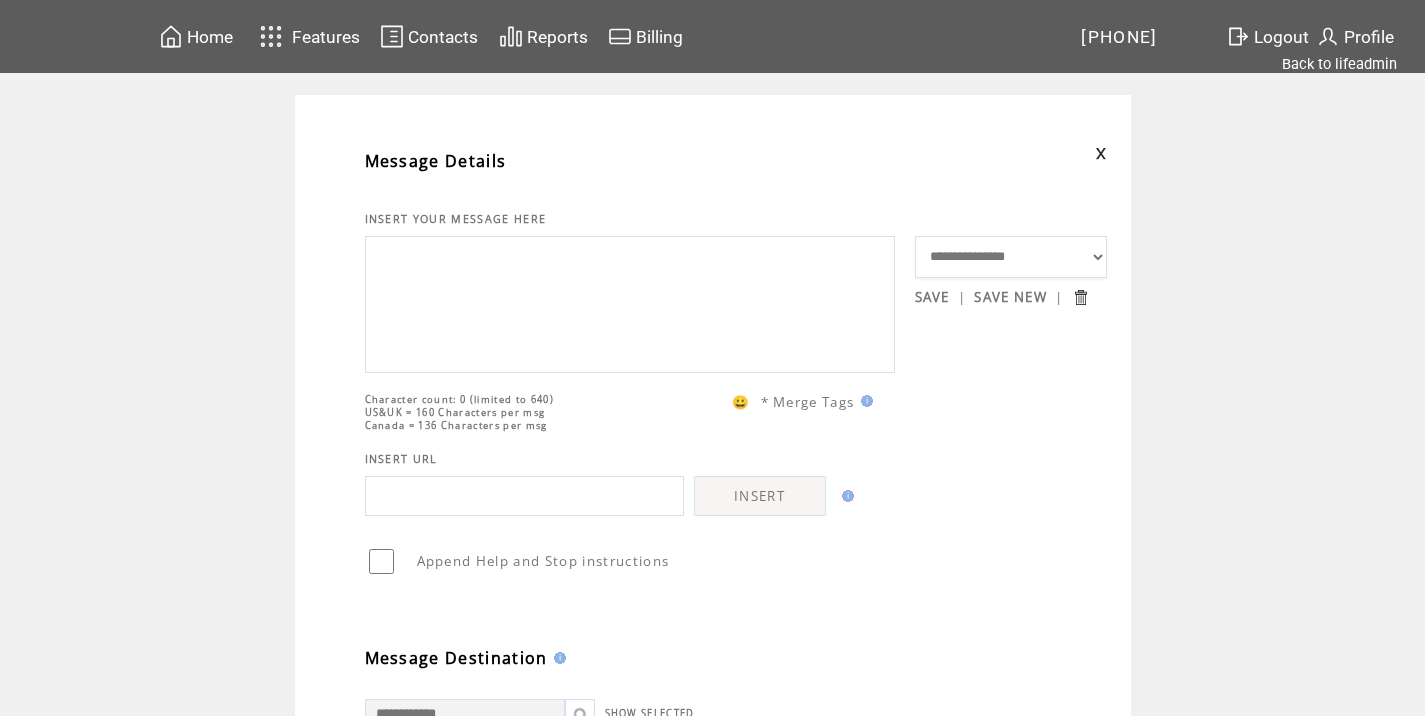 click at bounding box center [630, 302] 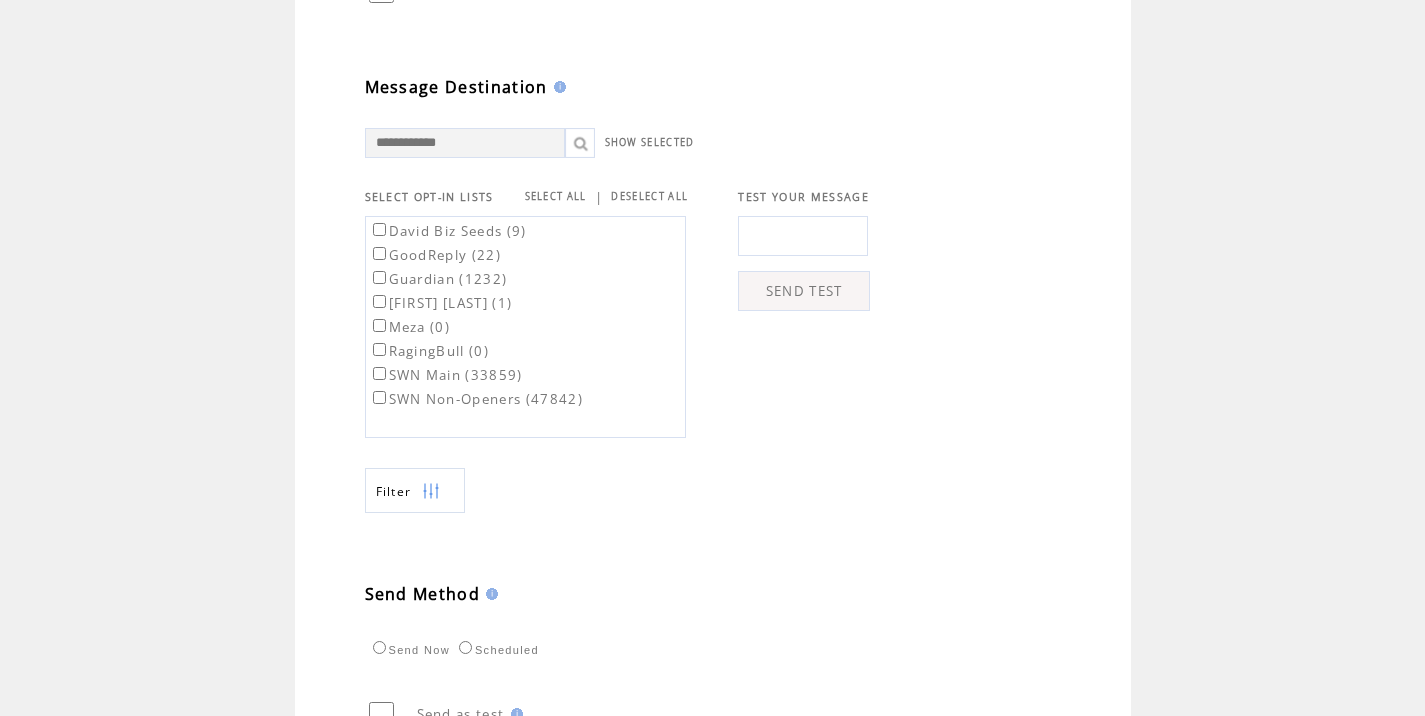 scroll, scrollTop: 599, scrollLeft: 0, axis: vertical 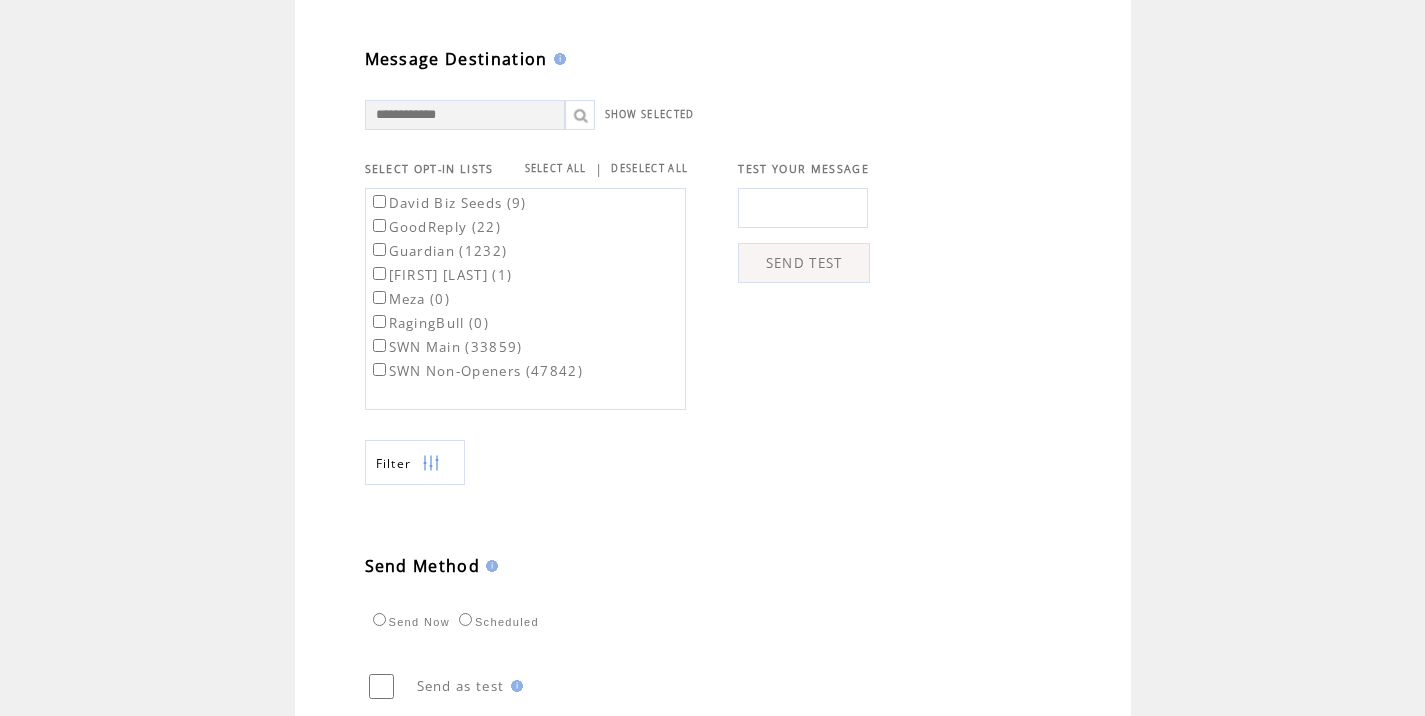 type on "**********" 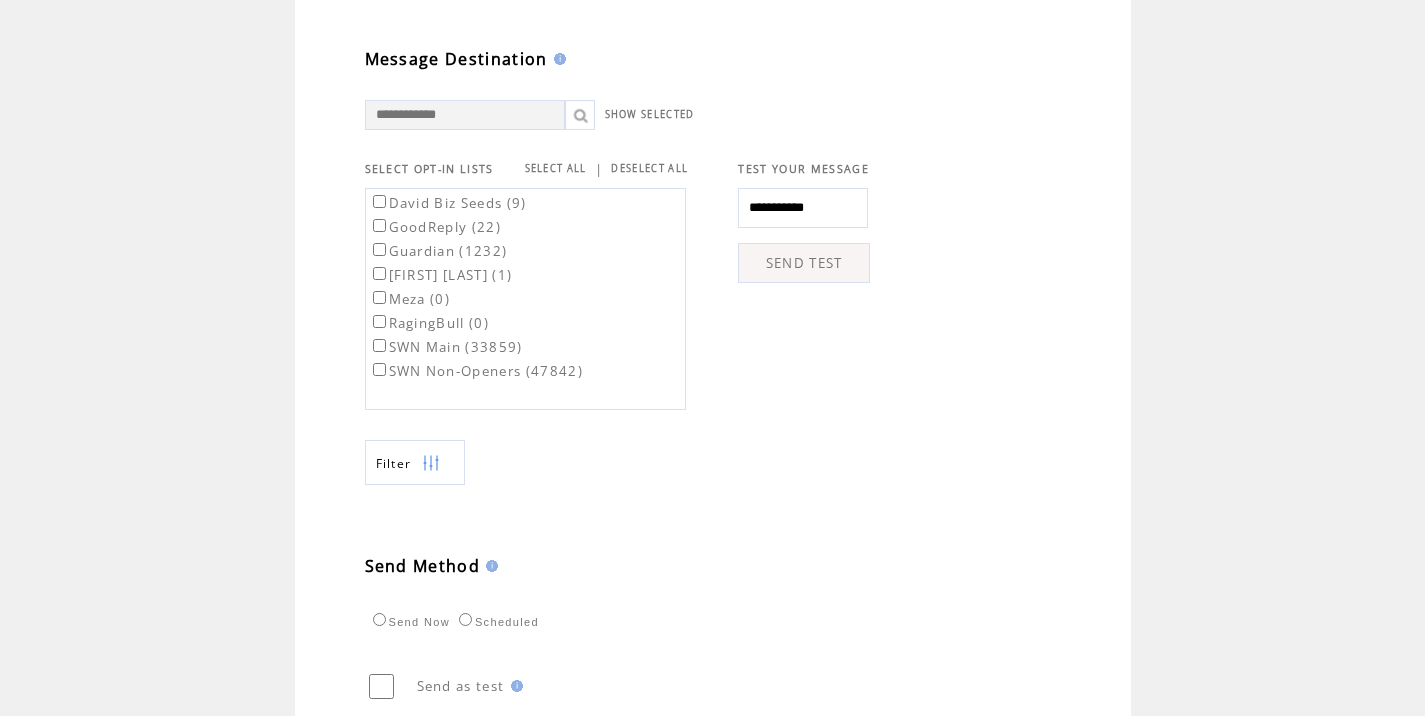 click on "SEND TEST" at bounding box center [804, 263] 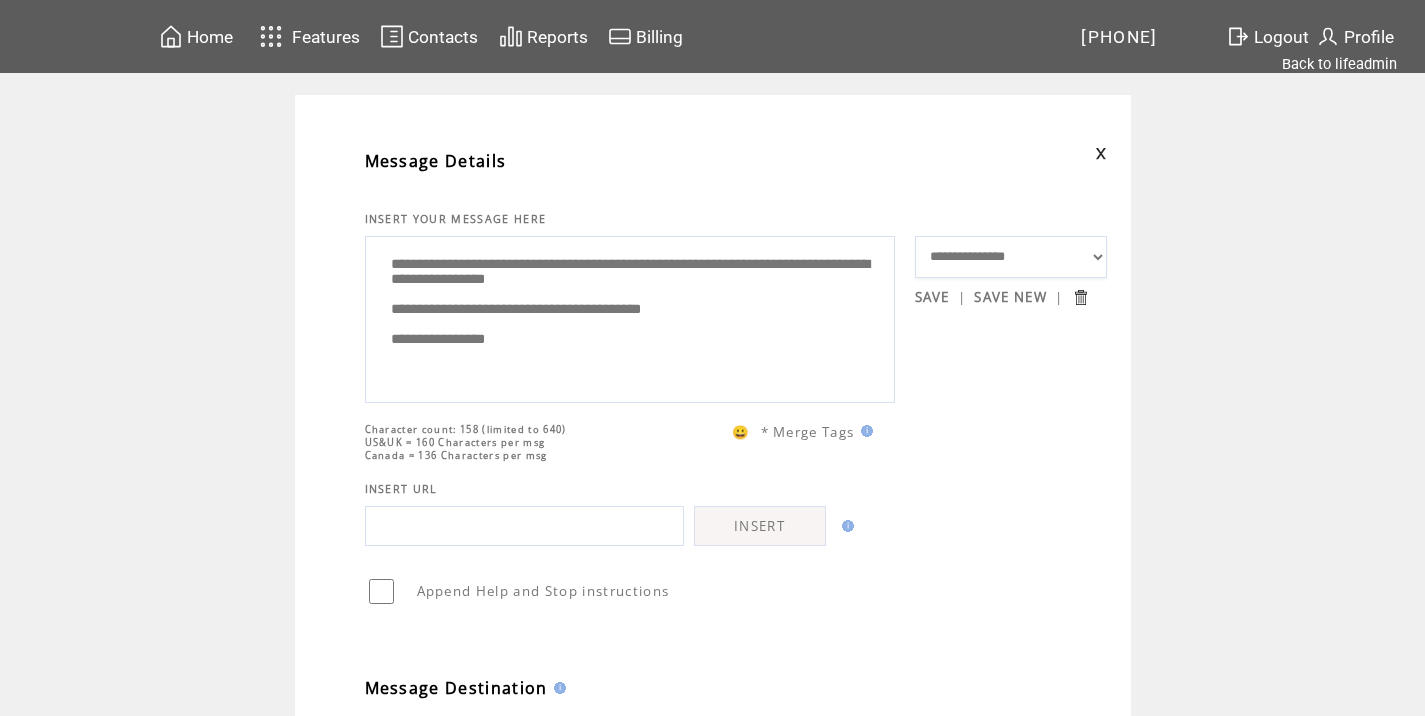 scroll, scrollTop: 710, scrollLeft: 0, axis: vertical 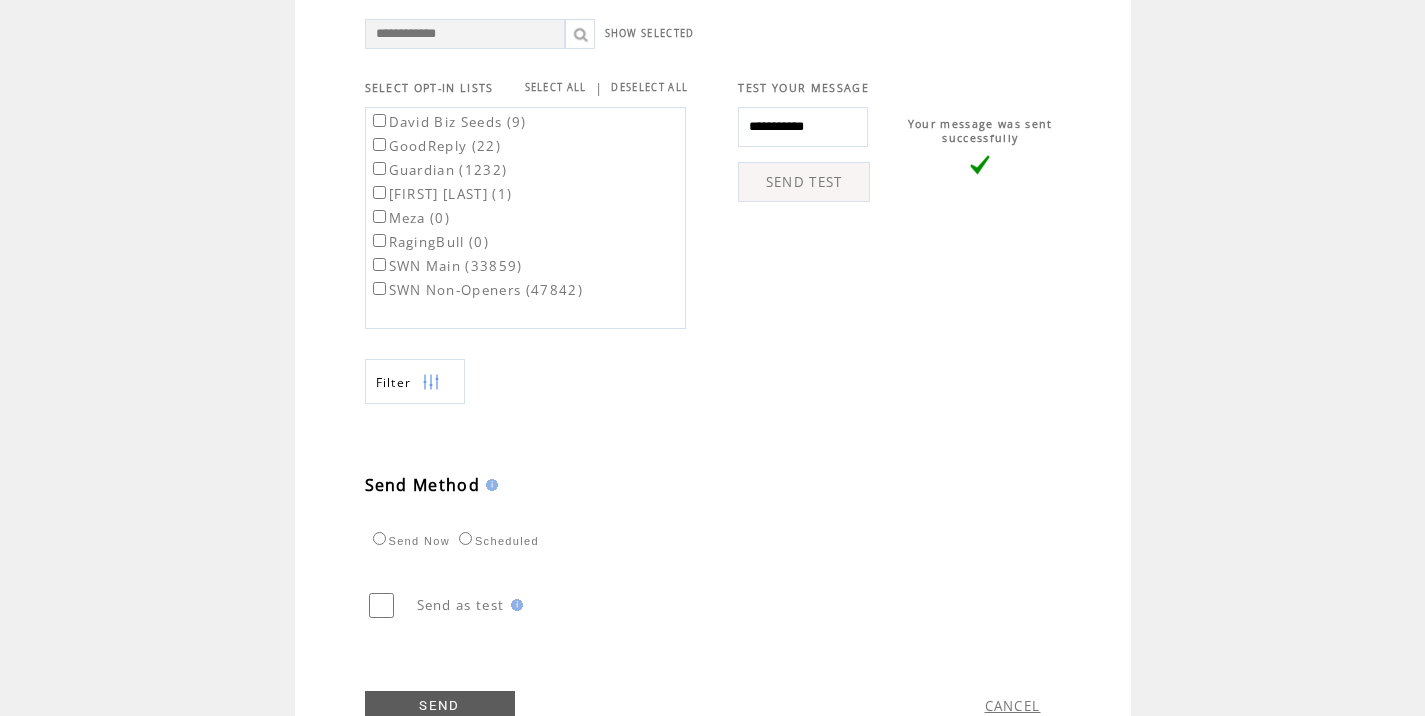 click on "SWN Main (33859)" at bounding box center (446, 266) 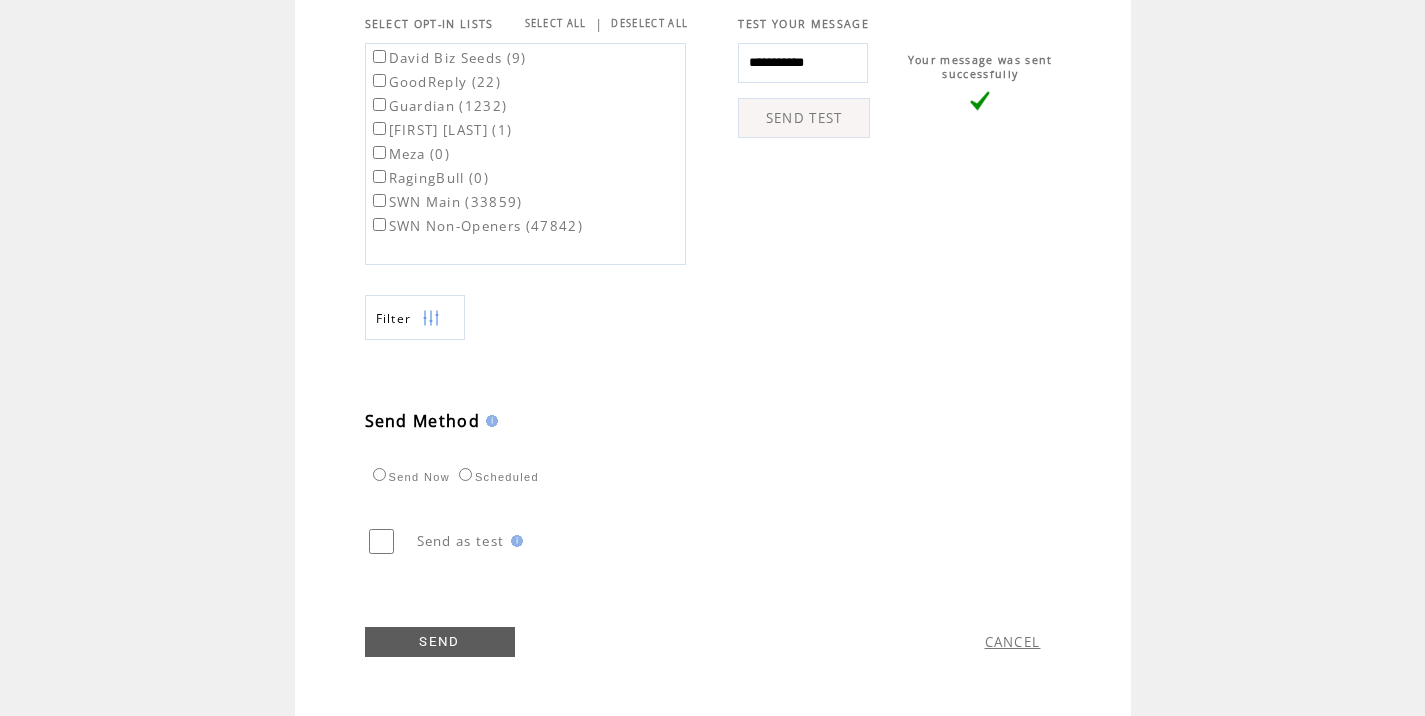 click on "Scheduled" at bounding box center (496, 477) 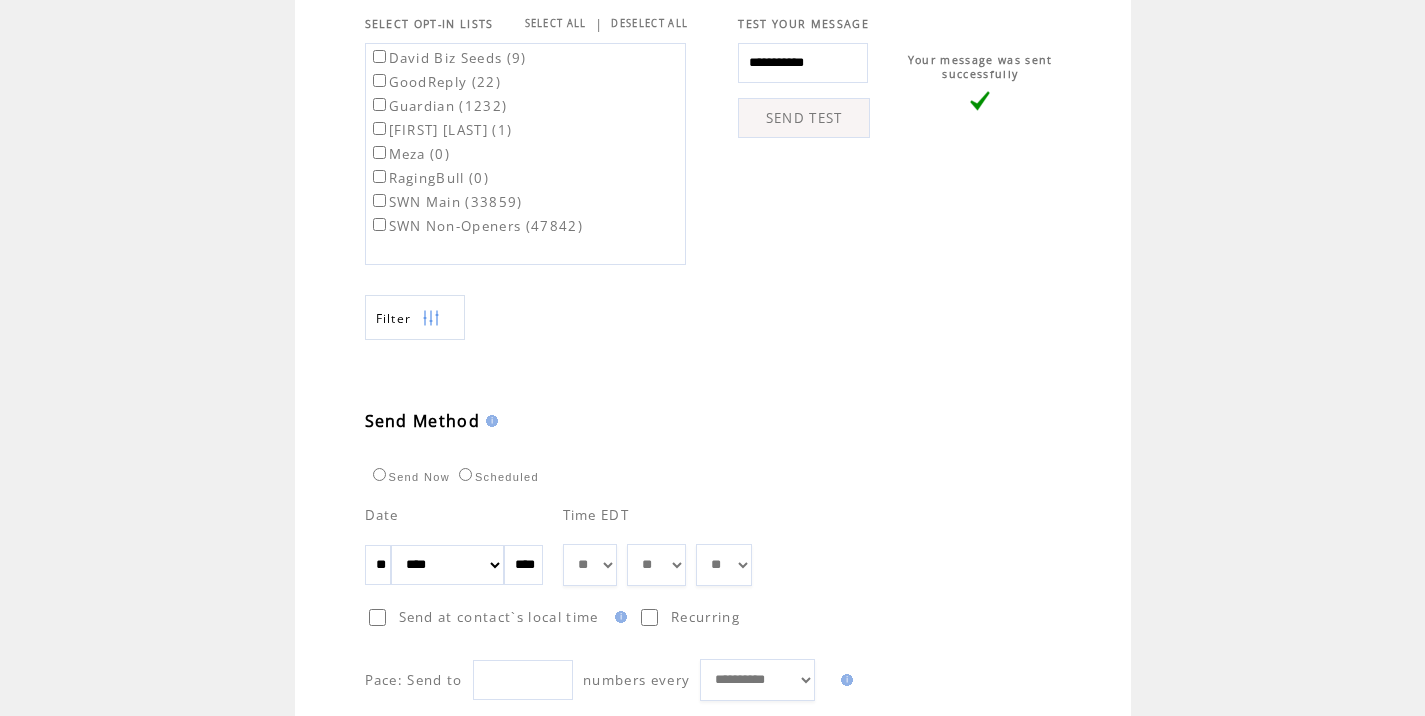 click on "Scheduled" at bounding box center [496, 477] 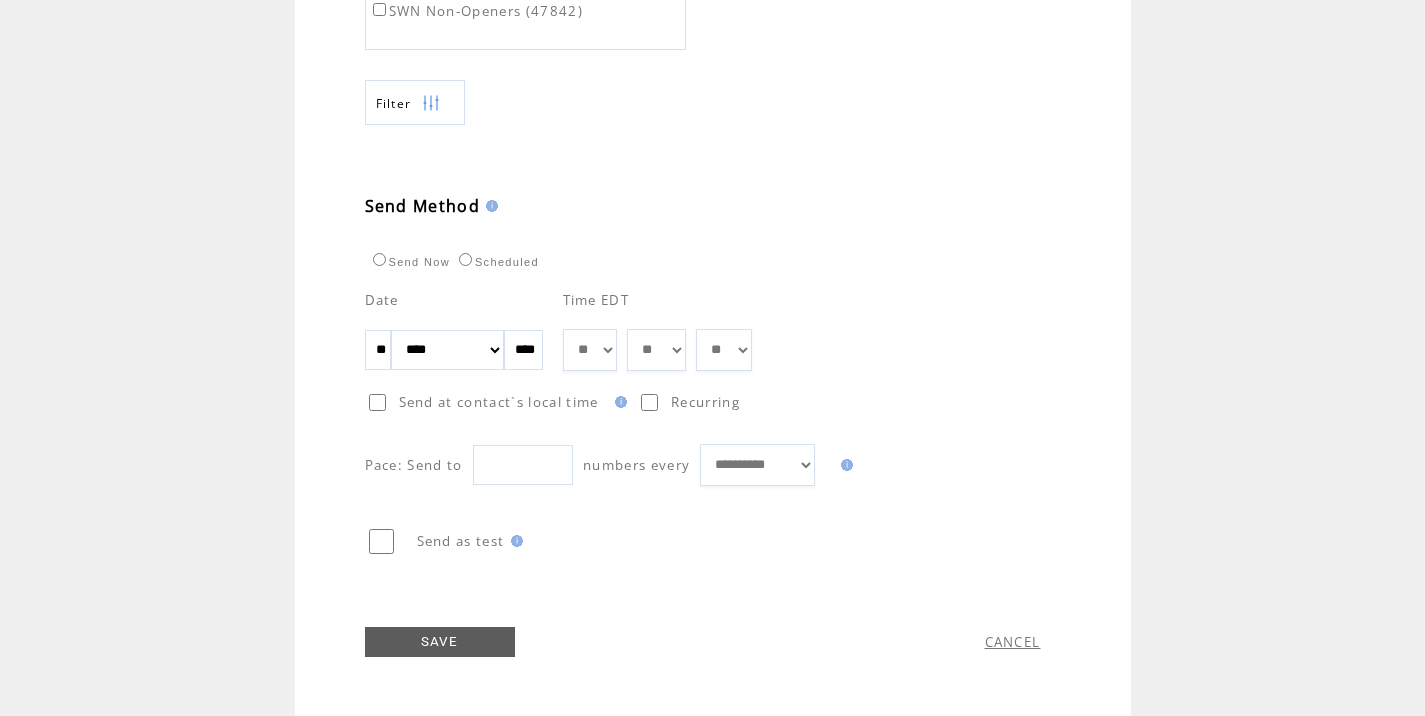 click on "SAVE" at bounding box center (440, 642) 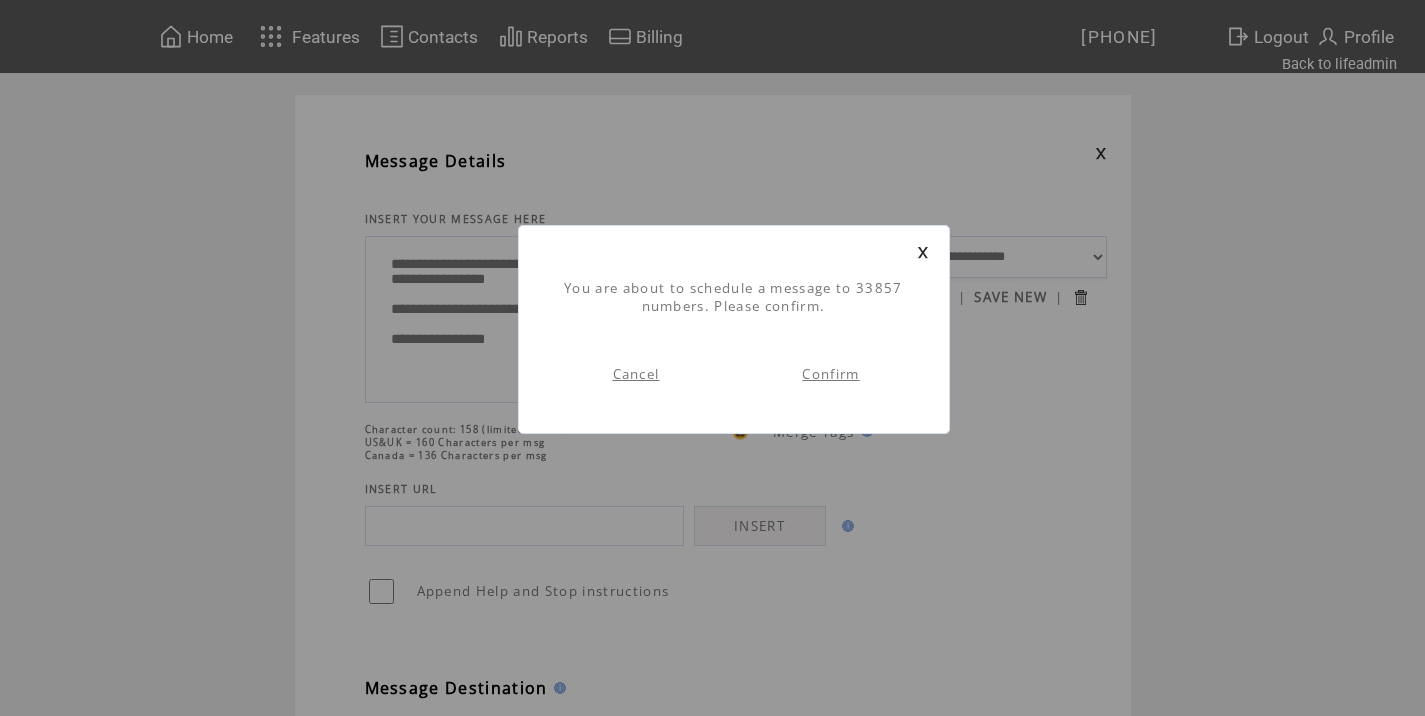 scroll, scrollTop: 1, scrollLeft: 0, axis: vertical 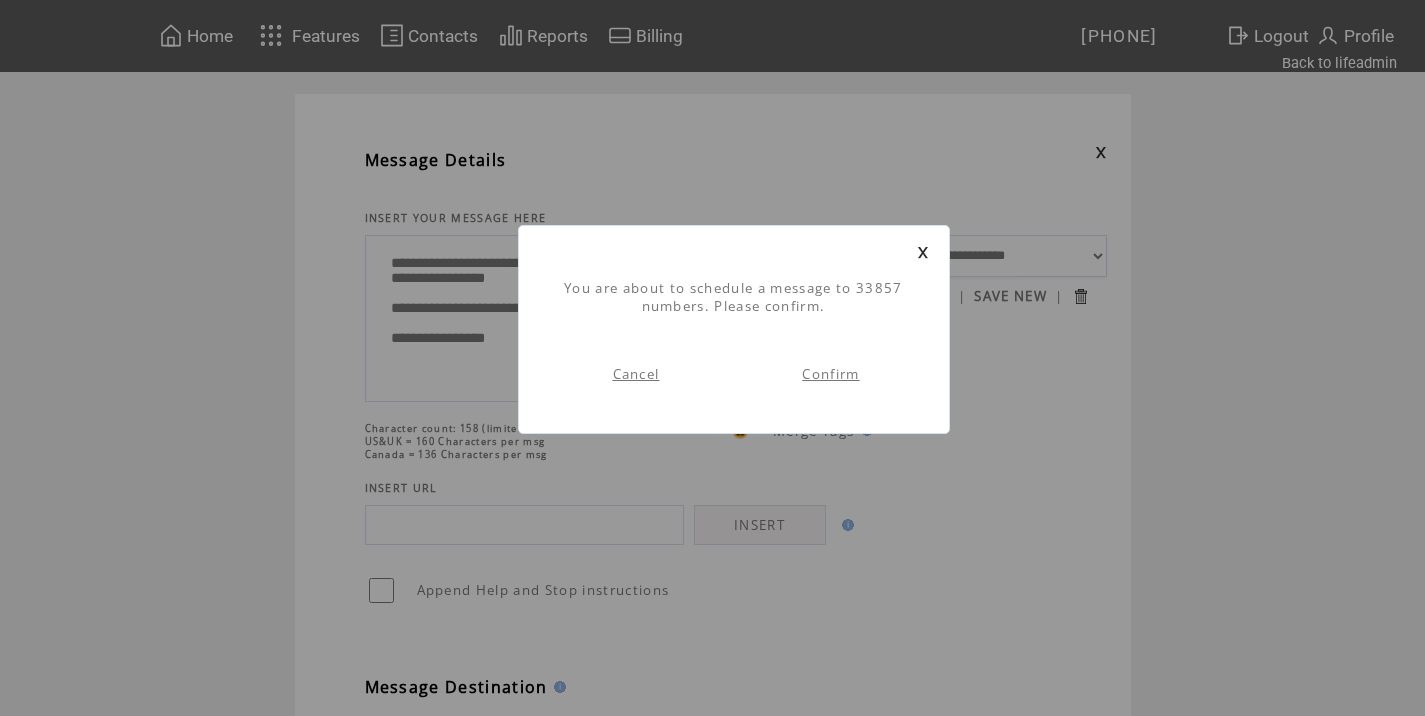 click on "Confirm" at bounding box center [830, 374] 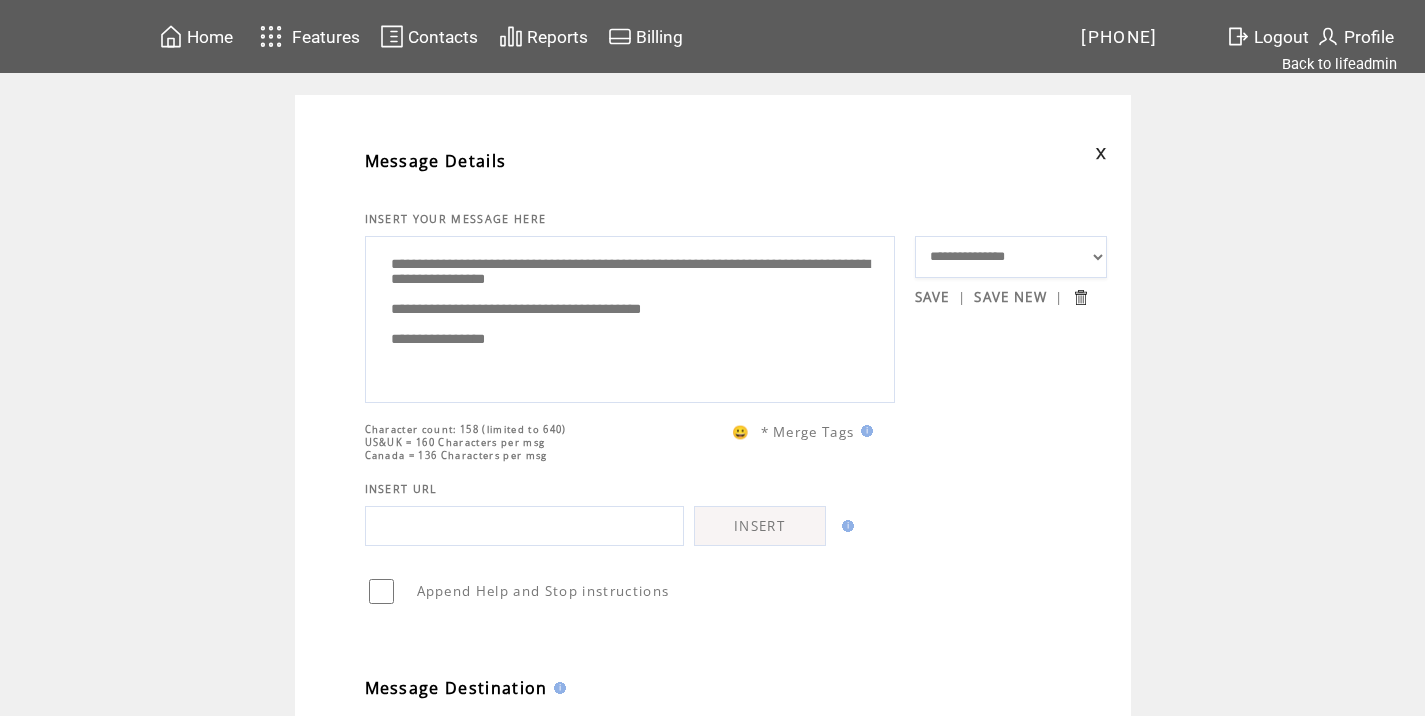 scroll, scrollTop: 1, scrollLeft: 0, axis: vertical 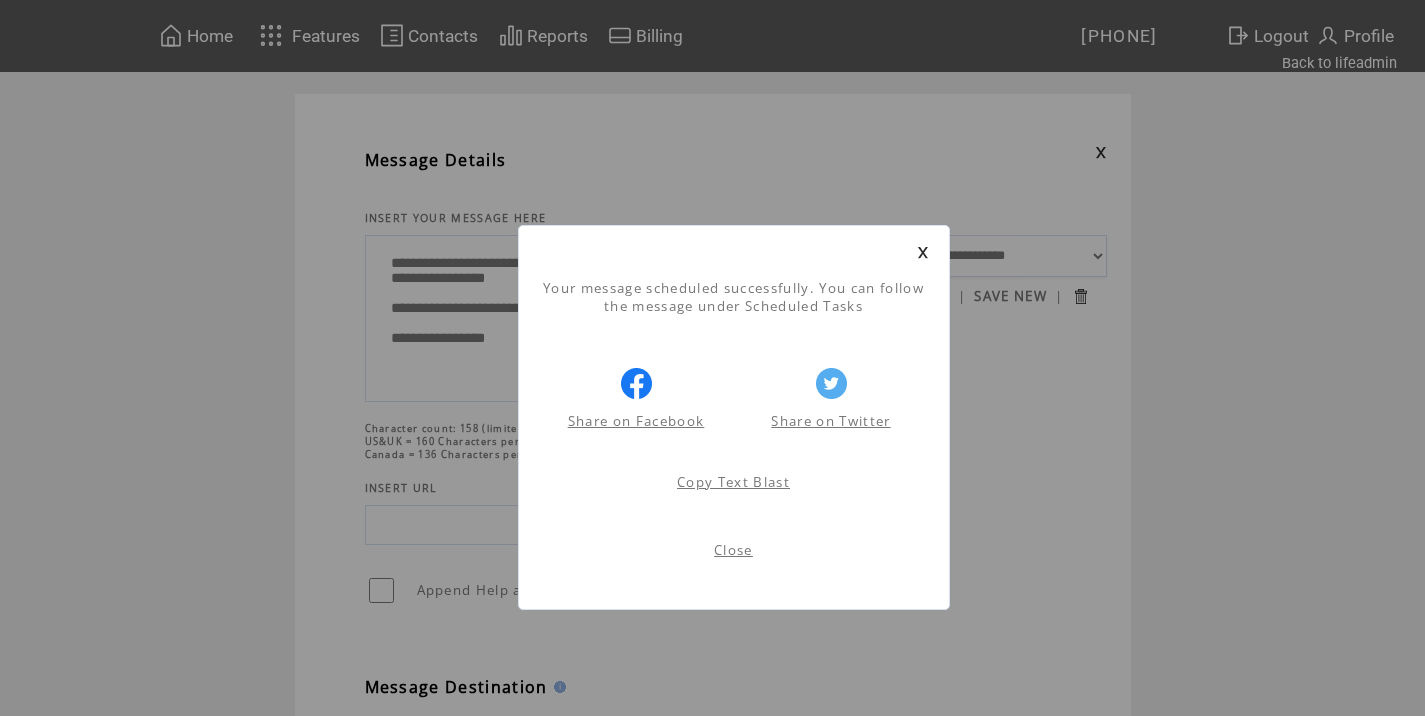 click on "Close" at bounding box center [733, 550] 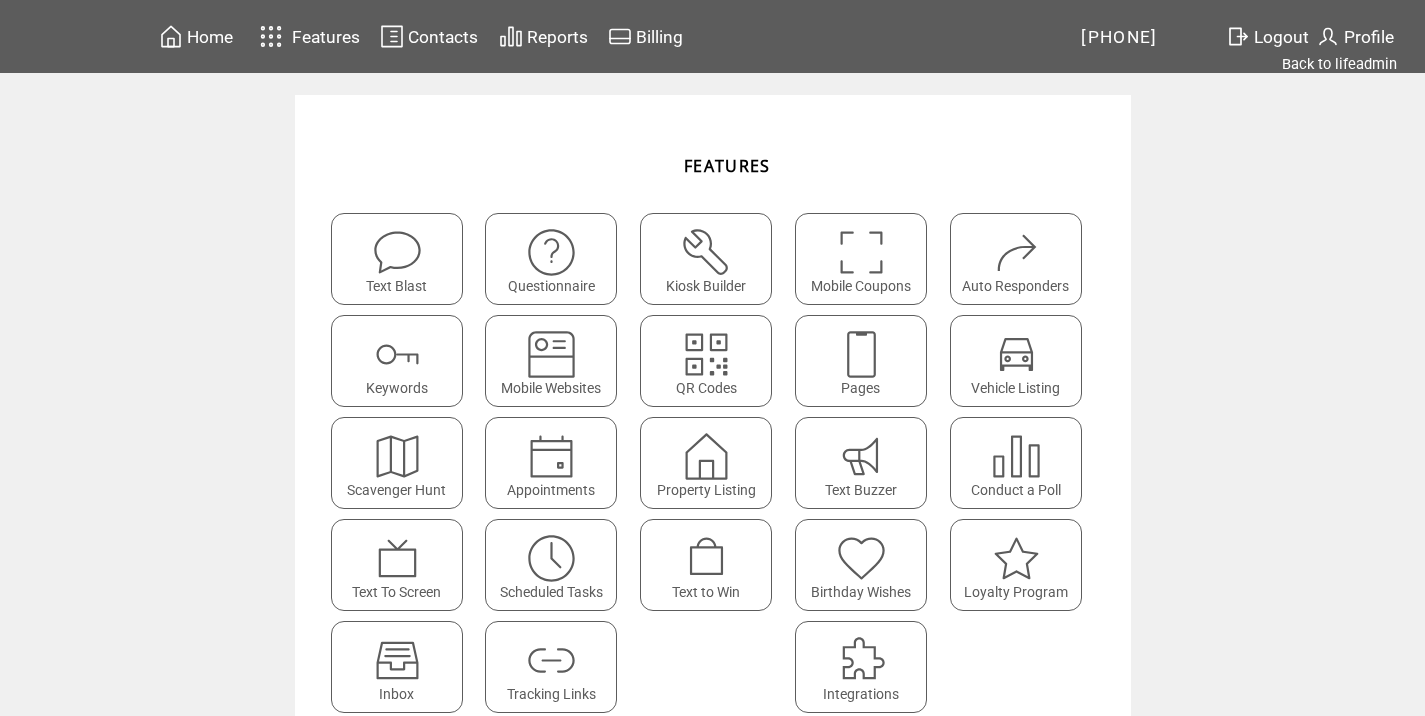 scroll, scrollTop: 0, scrollLeft: 0, axis: both 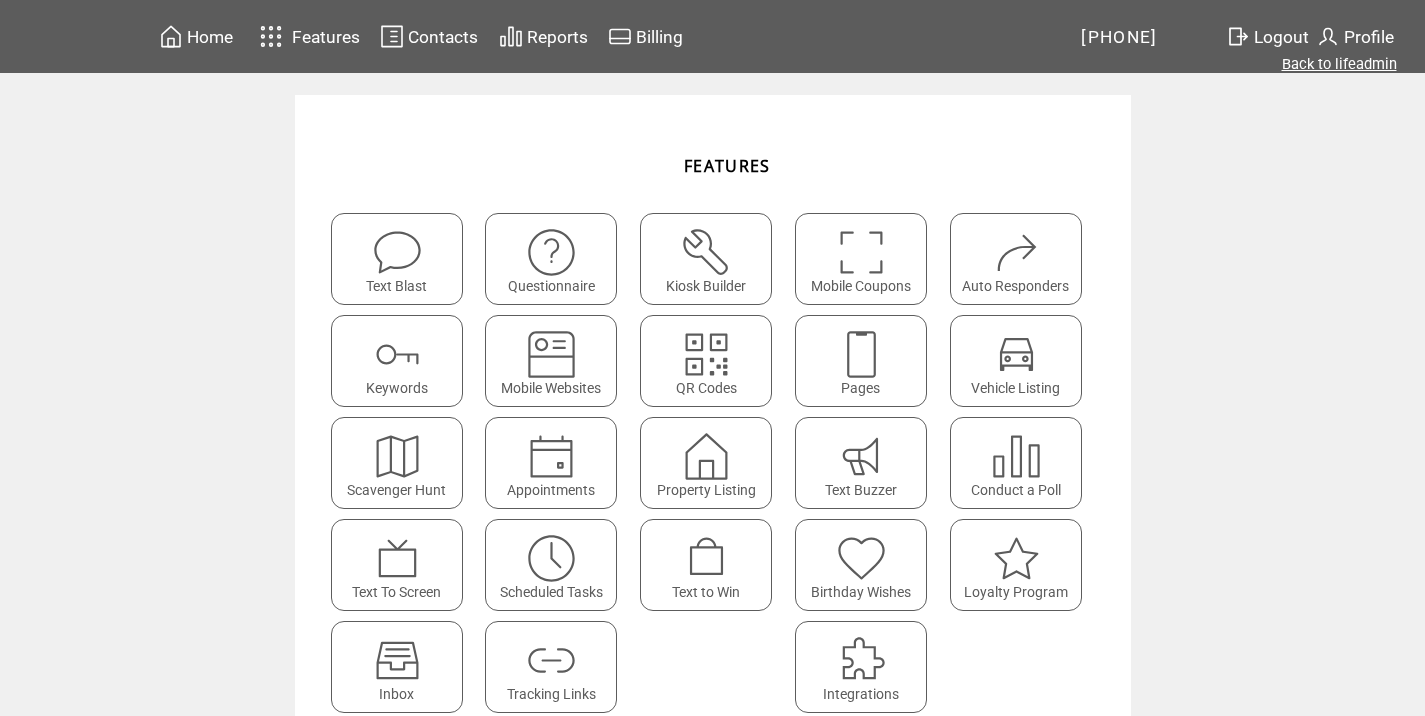 click on "Back to lifeadmin" at bounding box center (1339, 64) 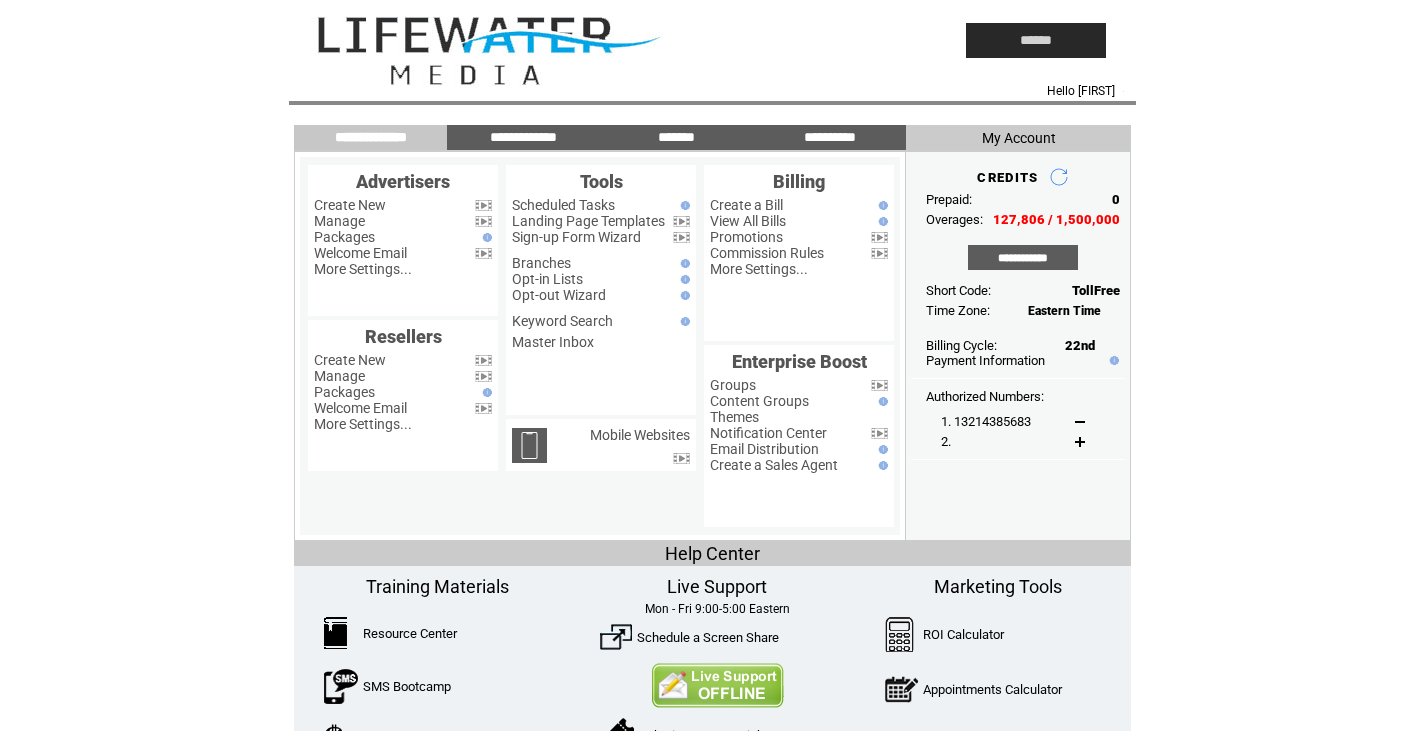 scroll, scrollTop: 0, scrollLeft: 0, axis: both 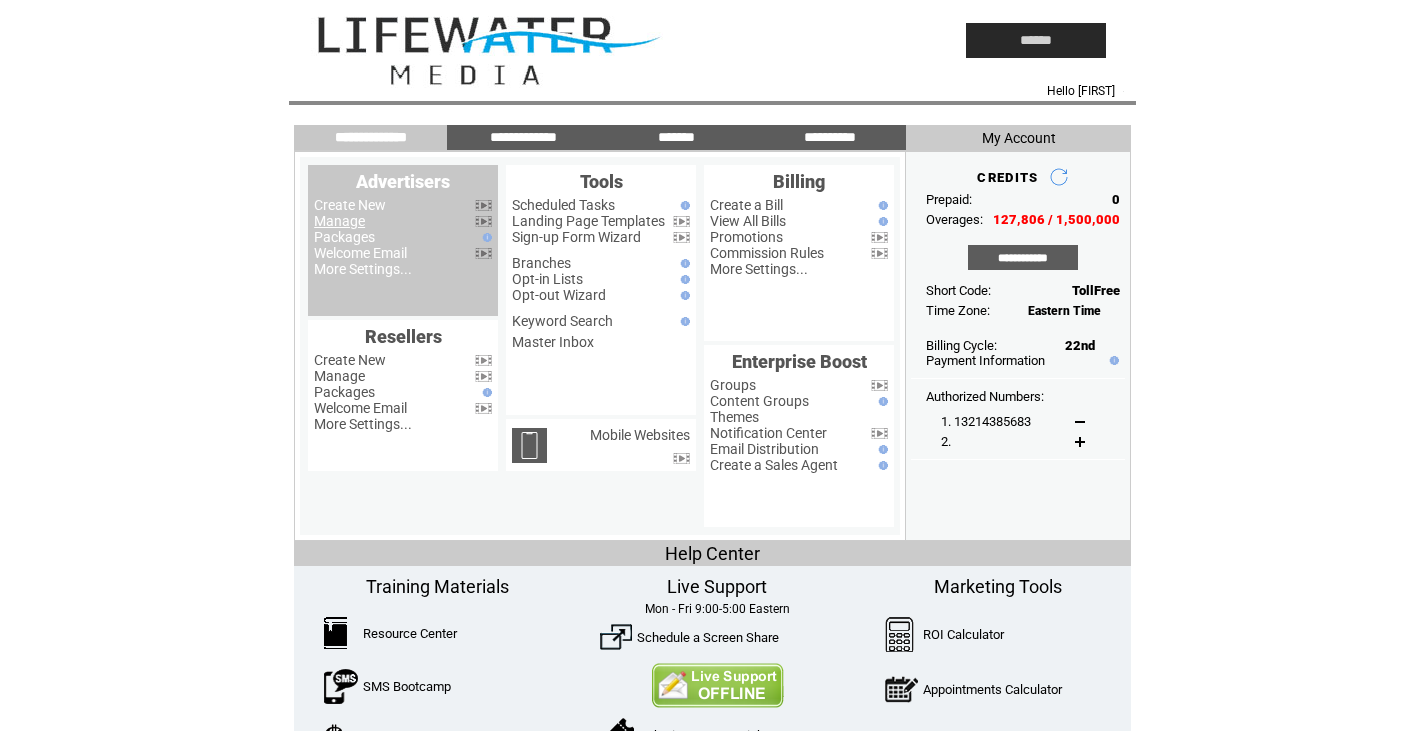 click on "Manage" at bounding box center (339, 221) 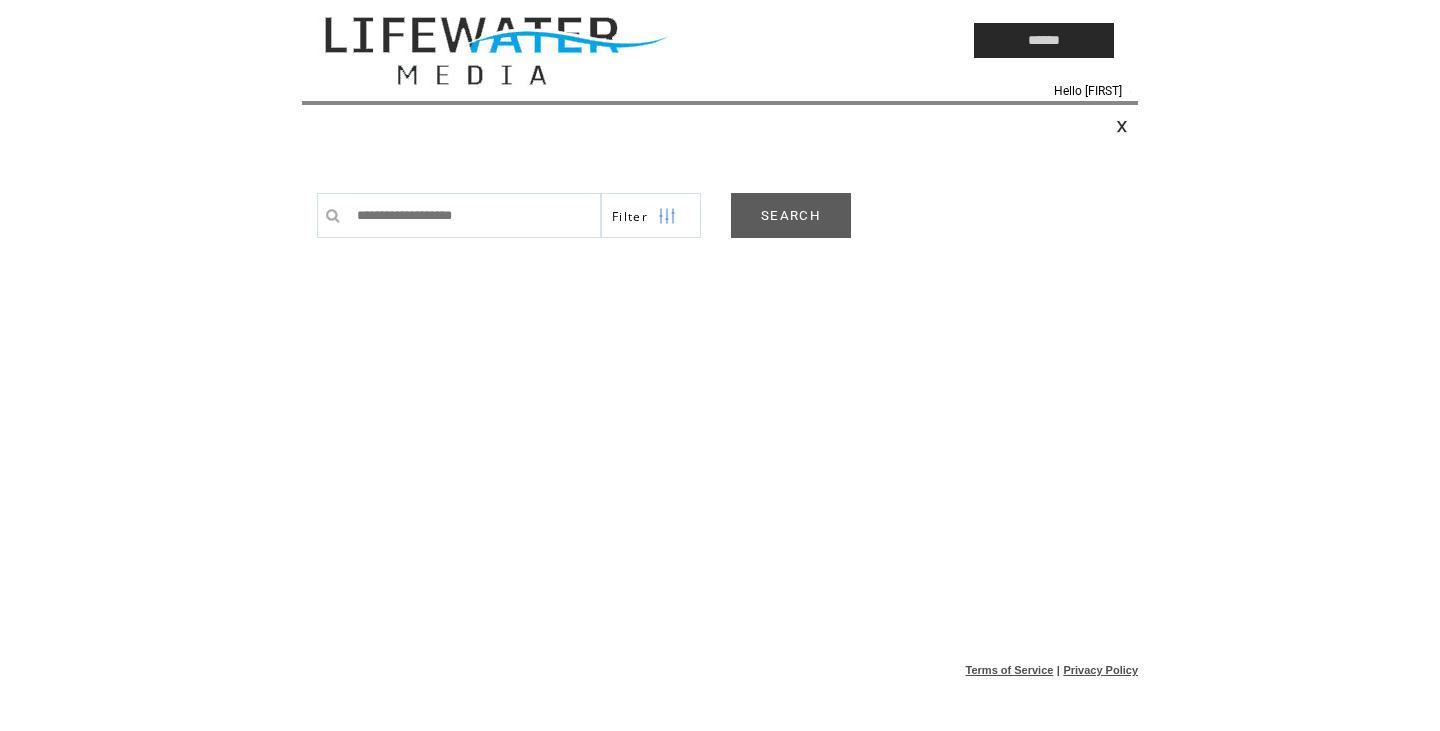scroll, scrollTop: 0, scrollLeft: 0, axis: both 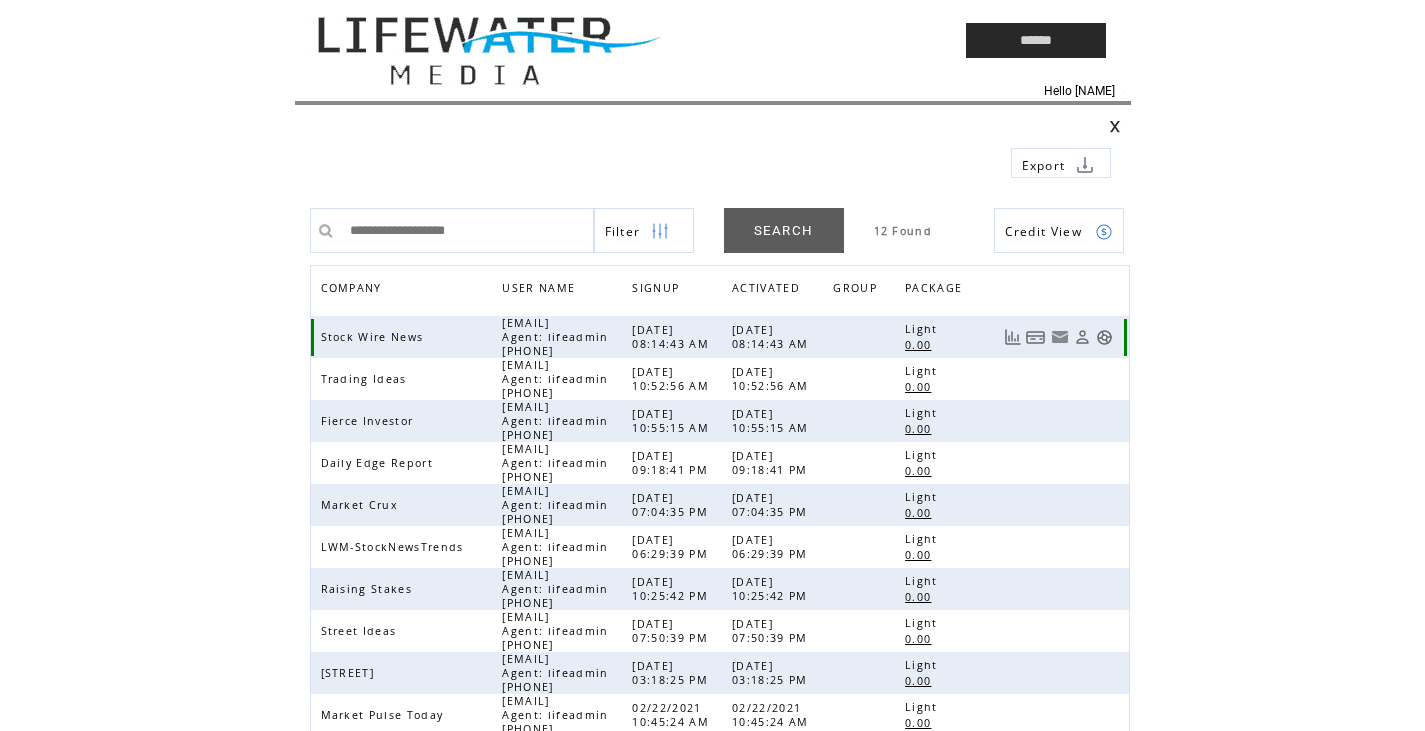 click at bounding box center [1104, 337] 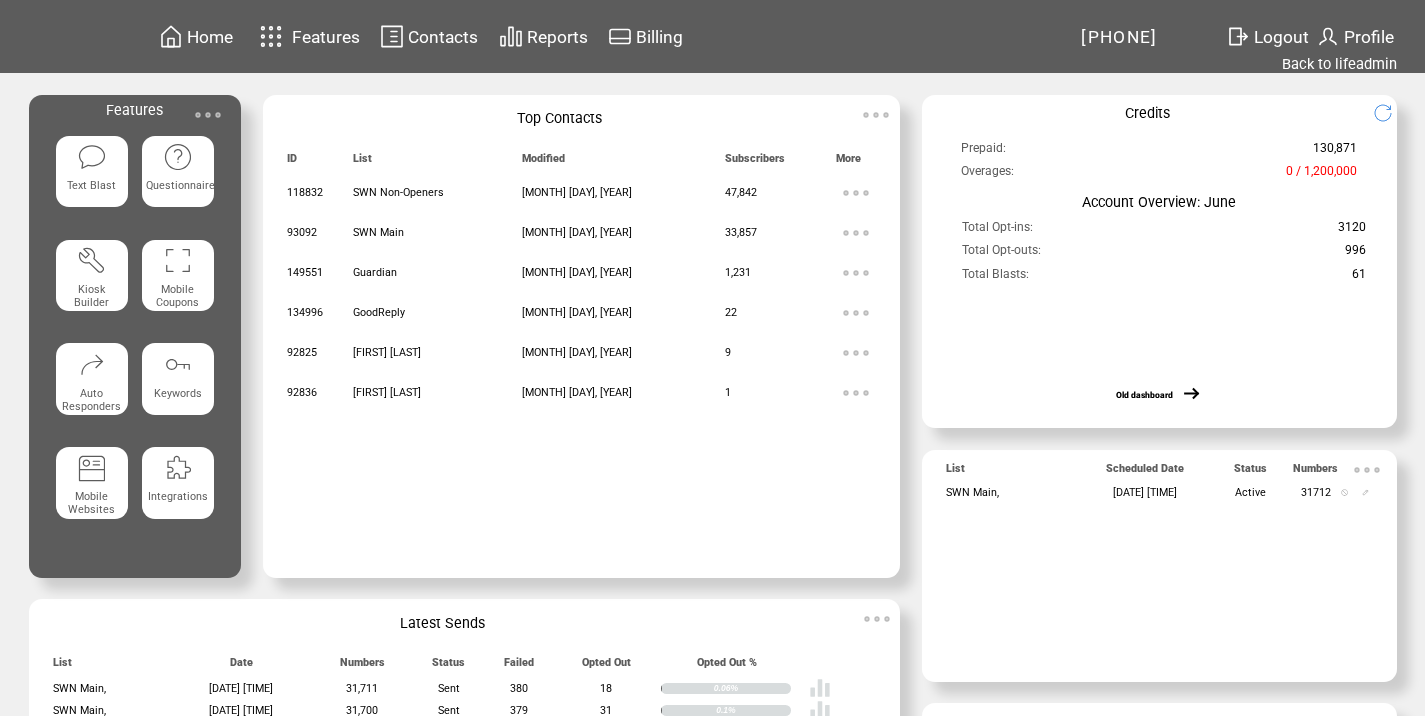 scroll, scrollTop: 0, scrollLeft: 0, axis: both 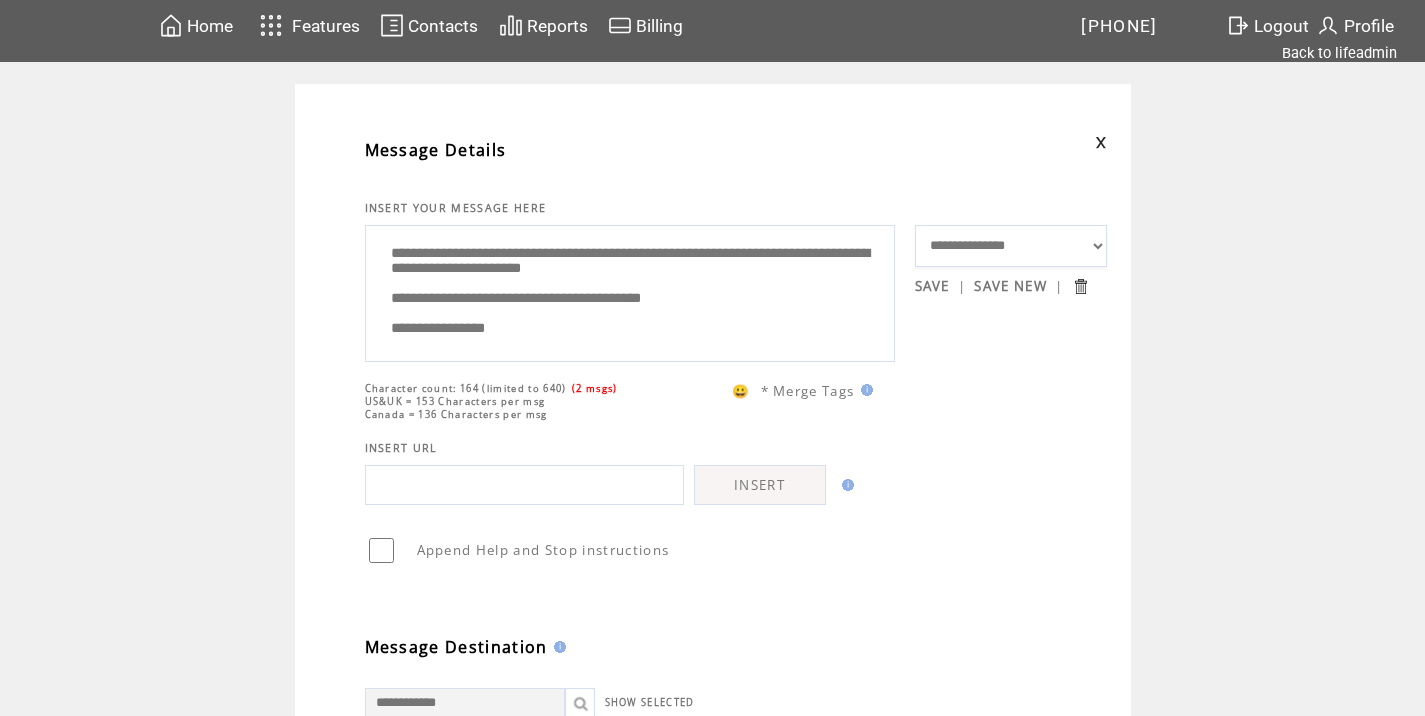 click on "**********" at bounding box center [630, 291] 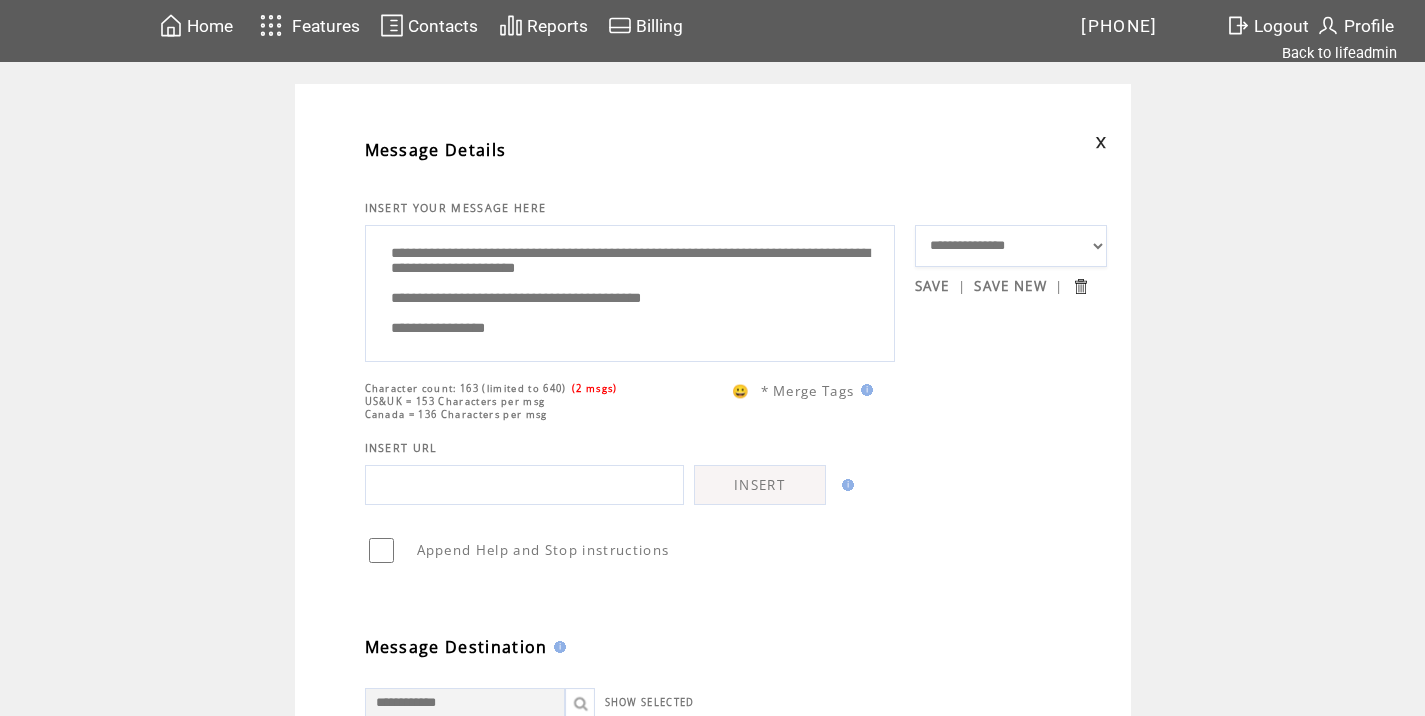 click on "**********" at bounding box center (630, 291) 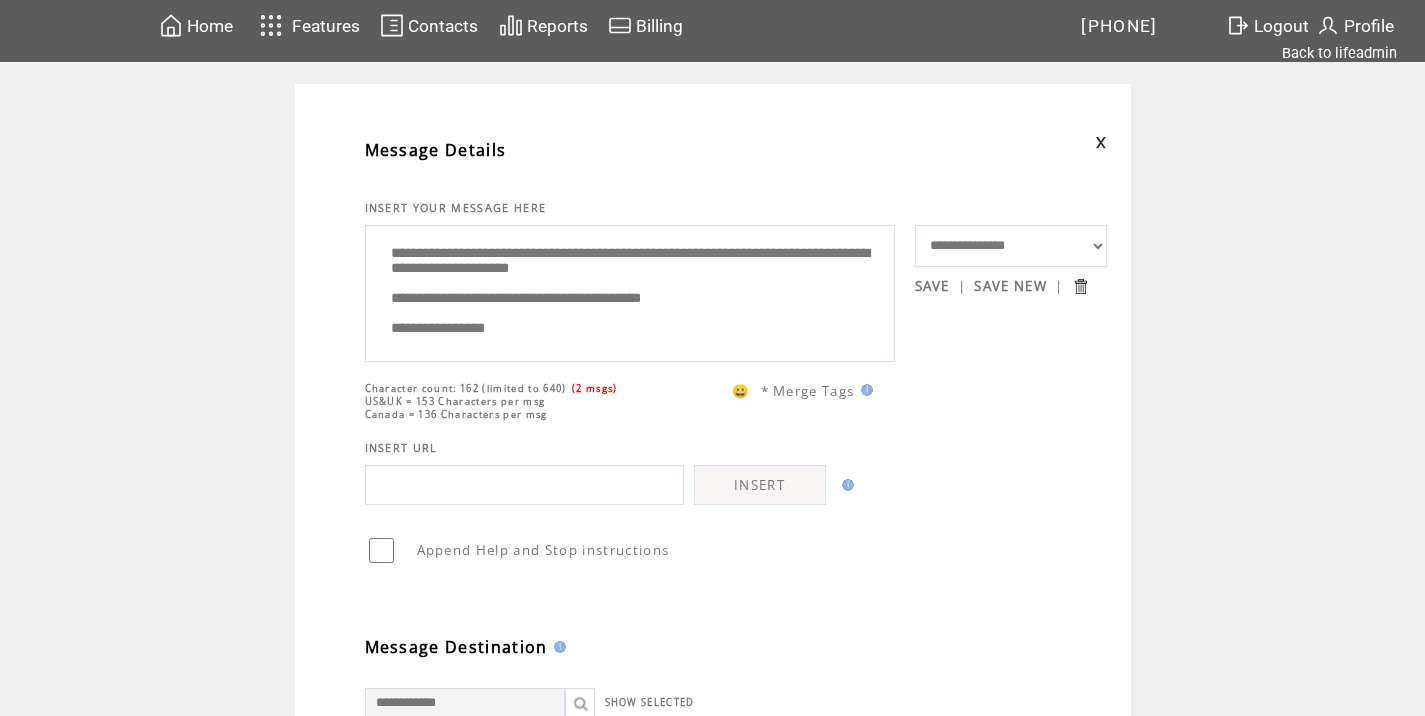 click on "**********" at bounding box center [630, 291] 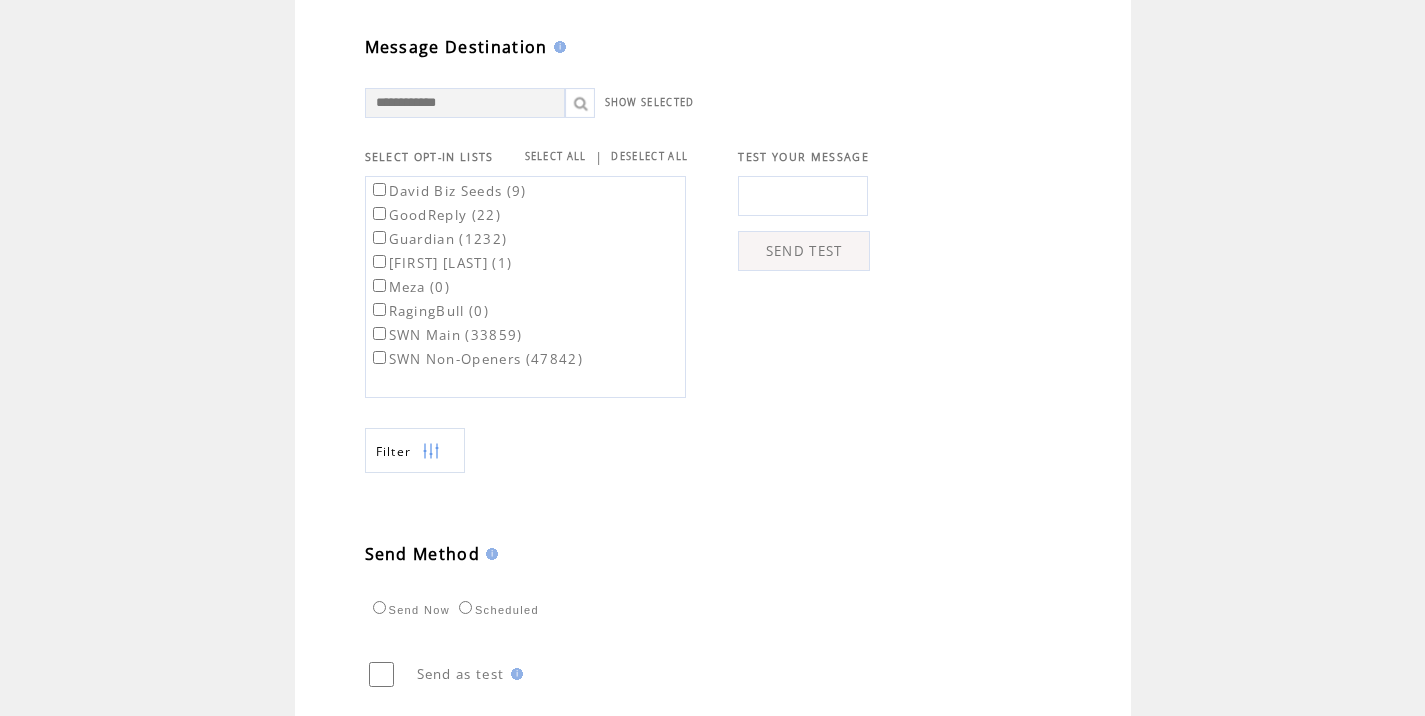 scroll, scrollTop: 711, scrollLeft: 0, axis: vertical 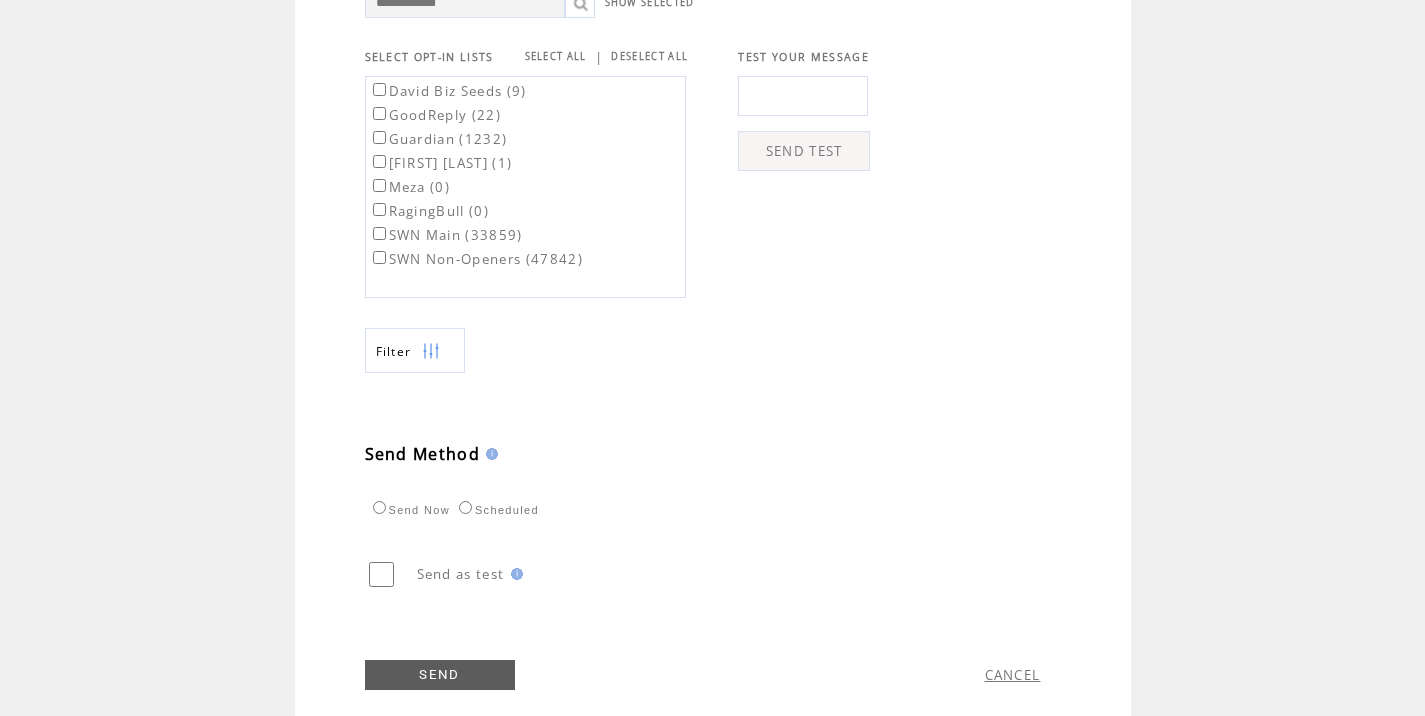 type on "**********" 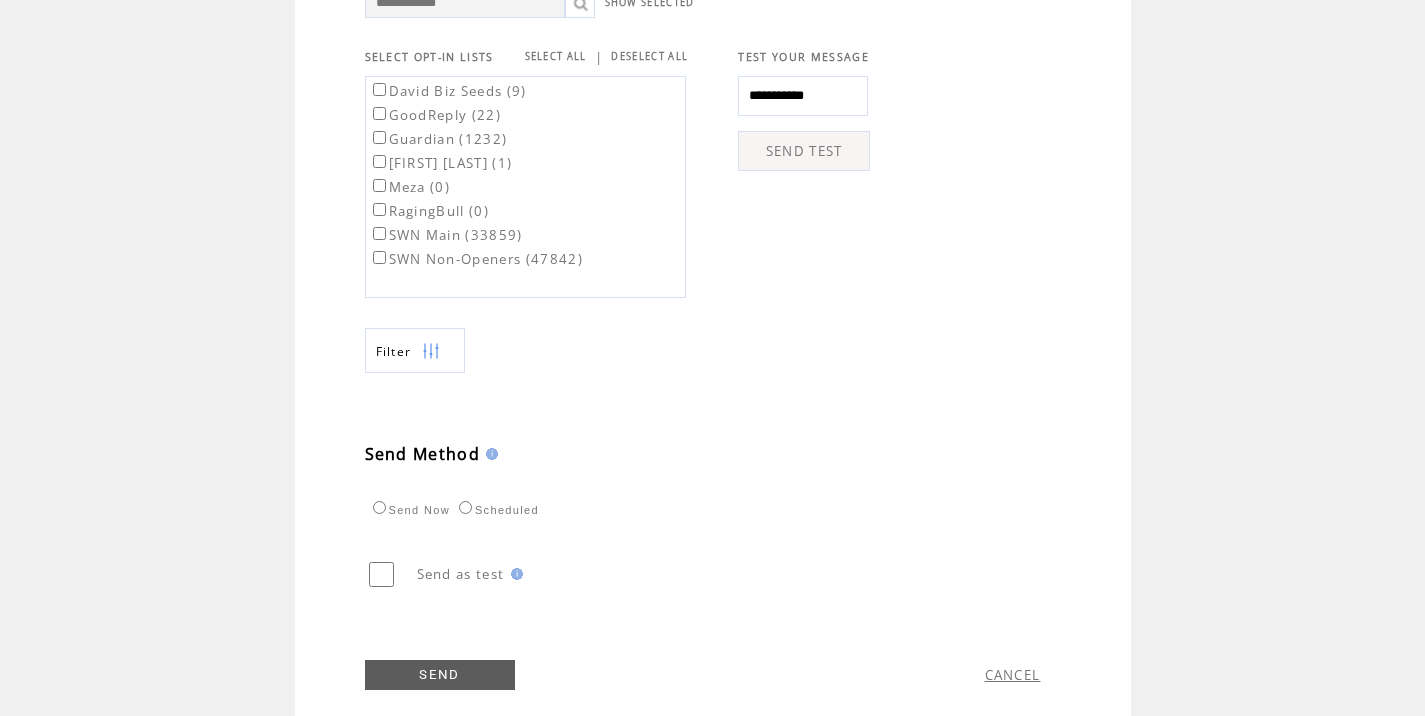 click on "SEND TEST" at bounding box center (804, 151) 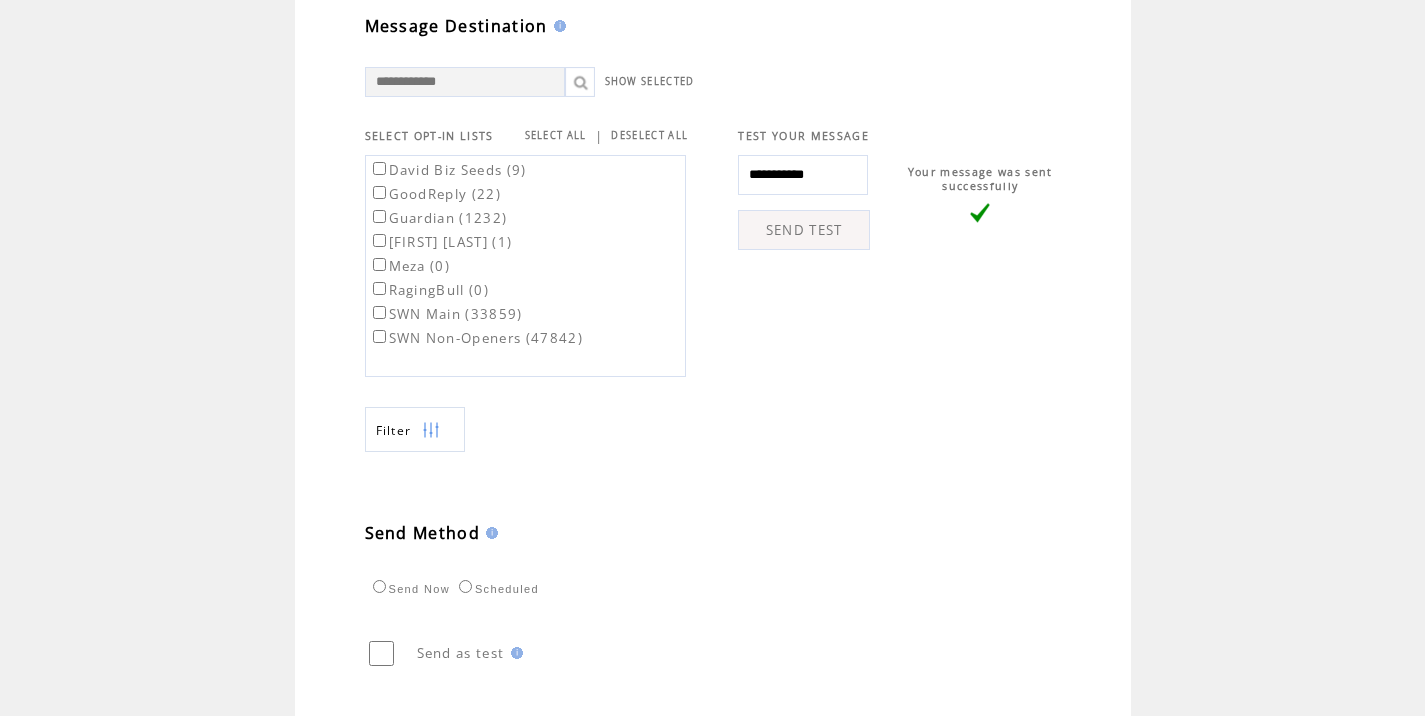 scroll, scrollTop: 765, scrollLeft: 0, axis: vertical 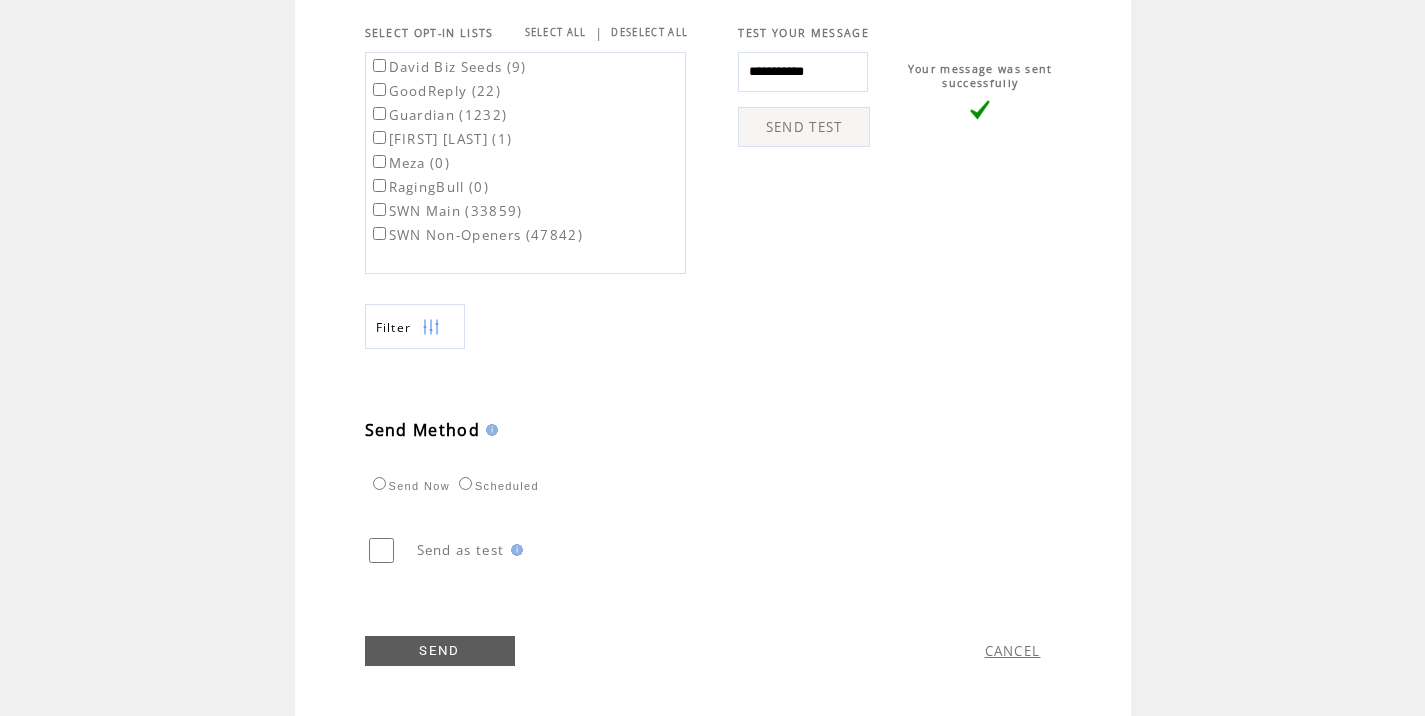 click on "SWN Main (33859)" at bounding box center [446, 211] 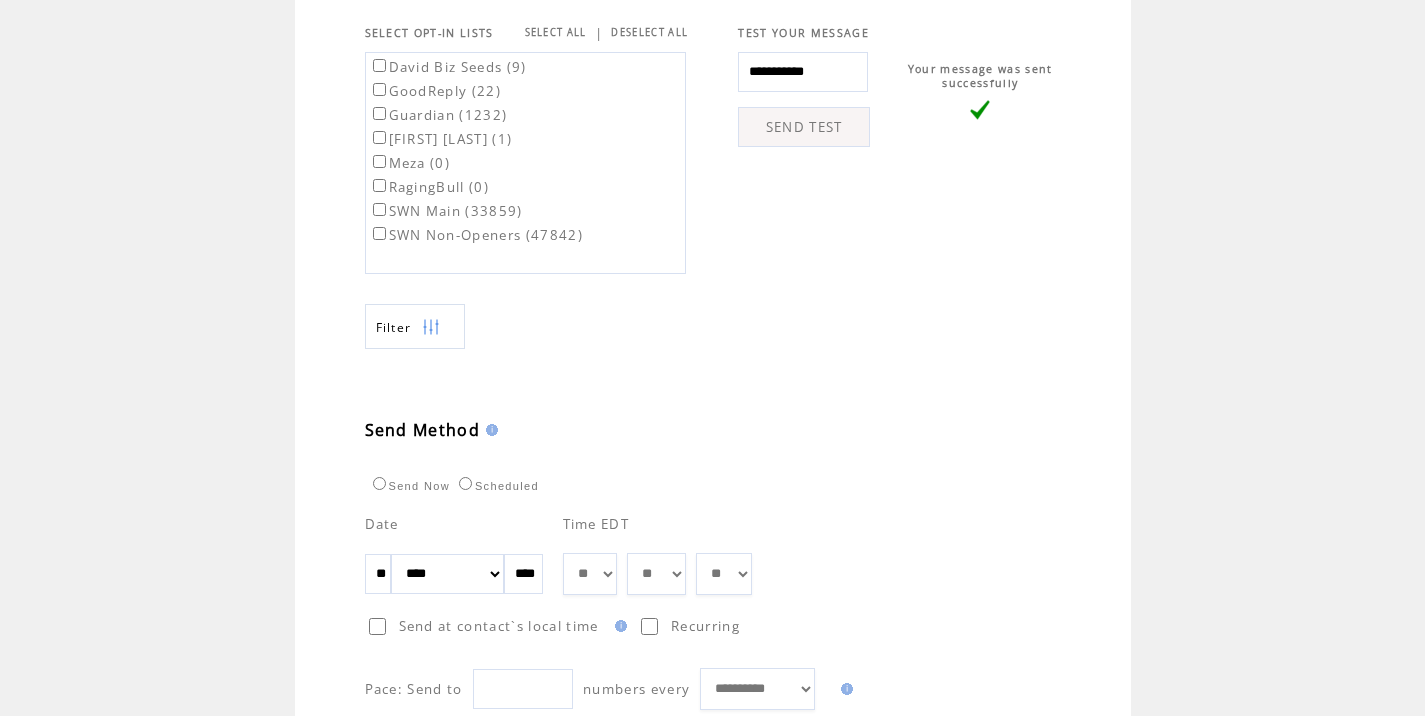 click on "** 	 ** 	 ** 	 ** 	 ** 	 ** 	 ** 	 ** 	 ** 	 ** 	 ** 	 ** 	 **" at bounding box center [590, 574] 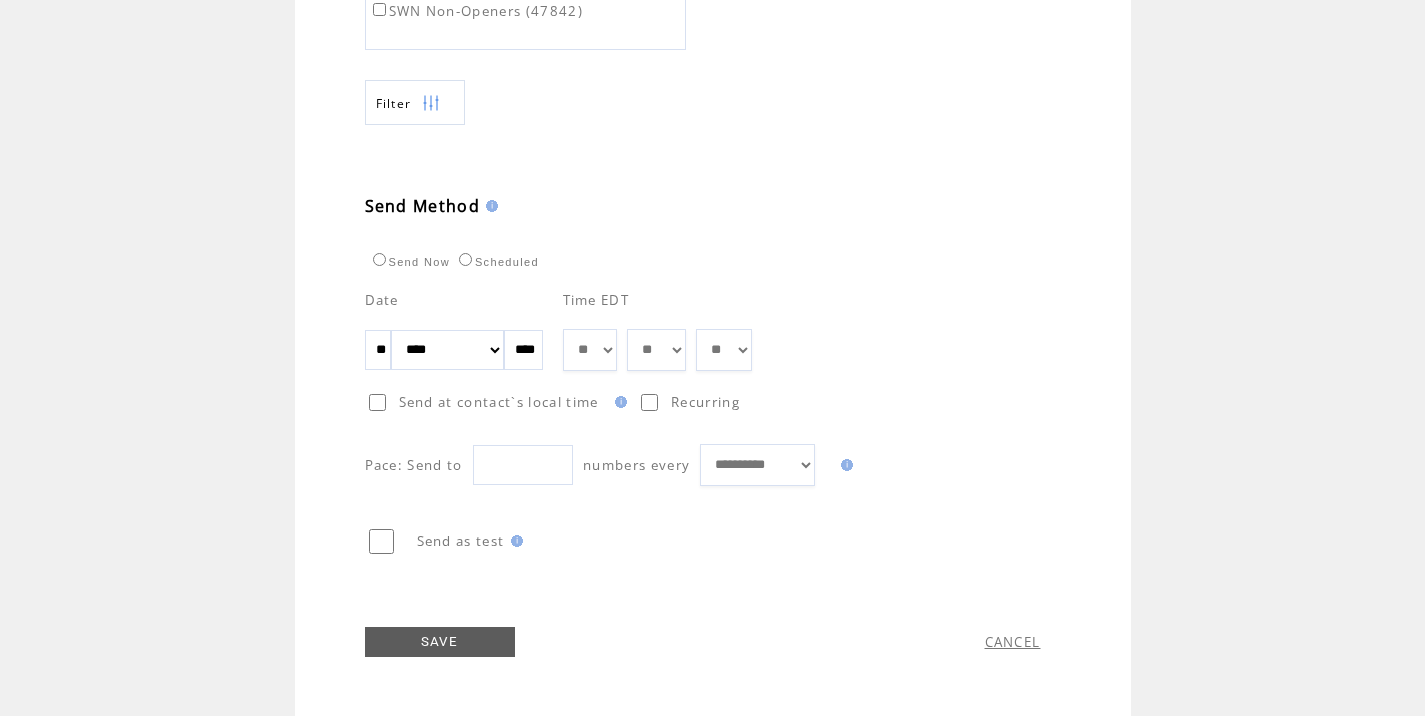 click on "SAVE" at bounding box center (440, 642) 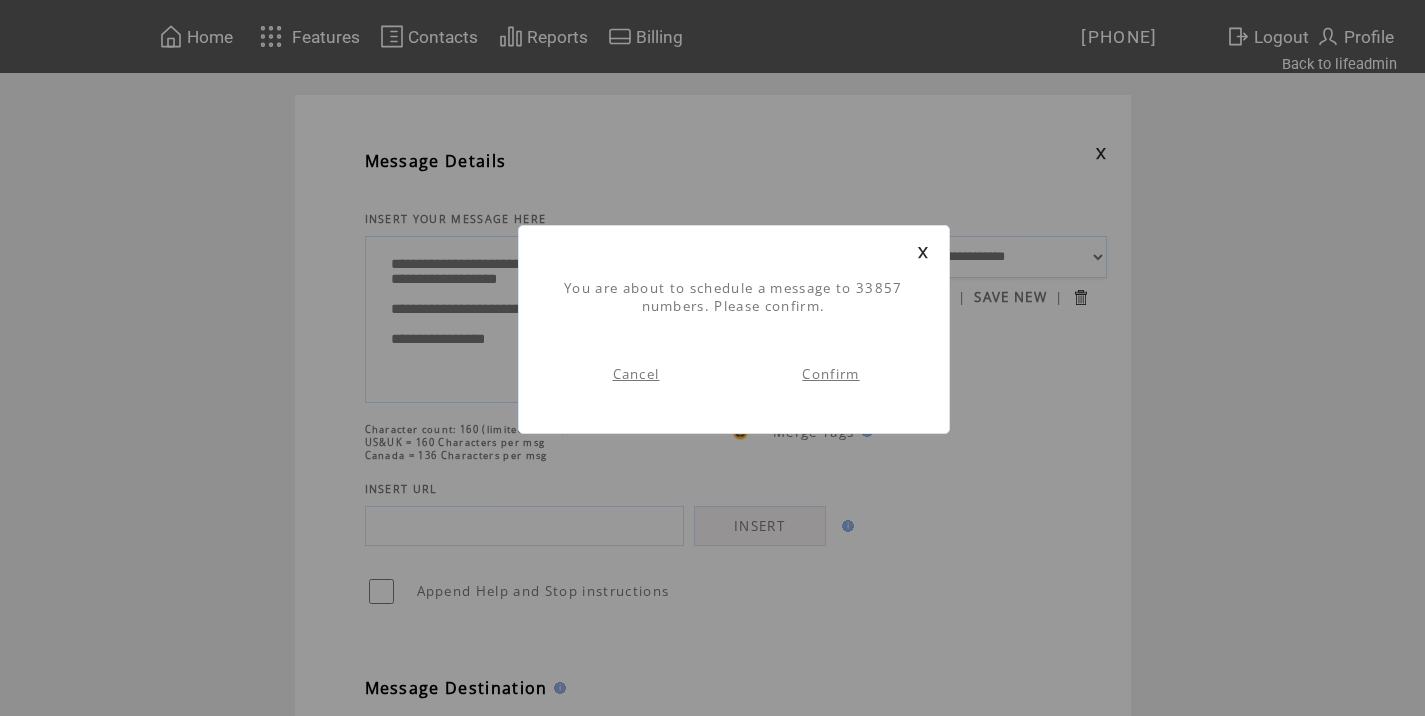 scroll, scrollTop: 1, scrollLeft: 0, axis: vertical 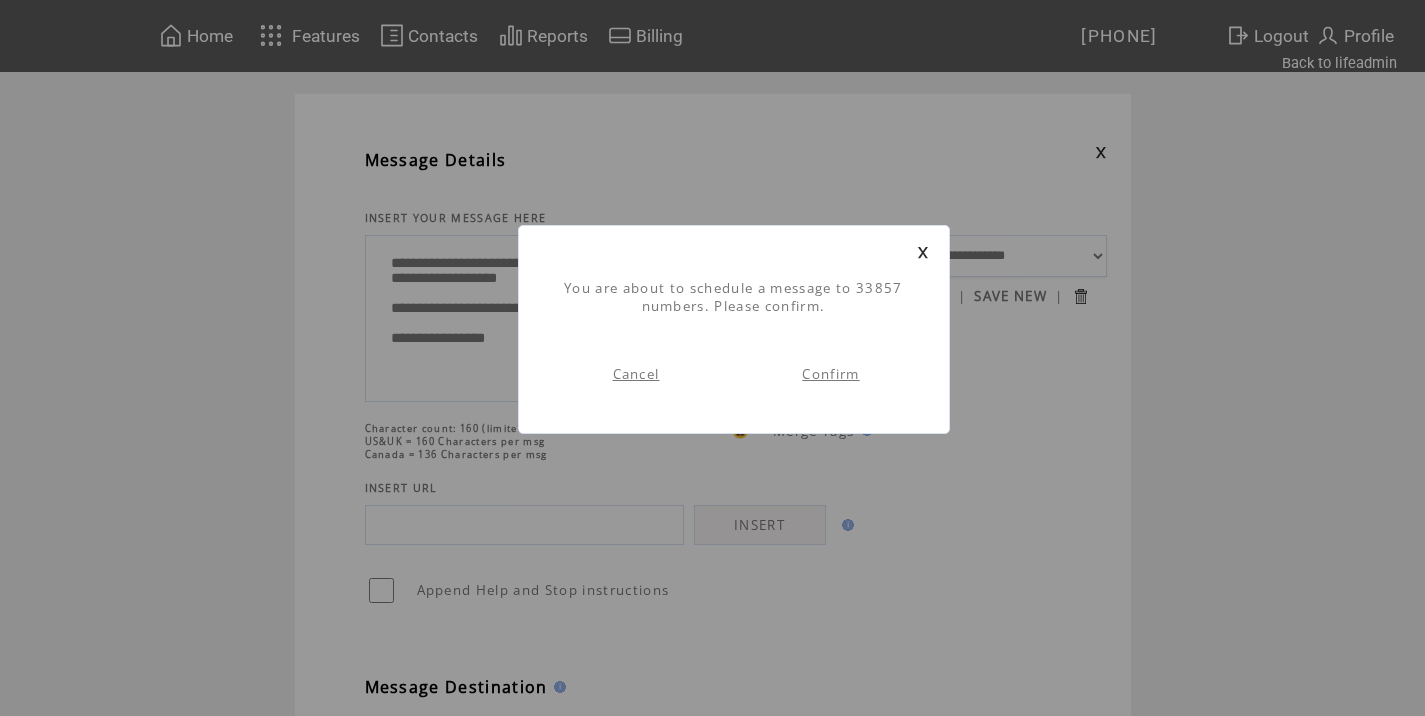 click on "Confirm" at bounding box center (830, 374) 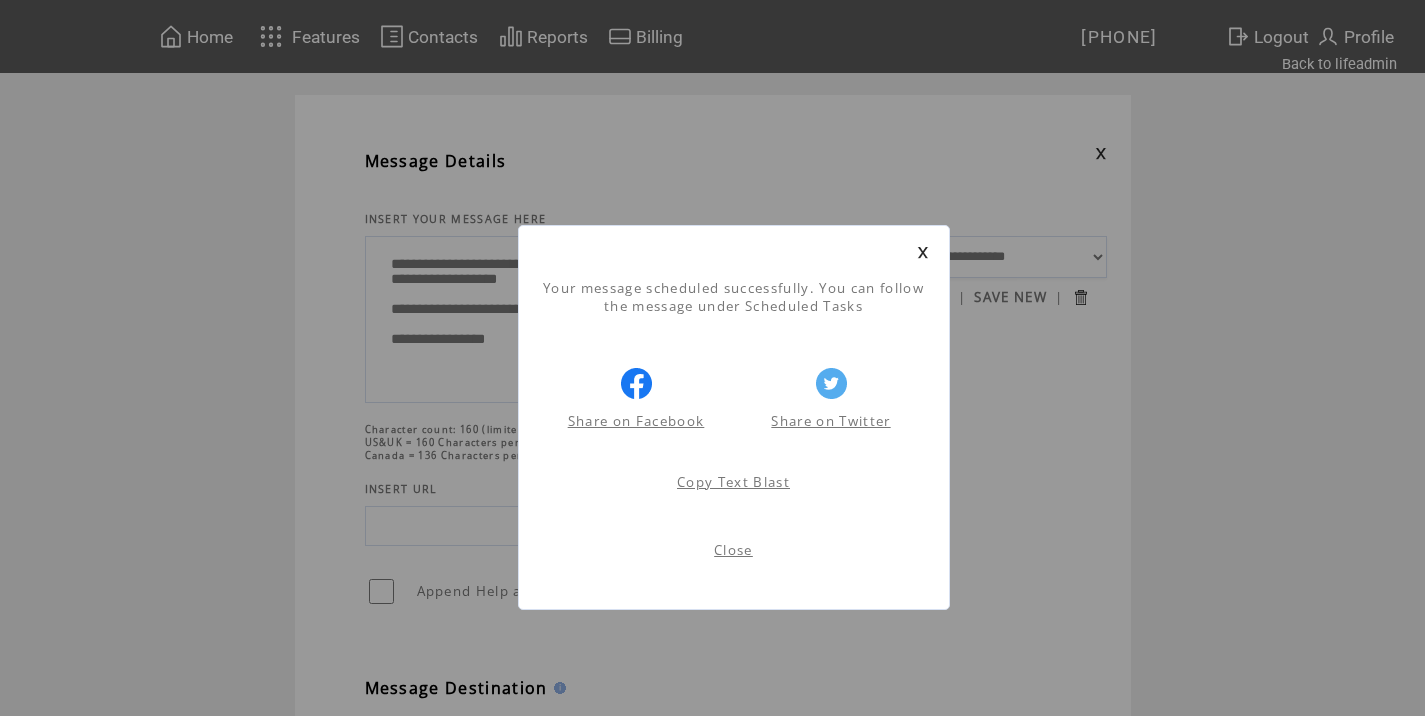 scroll, scrollTop: 1, scrollLeft: 0, axis: vertical 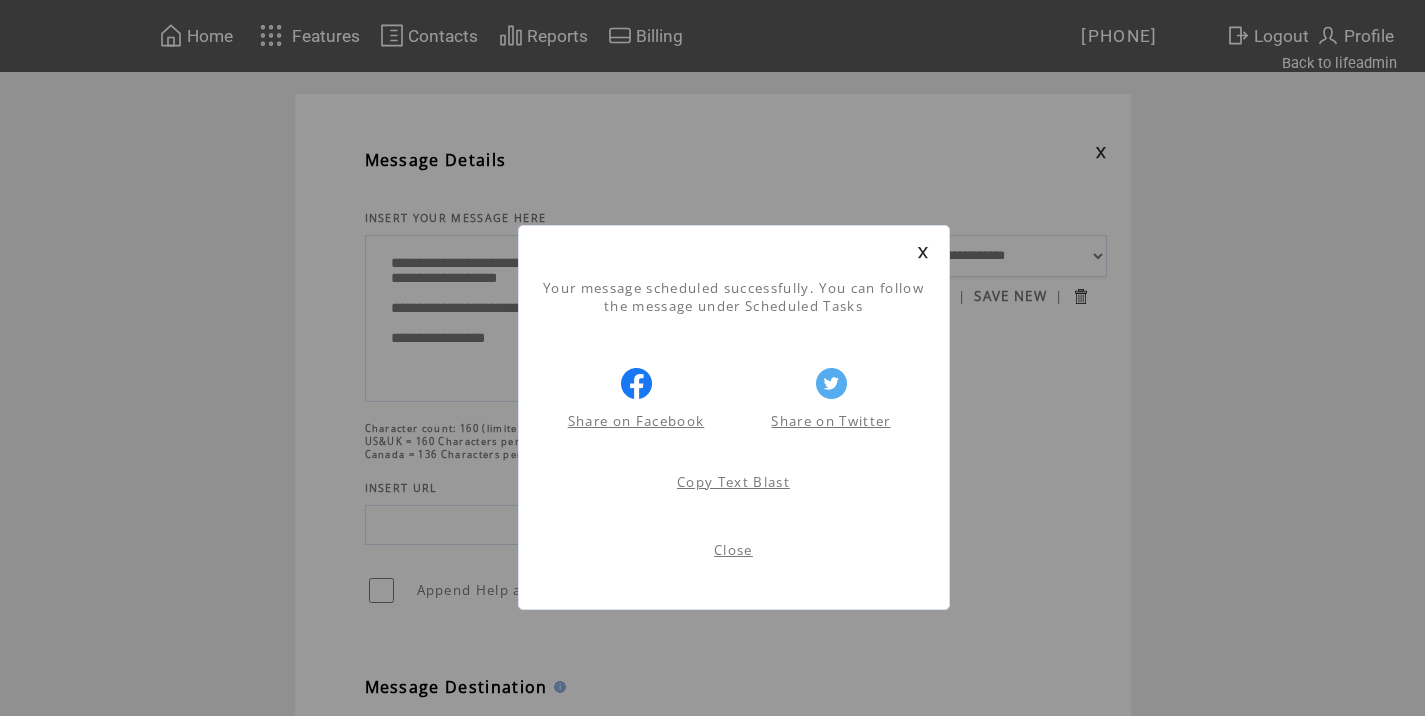 click on "Close" at bounding box center (733, 550) 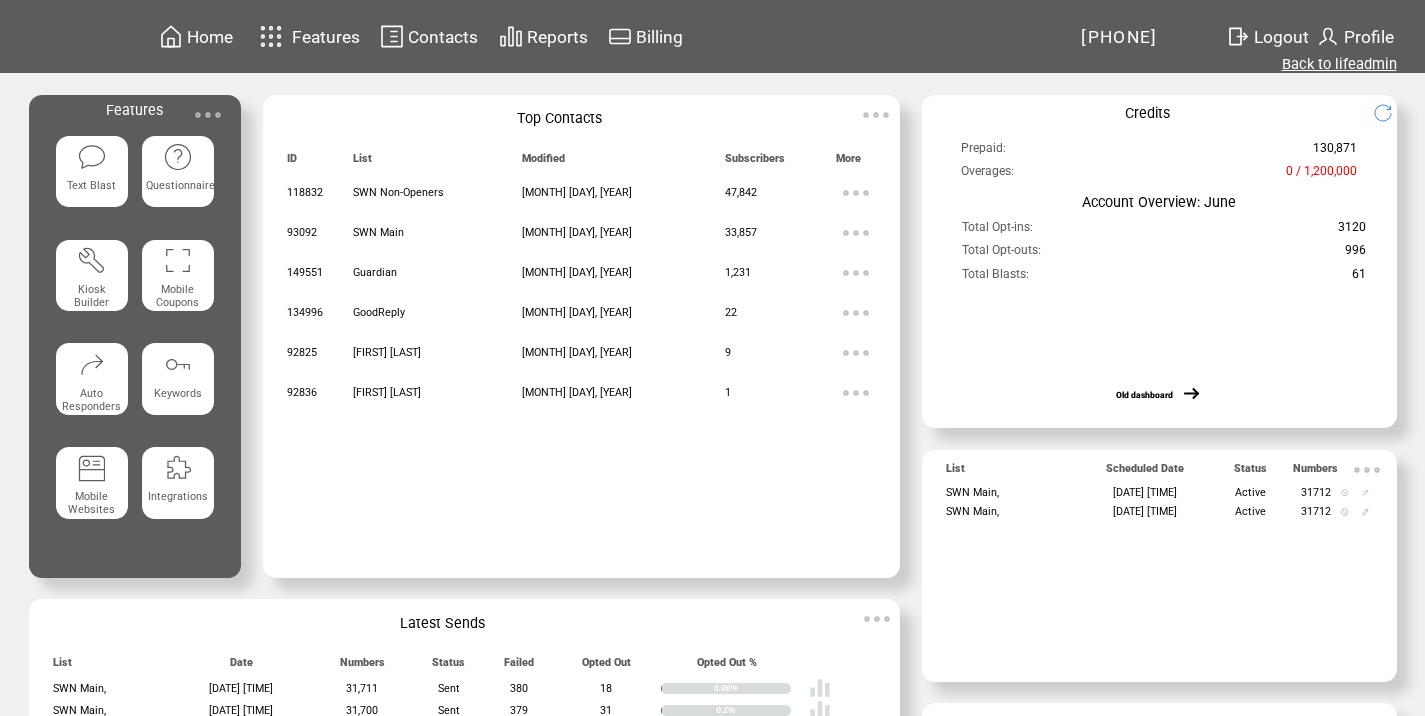 scroll, scrollTop: 0, scrollLeft: 0, axis: both 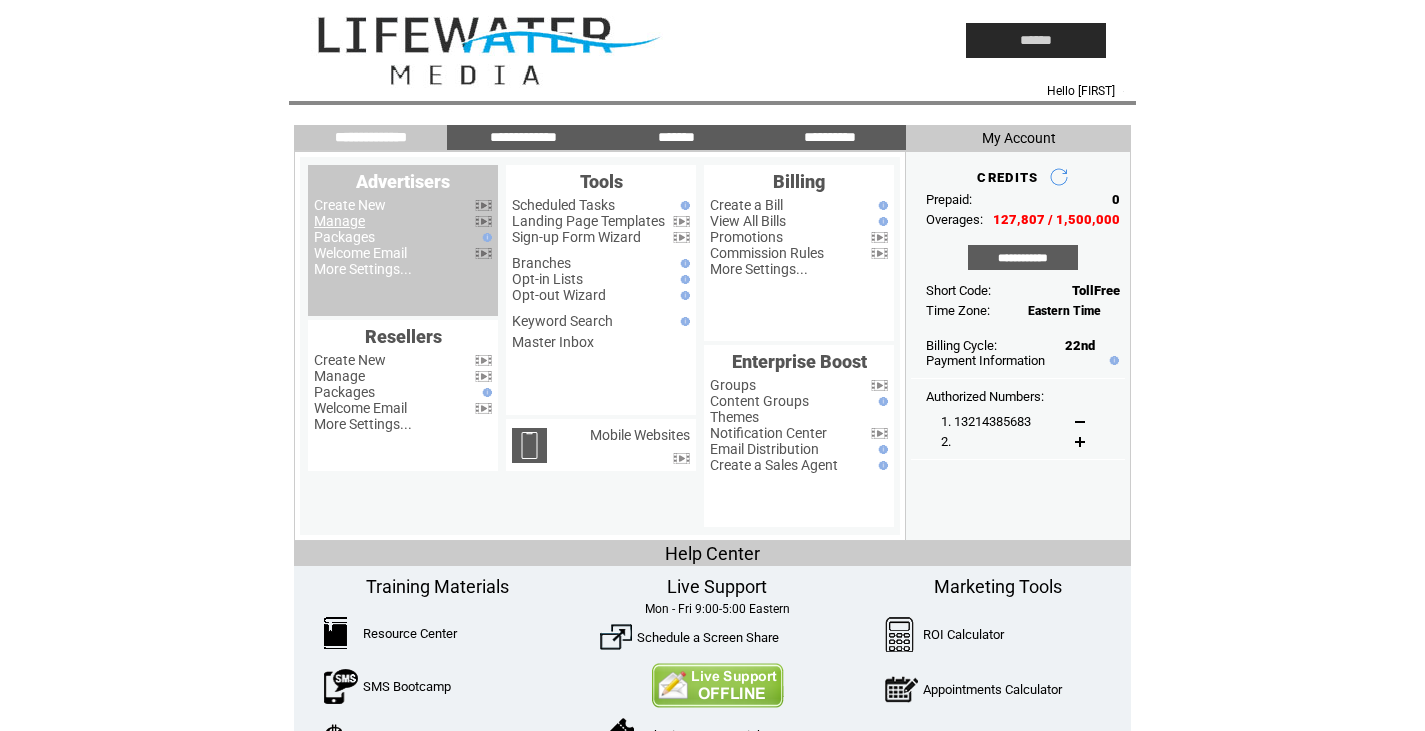 click on "Manage" at bounding box center [339, 221] 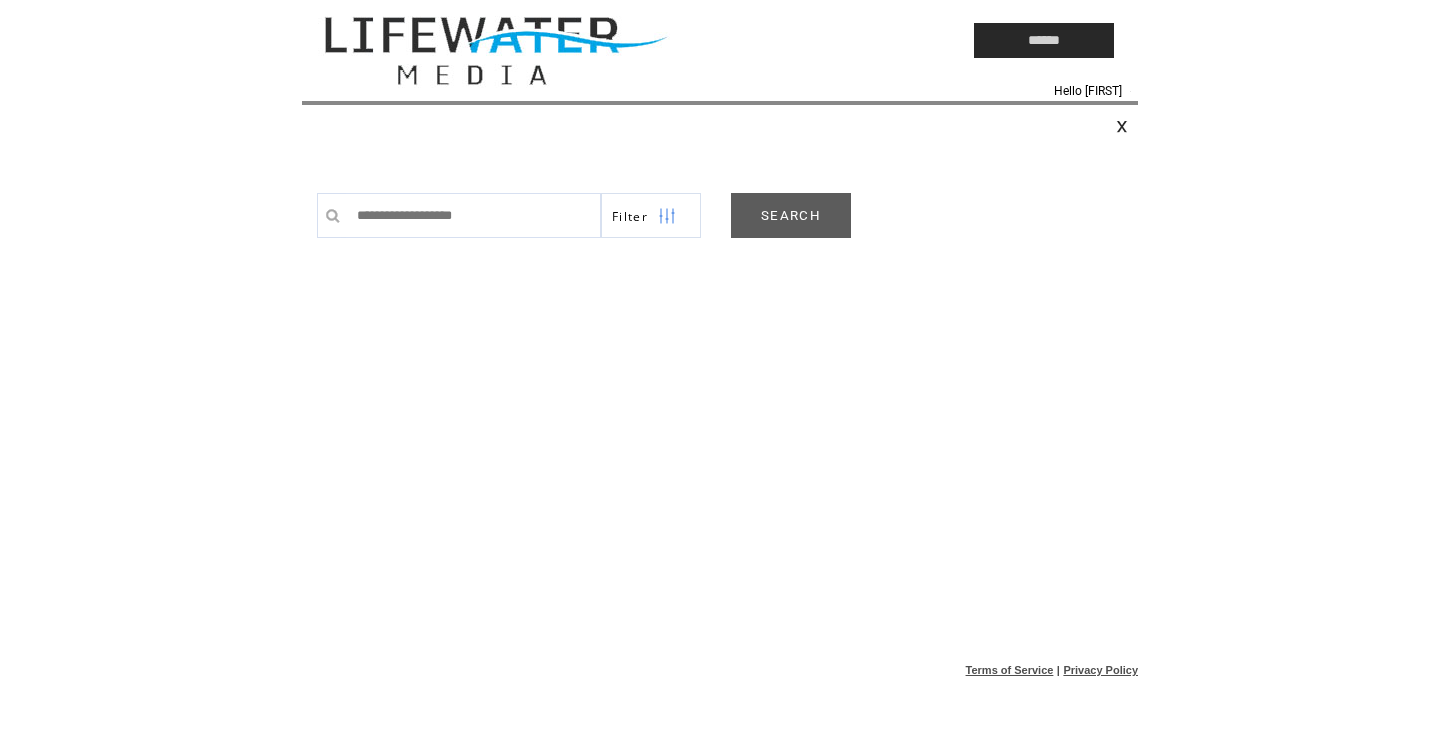 scroll, scrollTop: 0, scrollLeft: 0, axis: both 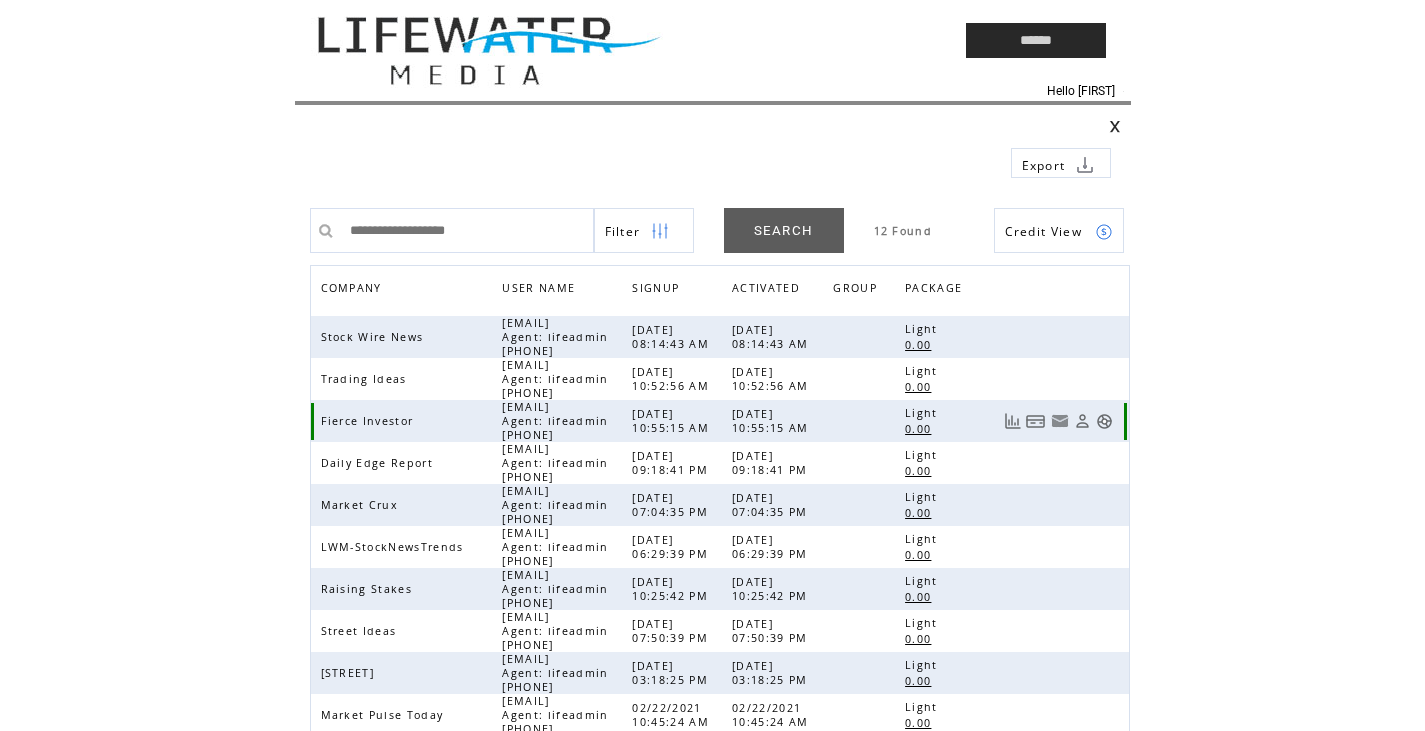 click at bounding box center [1104, 421] 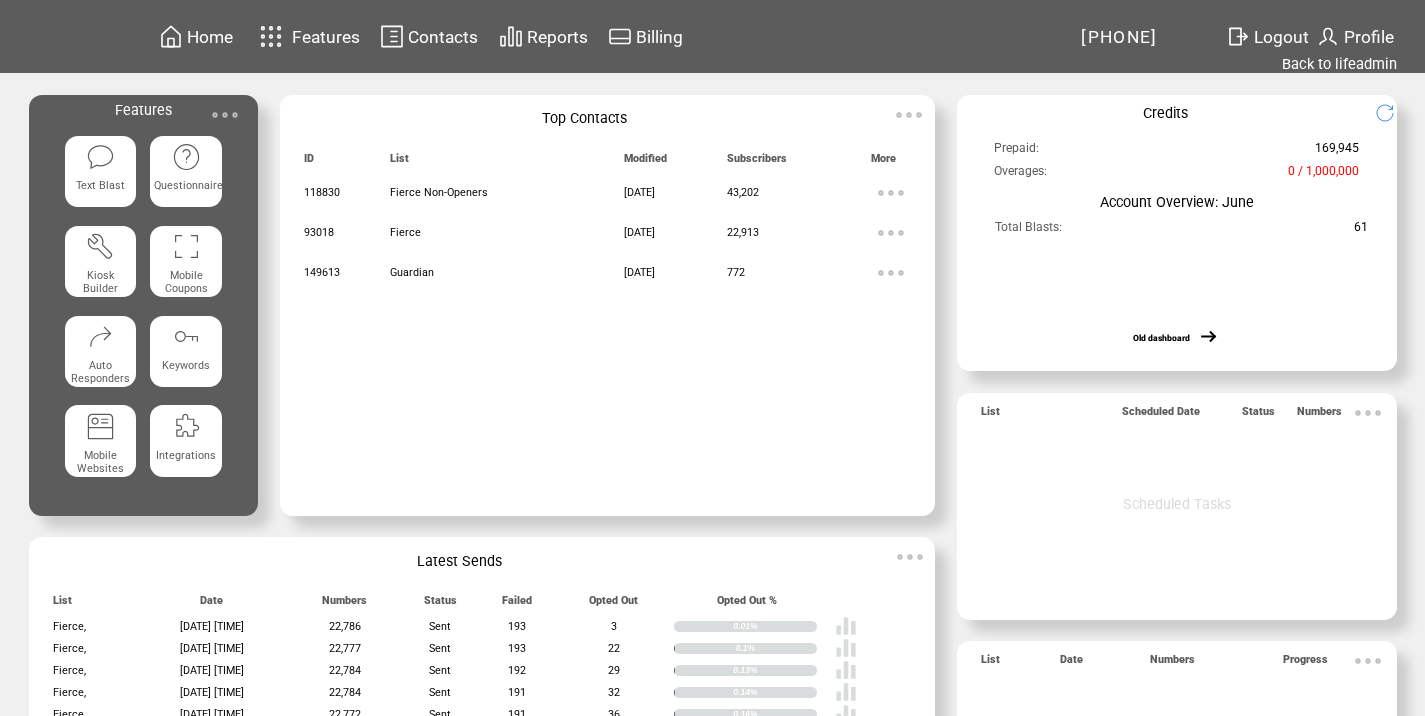 scroll, scrollTop: 0, scrollLeft: 0, axis: both 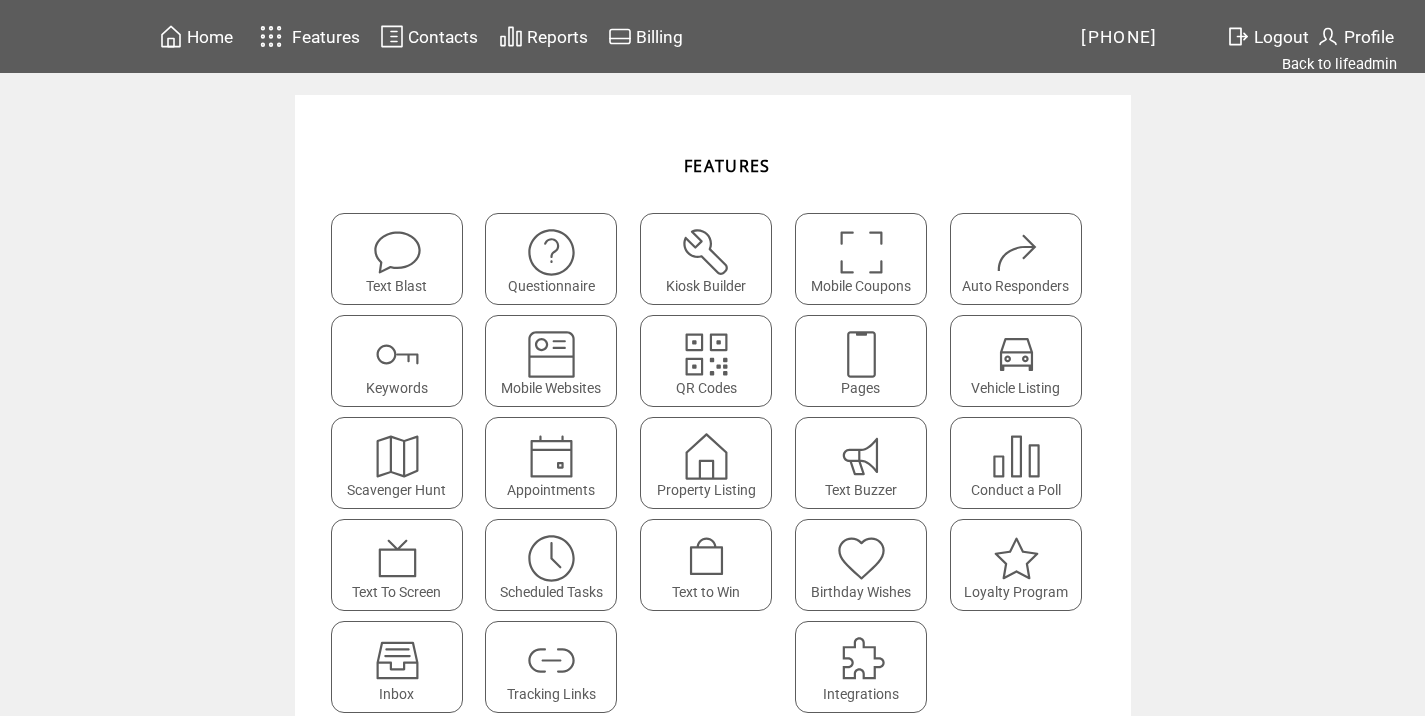 click at bounding box center (551, 660) 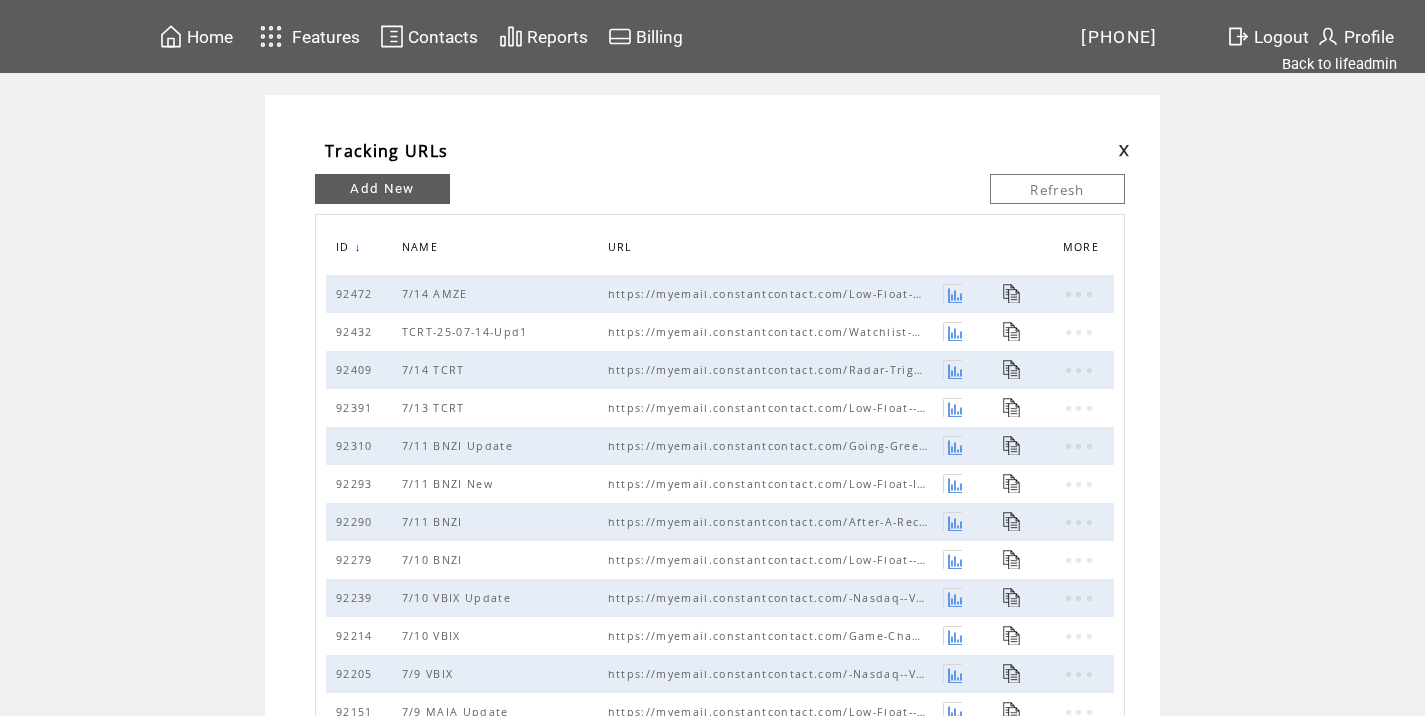 scroll, scrollTop: 0, scrollLeft: 0, axis: both 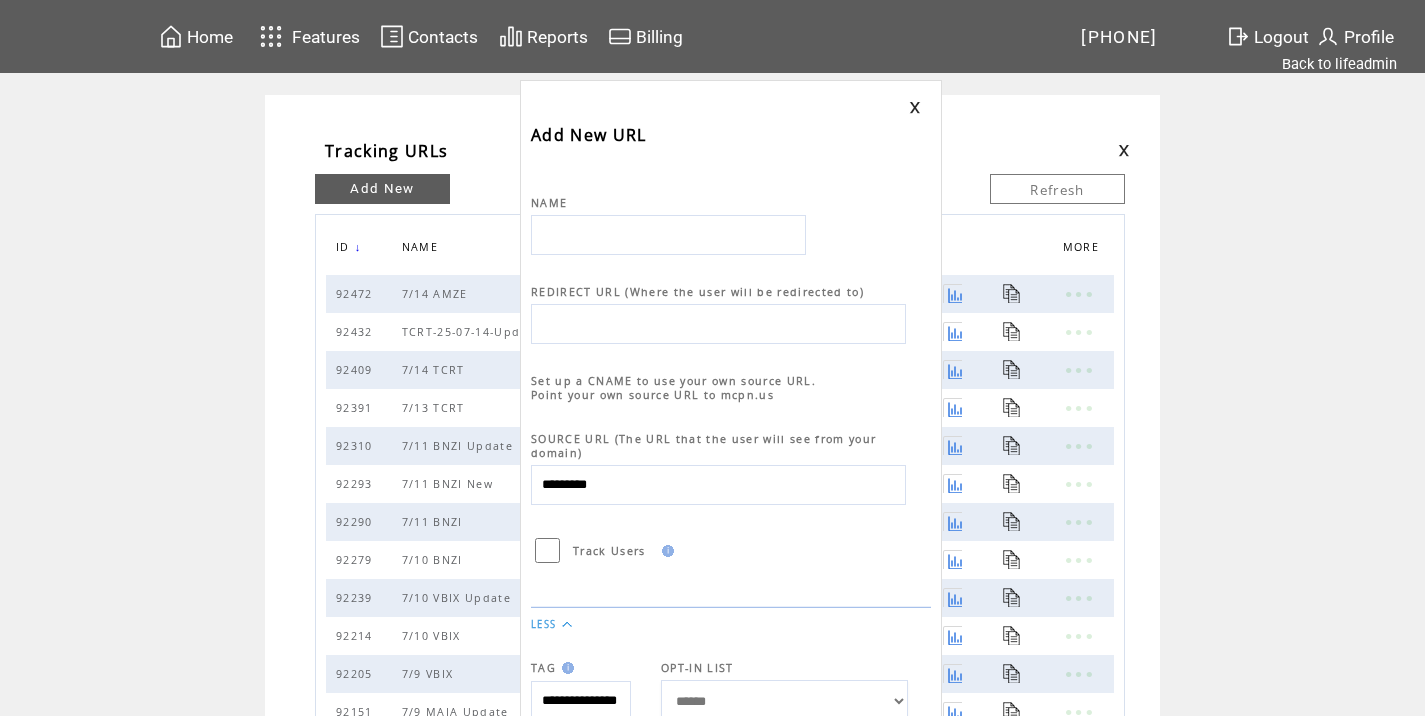 click at bounding box center [668, 235] 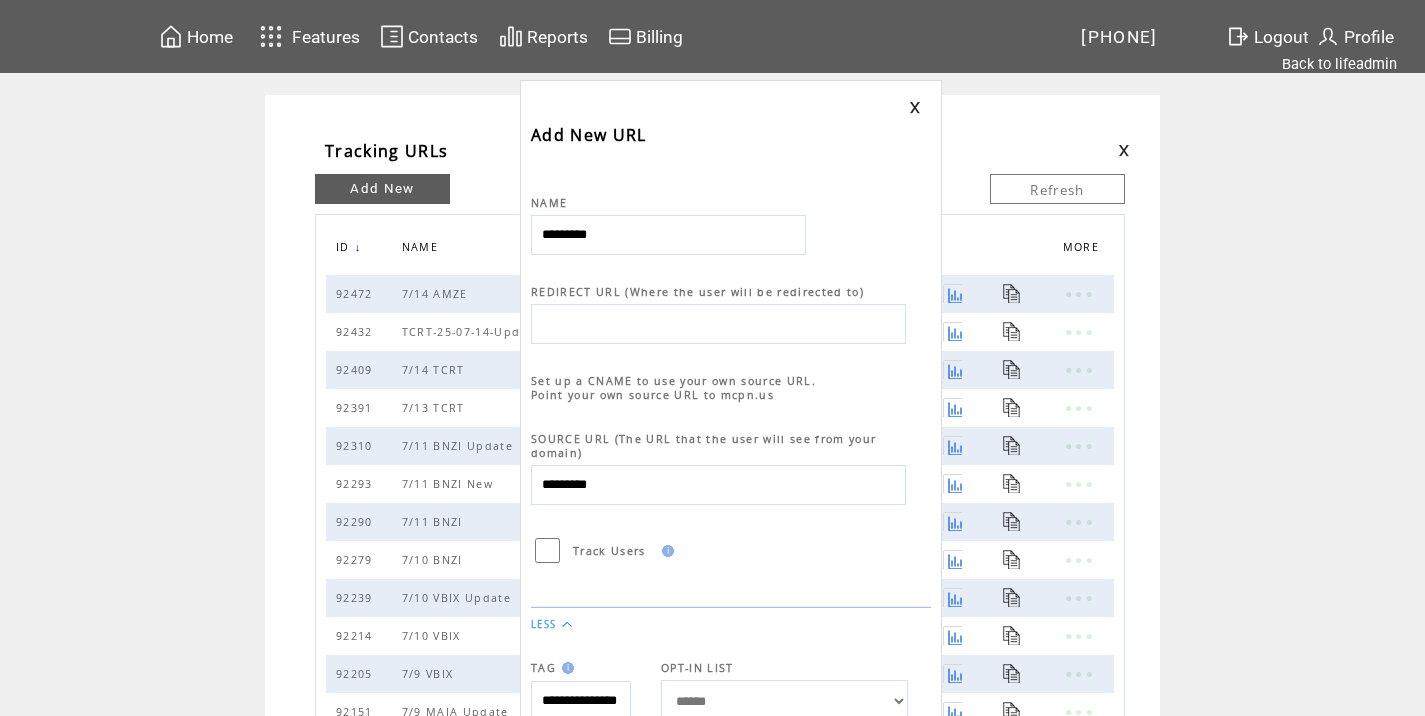 type on "*********" 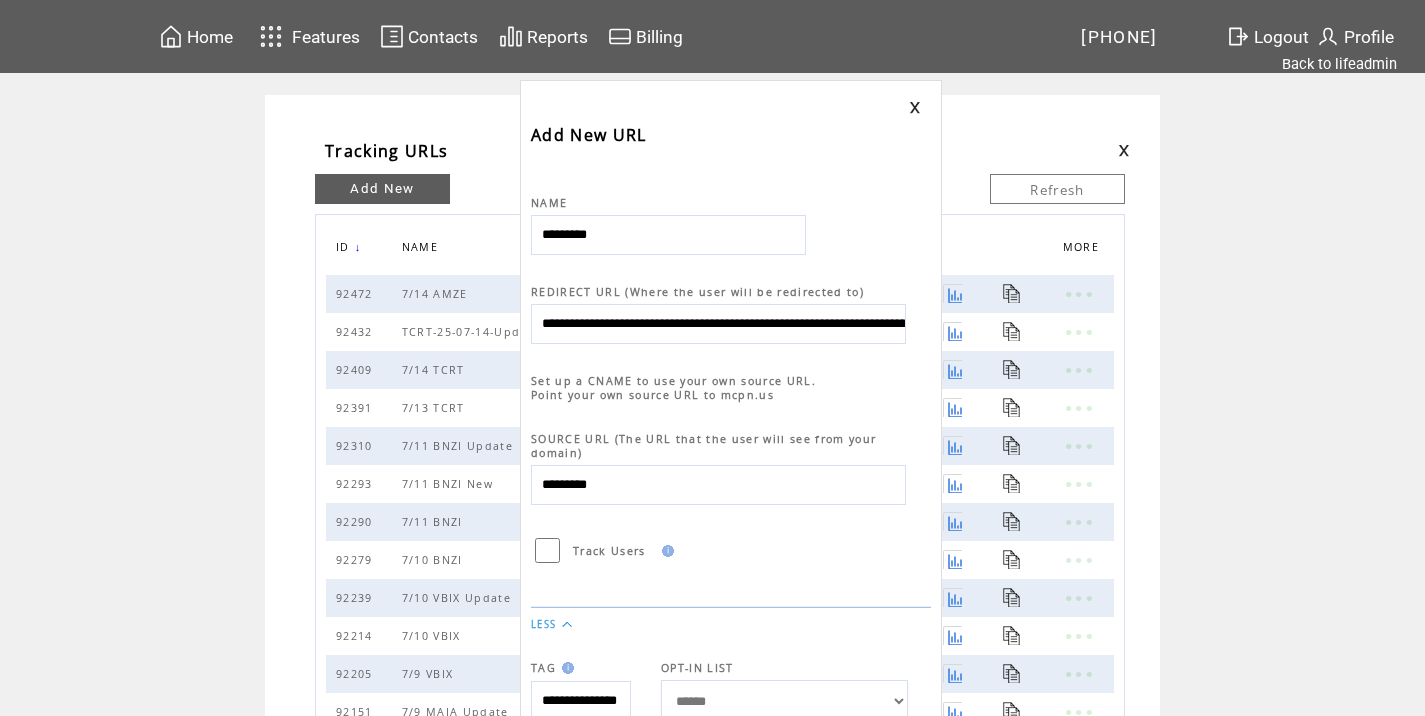 scroll, scrollTop: 0, scrollLeft: 1013, axis: horizontal 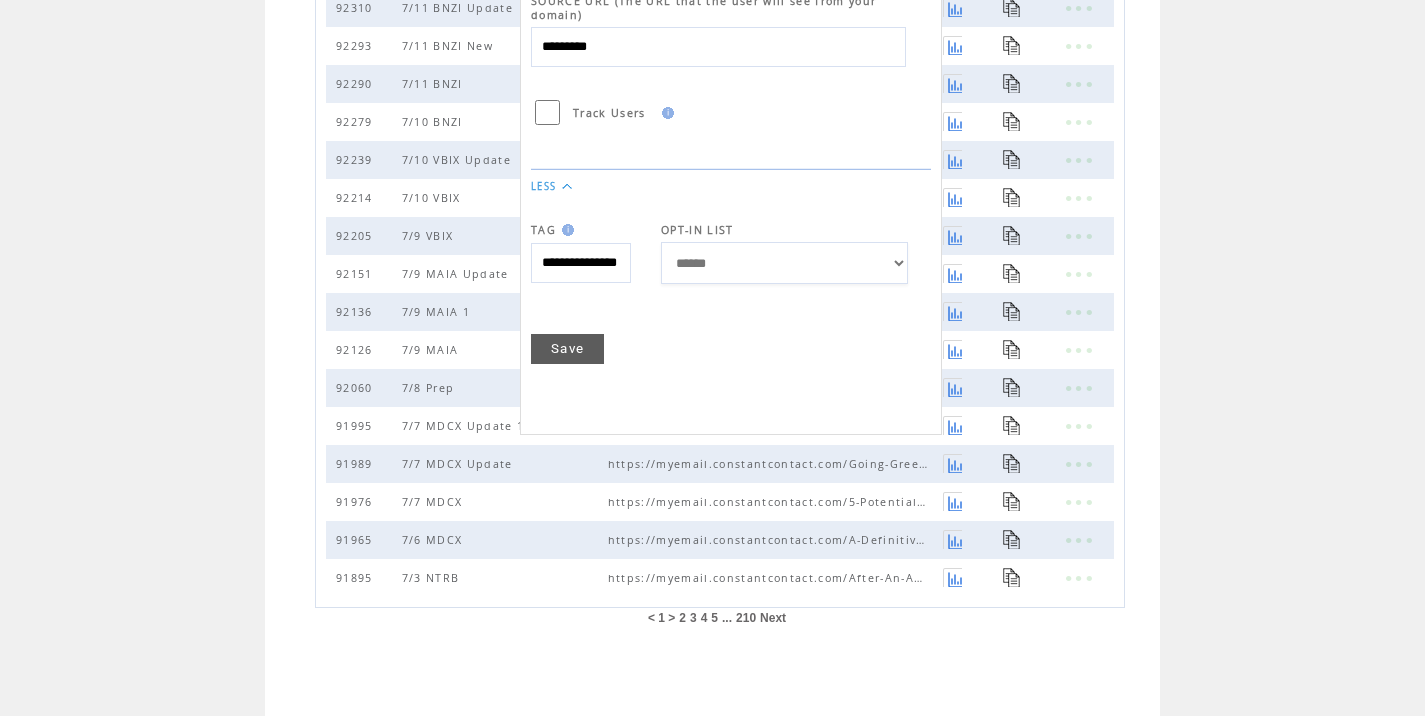 type on "**********" 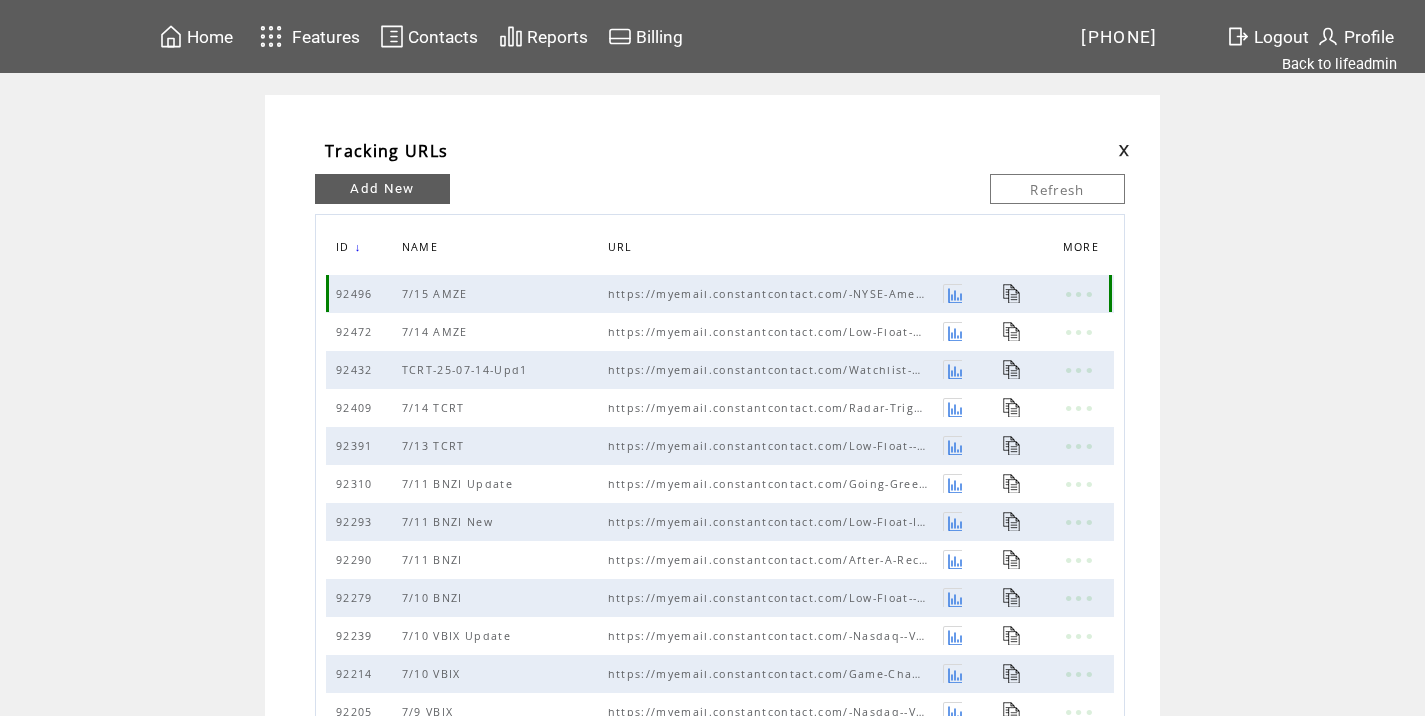 click at bounding box center [1012, 293] 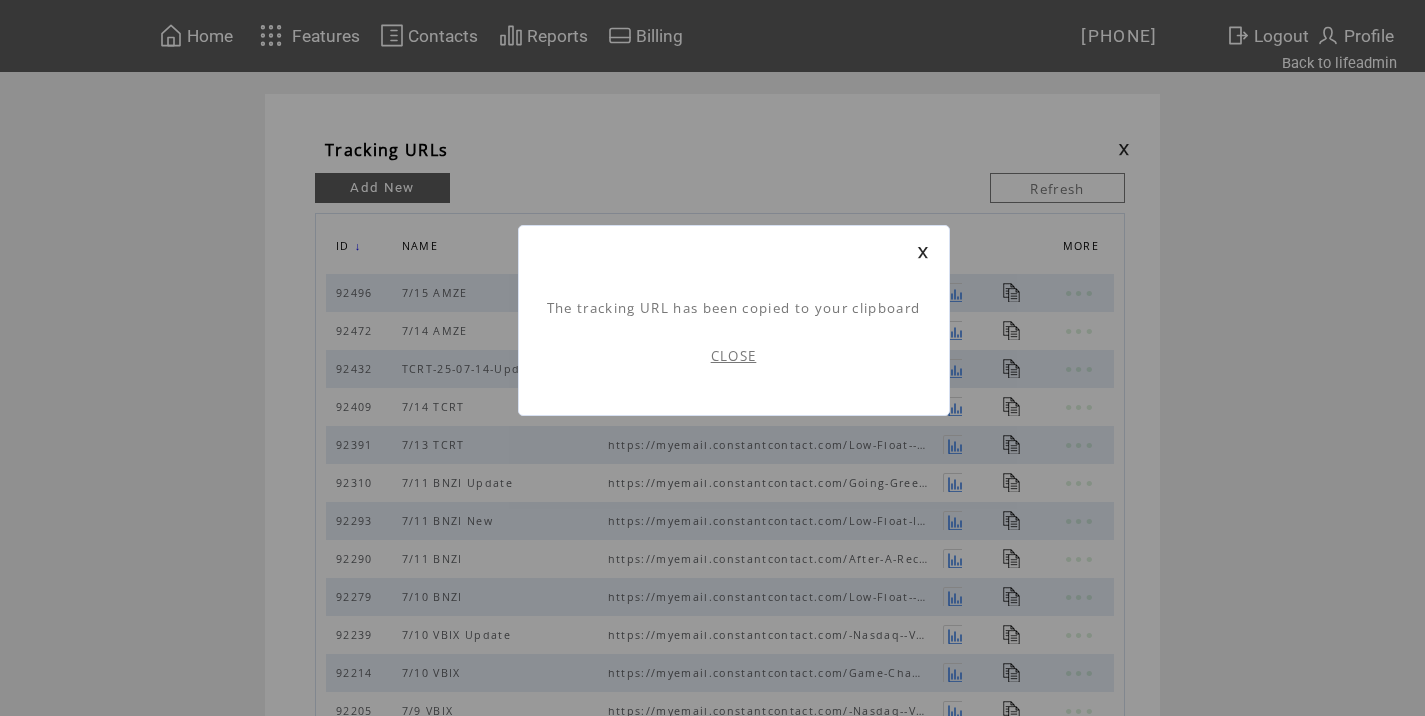 click on "CLOSE" at bounding box center (734, 356) 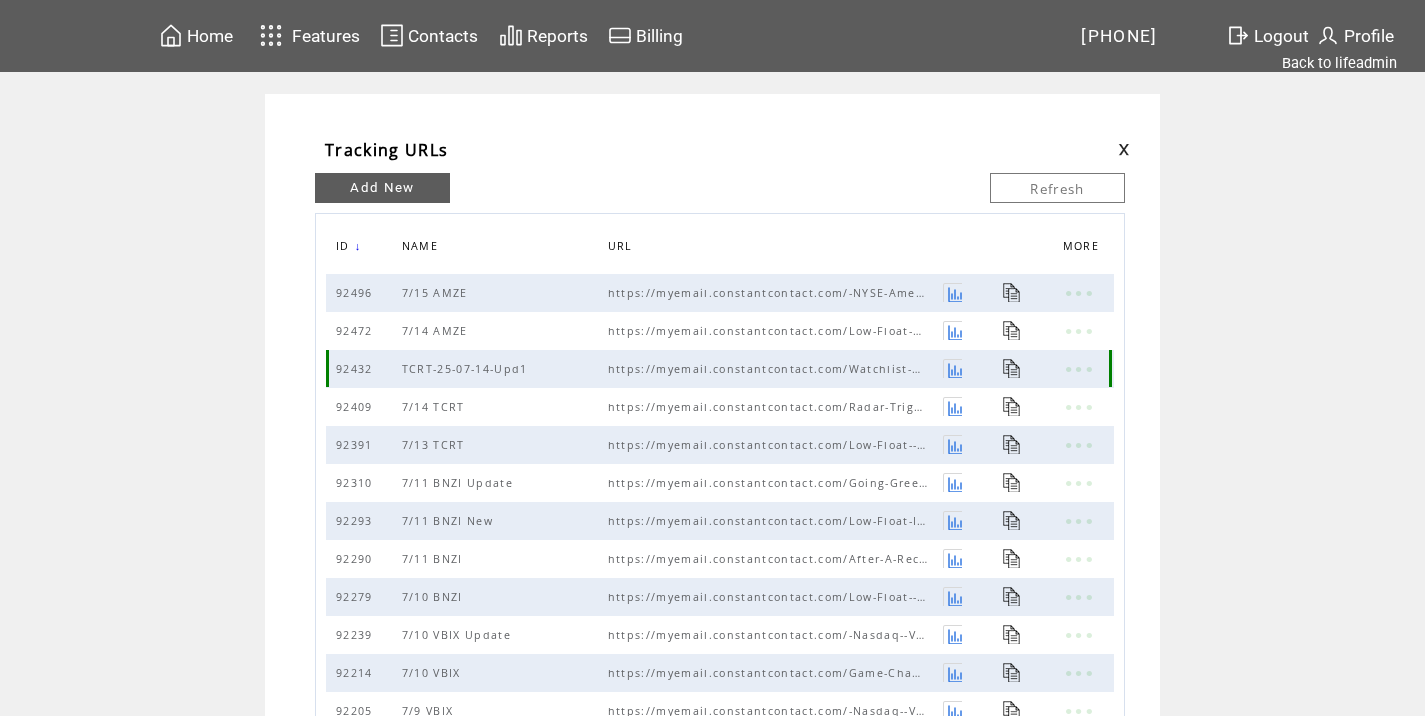 scroll, scrollTop: 0, scrollLeft: 0, axis: both 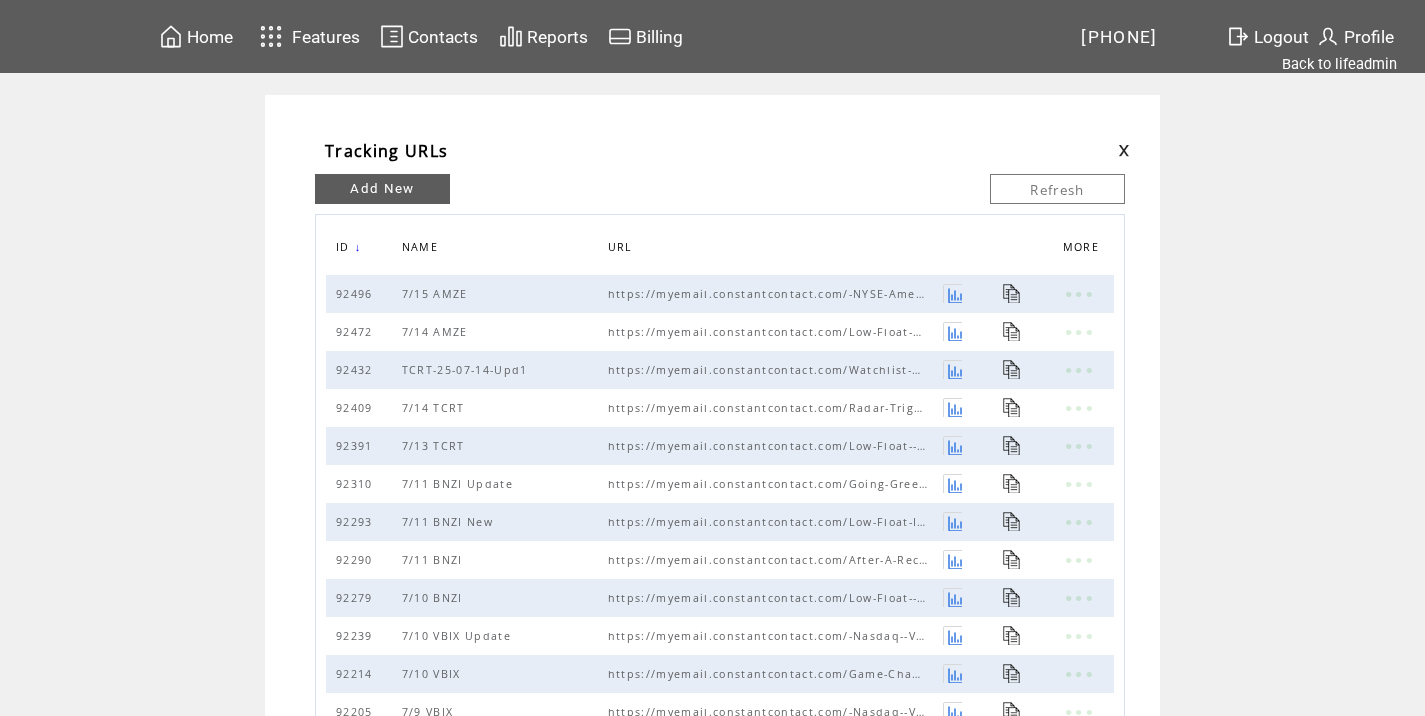 click at bounding box center (1124, 150) 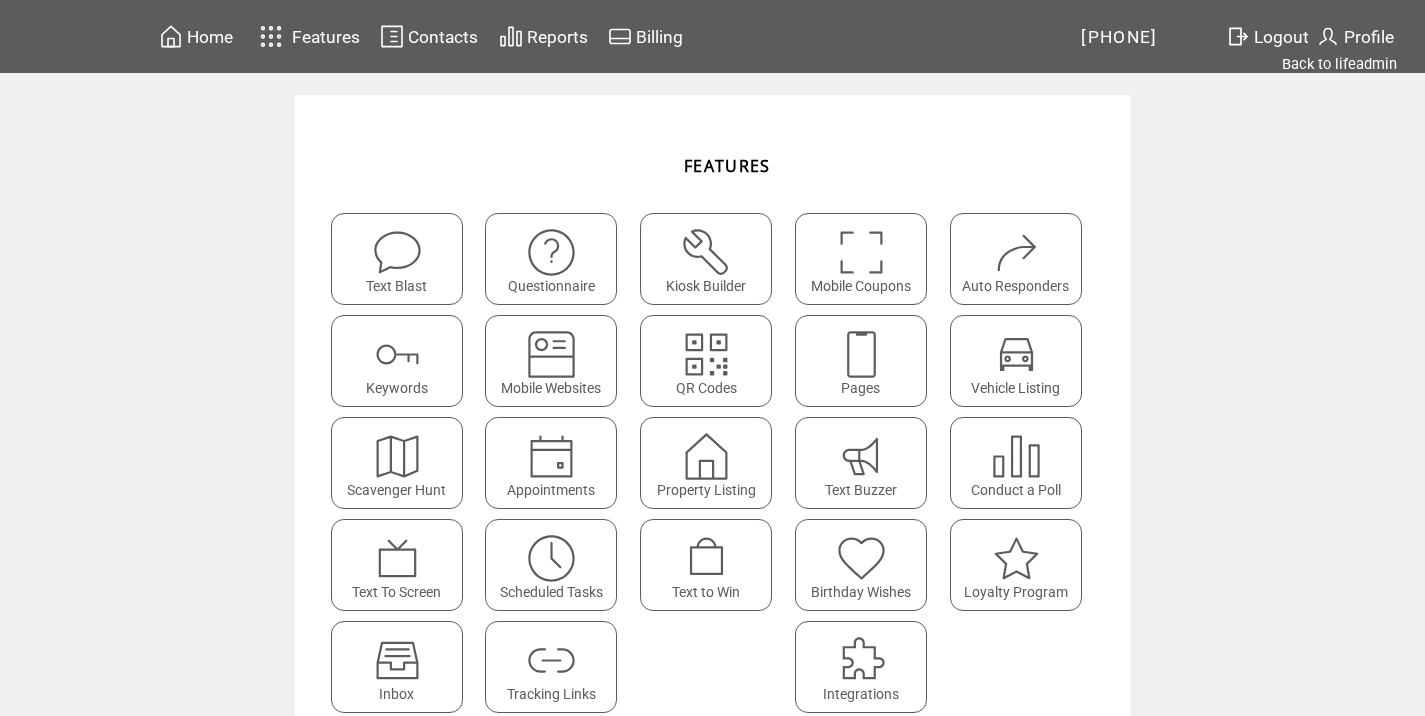 scroll, scrollTop: 0, scrollLeft: 0, axis: both 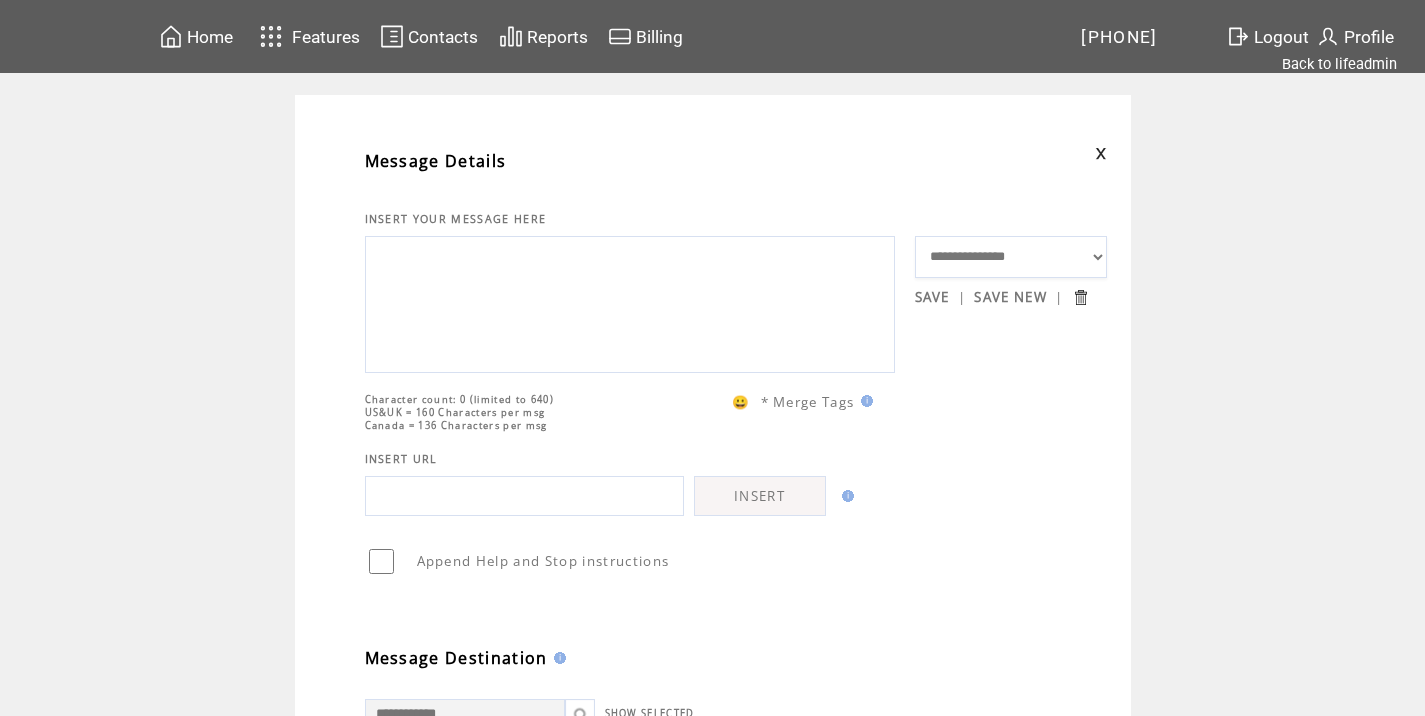 click at bounding box center (630, 302) 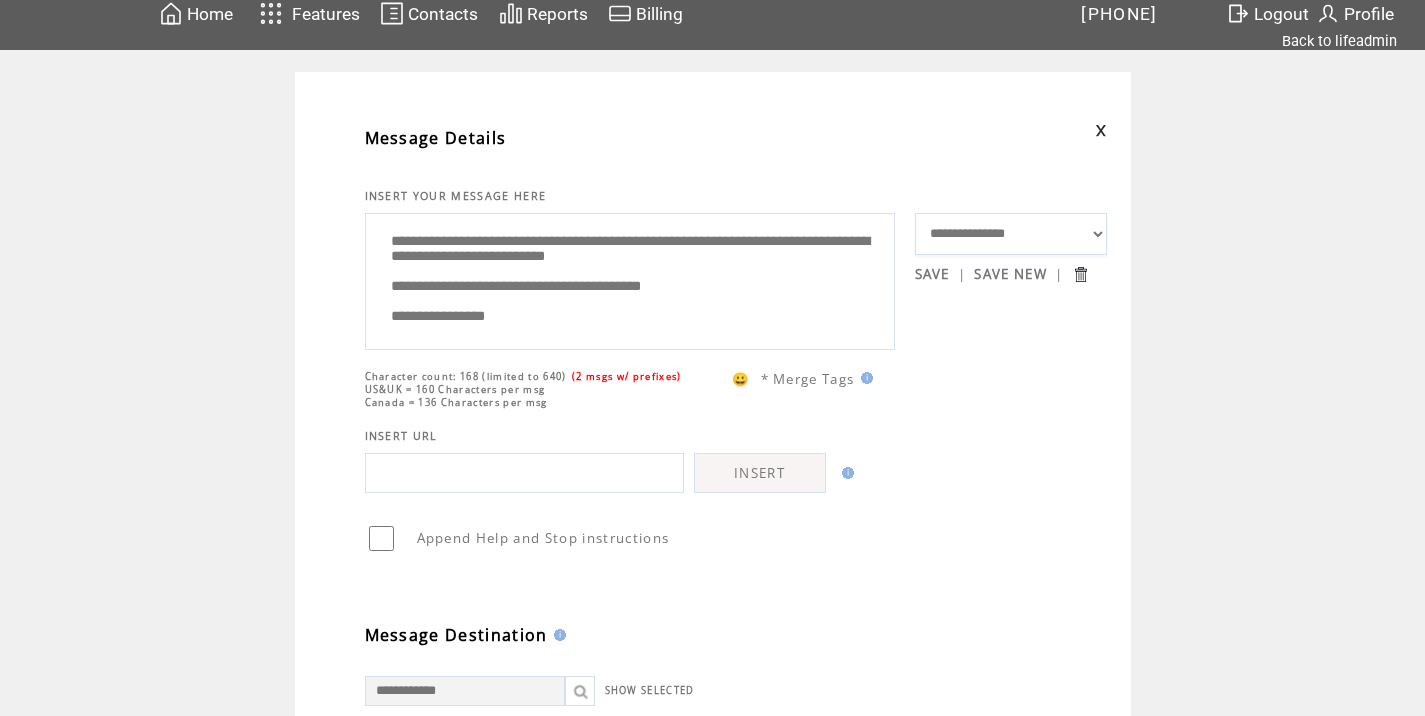 scroll, scrollTop: 25, scrollLeft: 0, axis: vertical 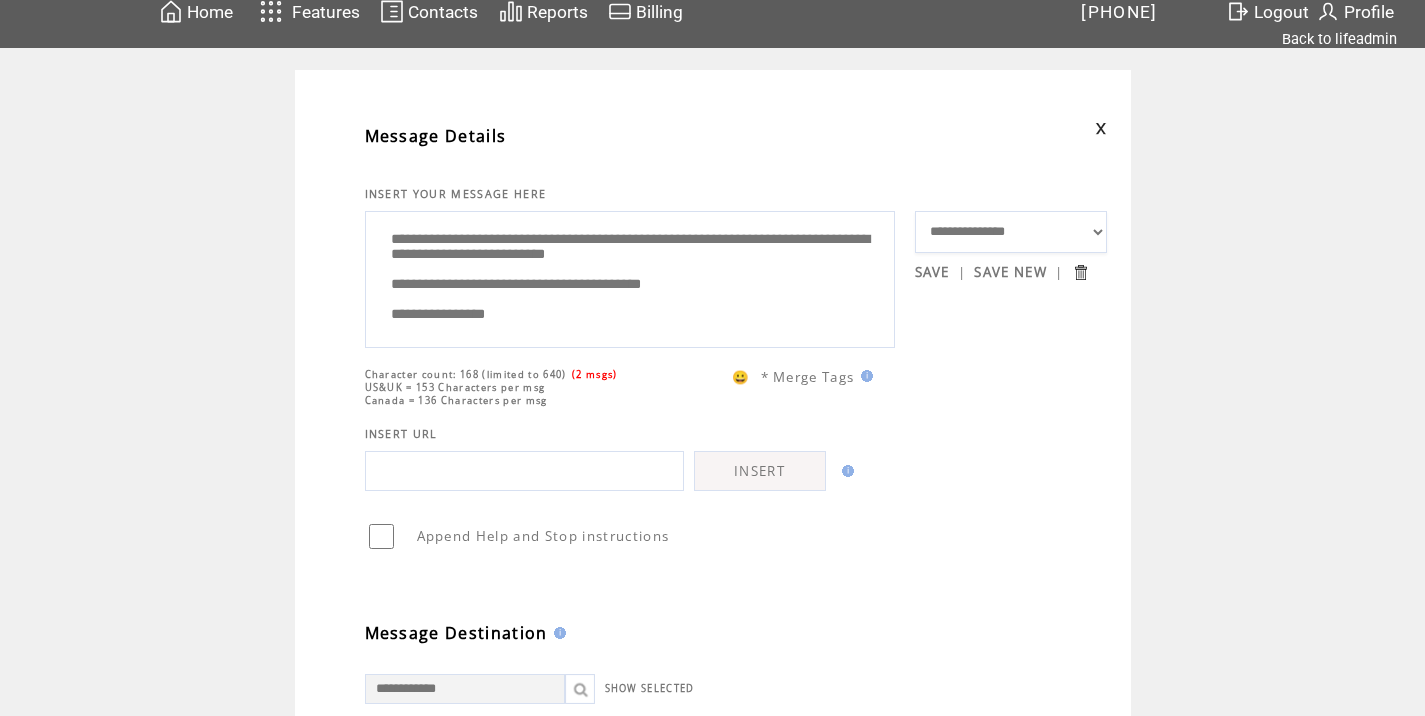 drag, startPoint x: 704, startPoint y: 236, endPoint x: 747, endPoint y: 239, distance: 43.104523 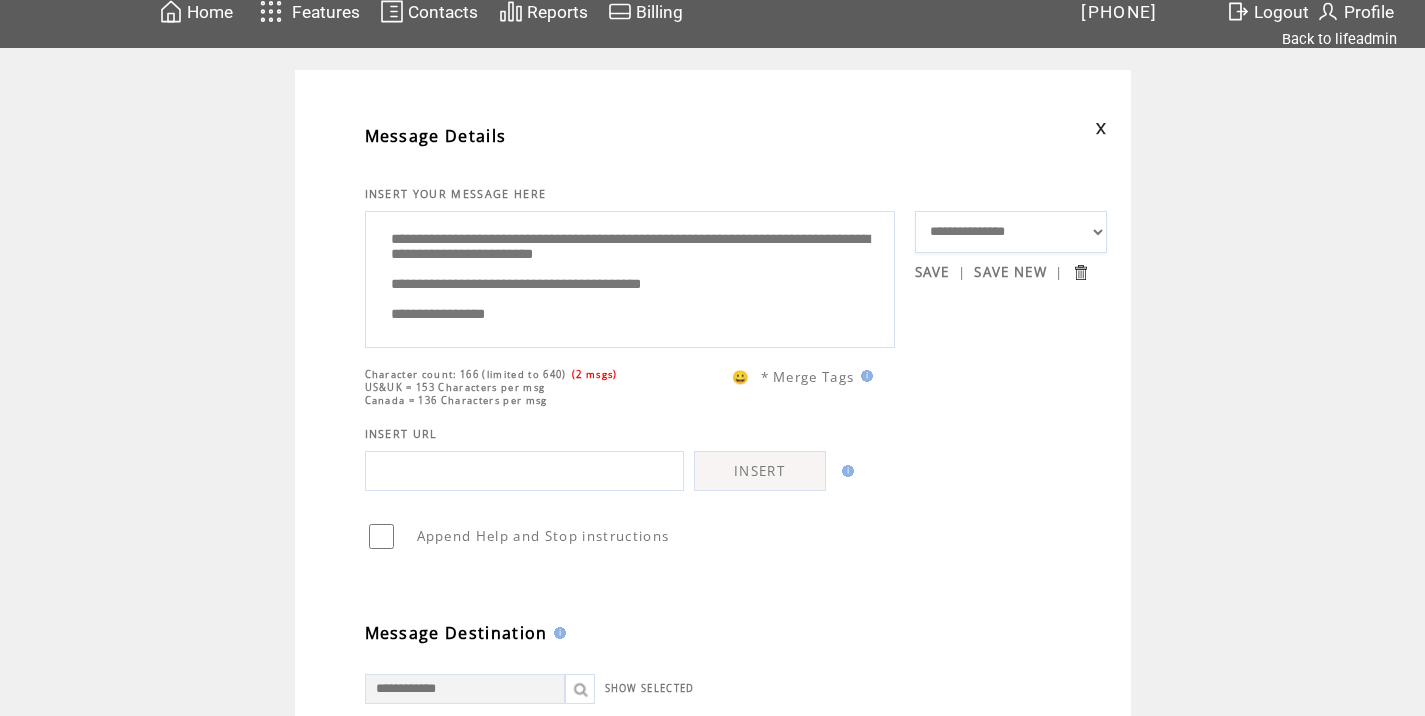 drag, startPoint x: 551, startPoint y: 260, endPoint x: 565, endPoint y: 260, distance: 14 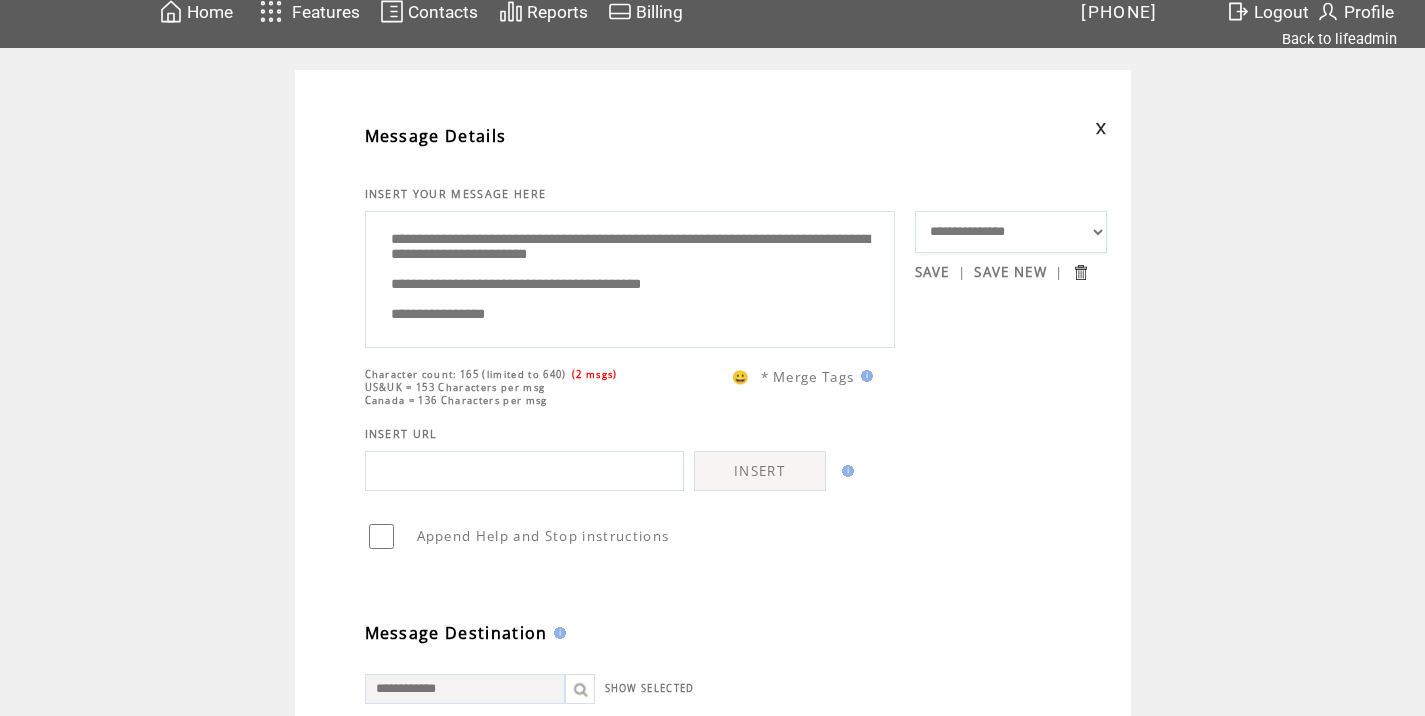 click on "**********" at bounding box center (630, 277) 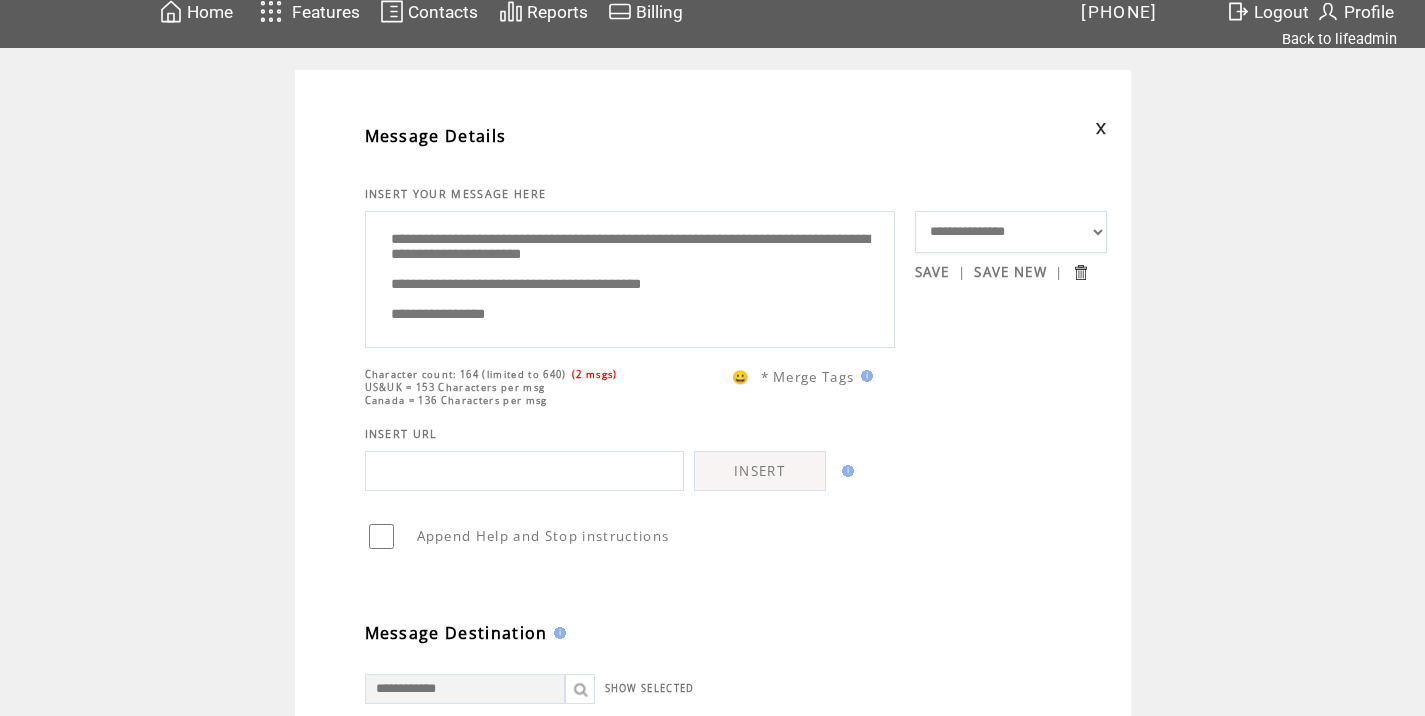 drag, startPoint x: 715, startPoint y: 270, endPoint x: 801, endPoint y: 258, distance: 86.833176 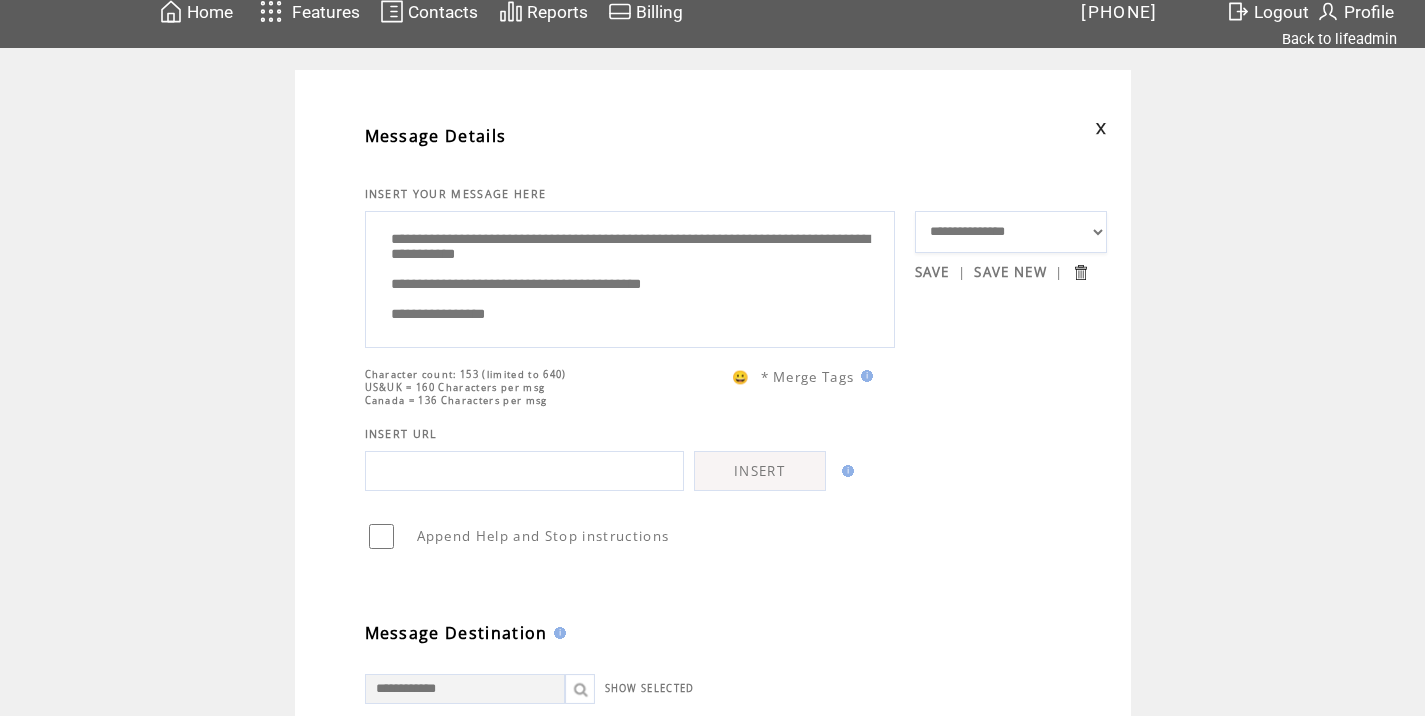 click on "**********" at bounding box center (630, 277) 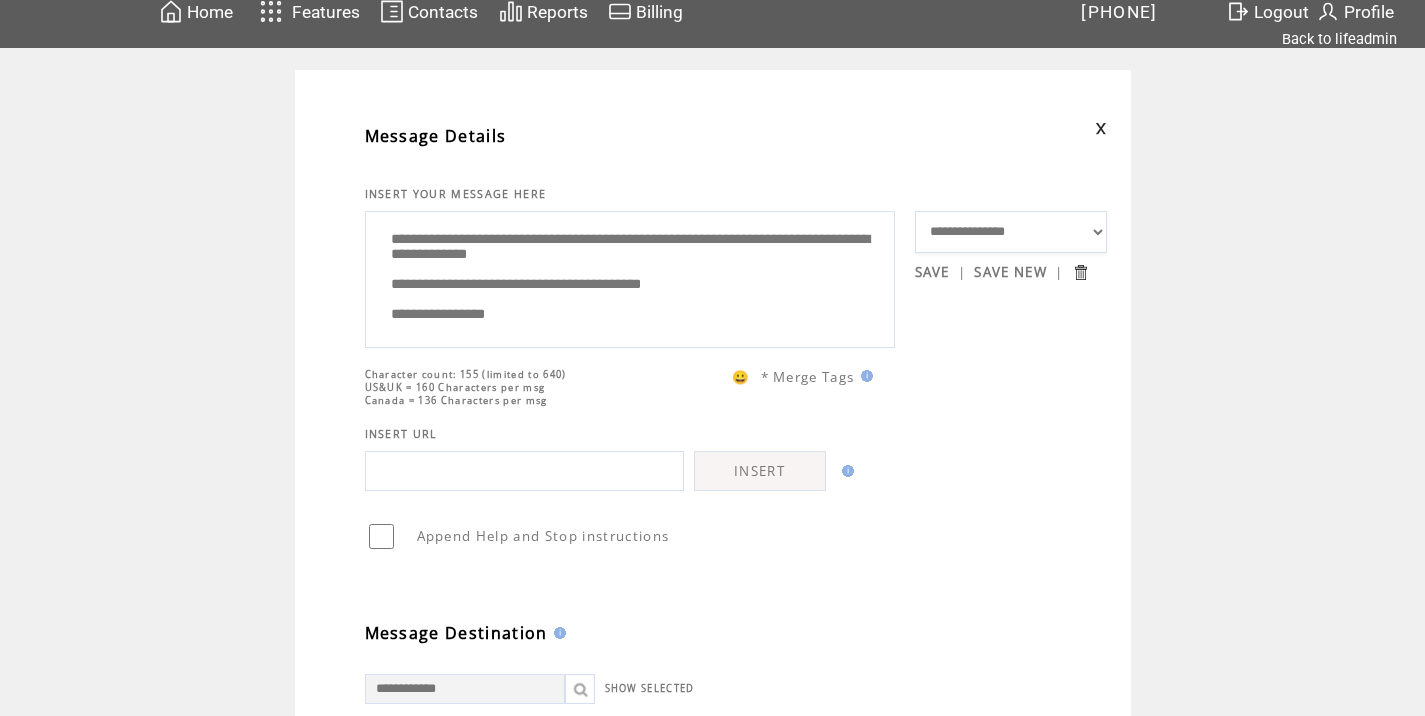 click on "**********" at bounding box center (630, 277) 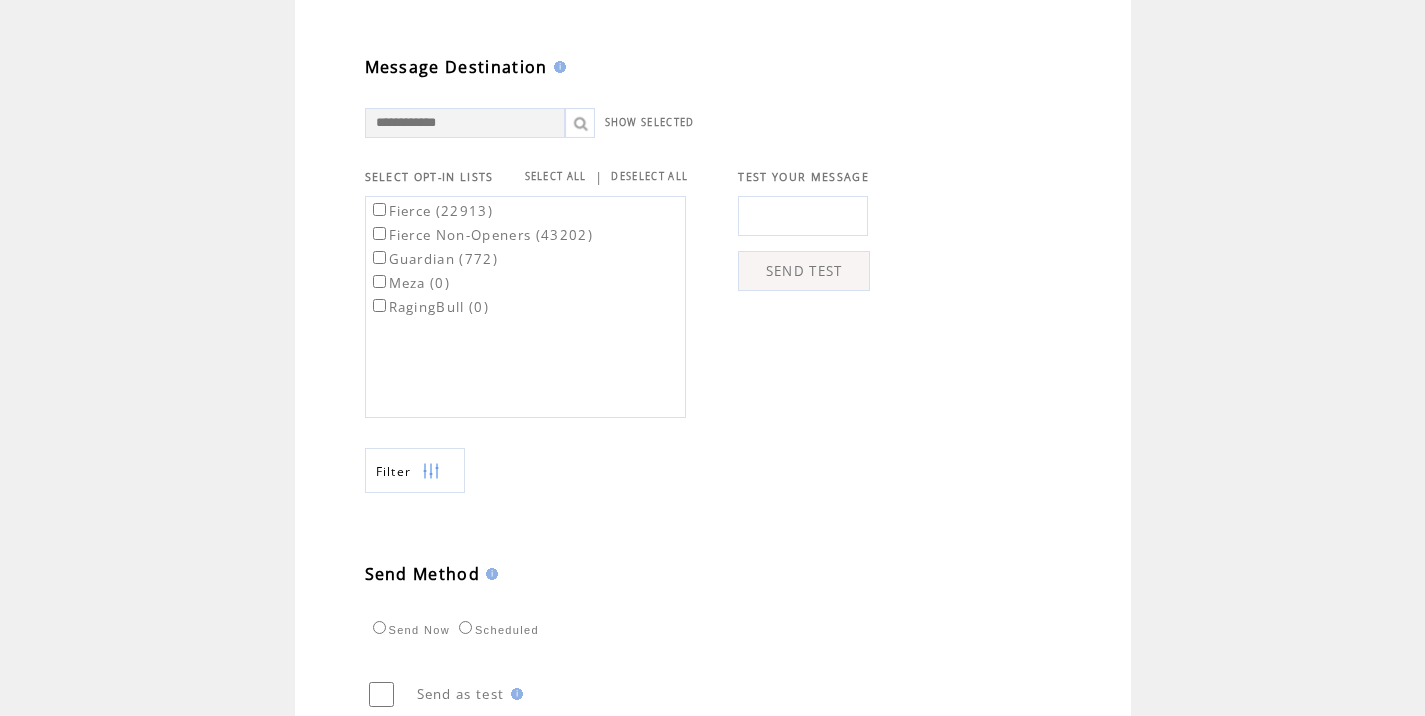 scroll, scrollTop: 774, scrollLeft: 0, axis: vertical 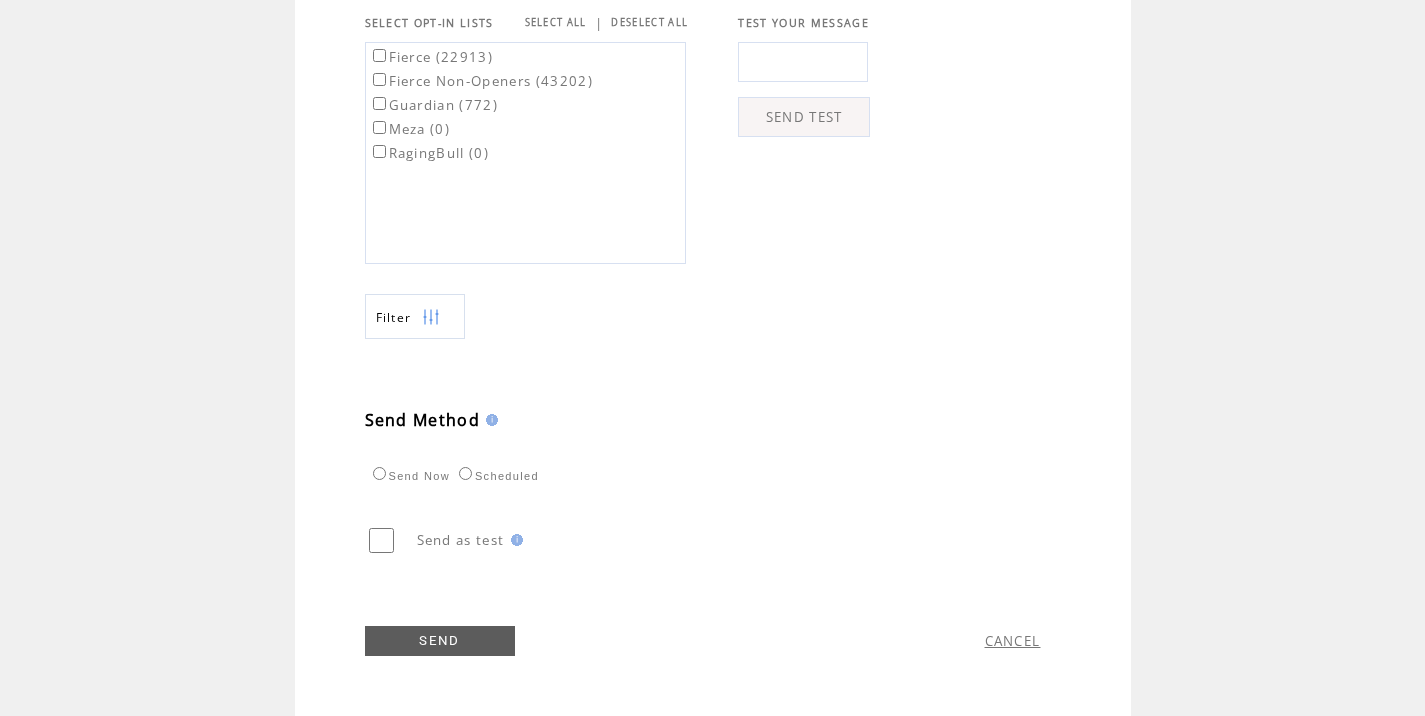 click at bounding box center [803, 62] 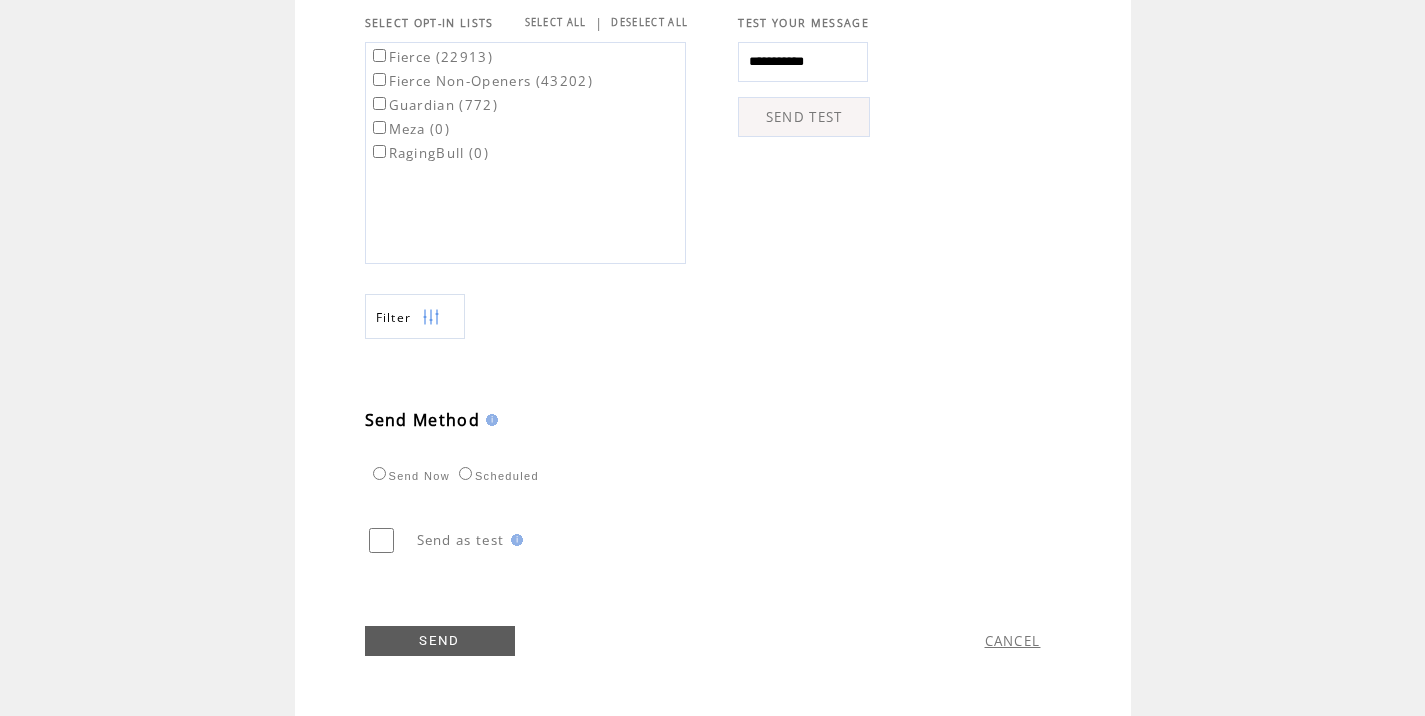 click on "SEND TEST" at bounding box center (804, 117) 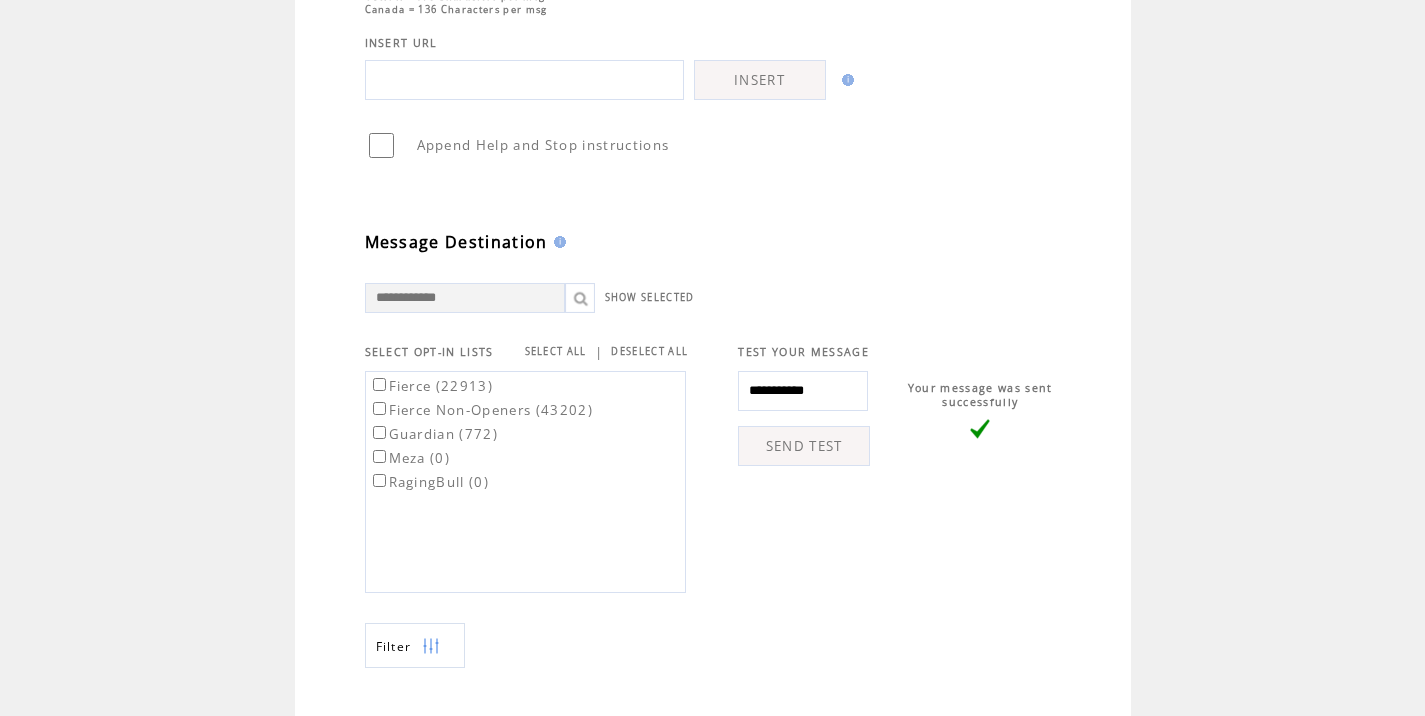 scroll, scrollTop: 473, scrollLeft: 0, axis: vertical 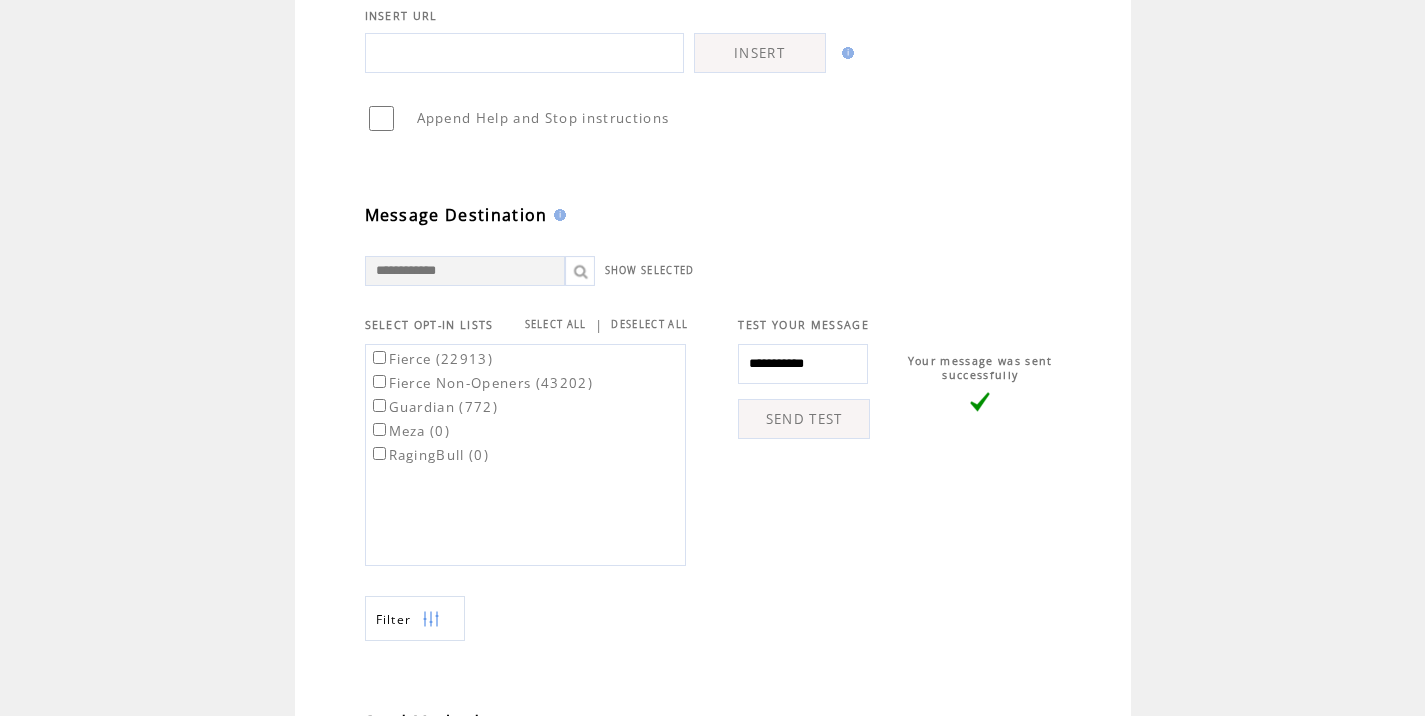 click on "Fierce (22913)" at bounding box center (481, 358) 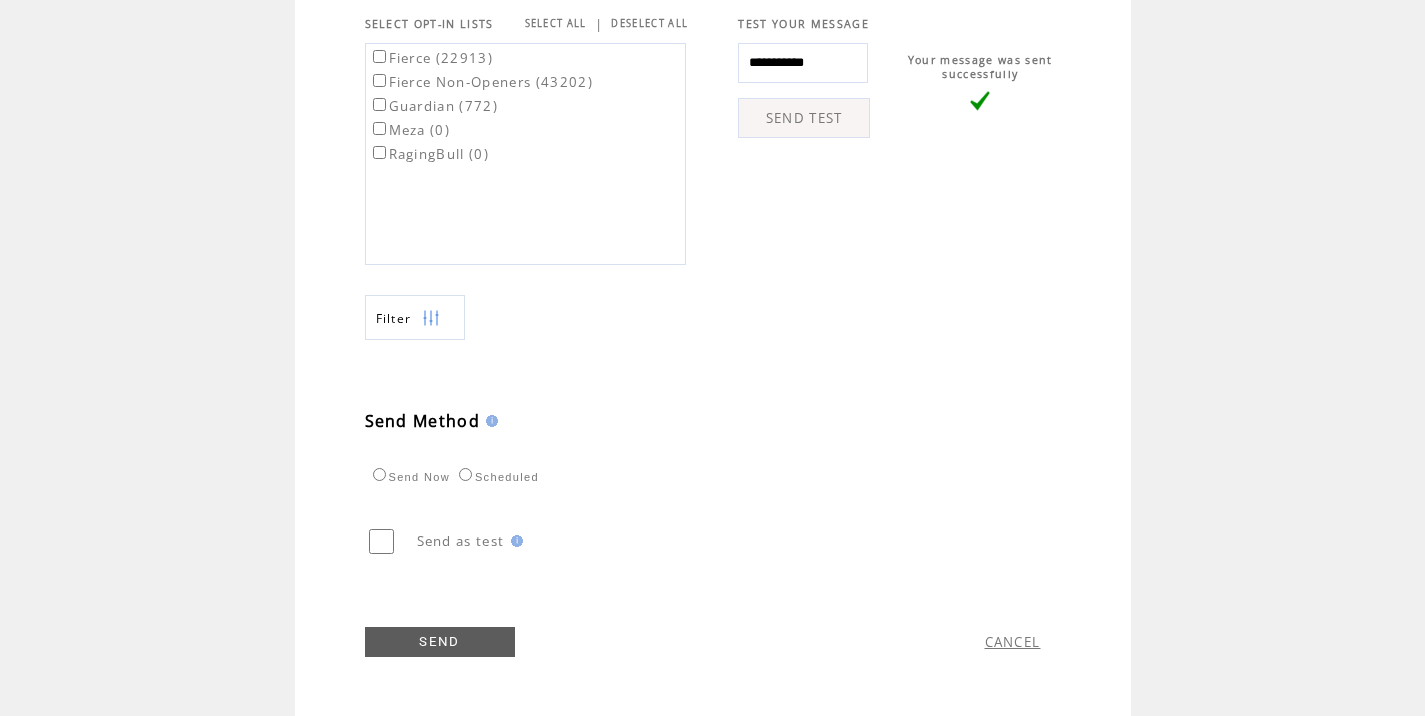 click on "Scheduled" at bounding box center (496, 477) 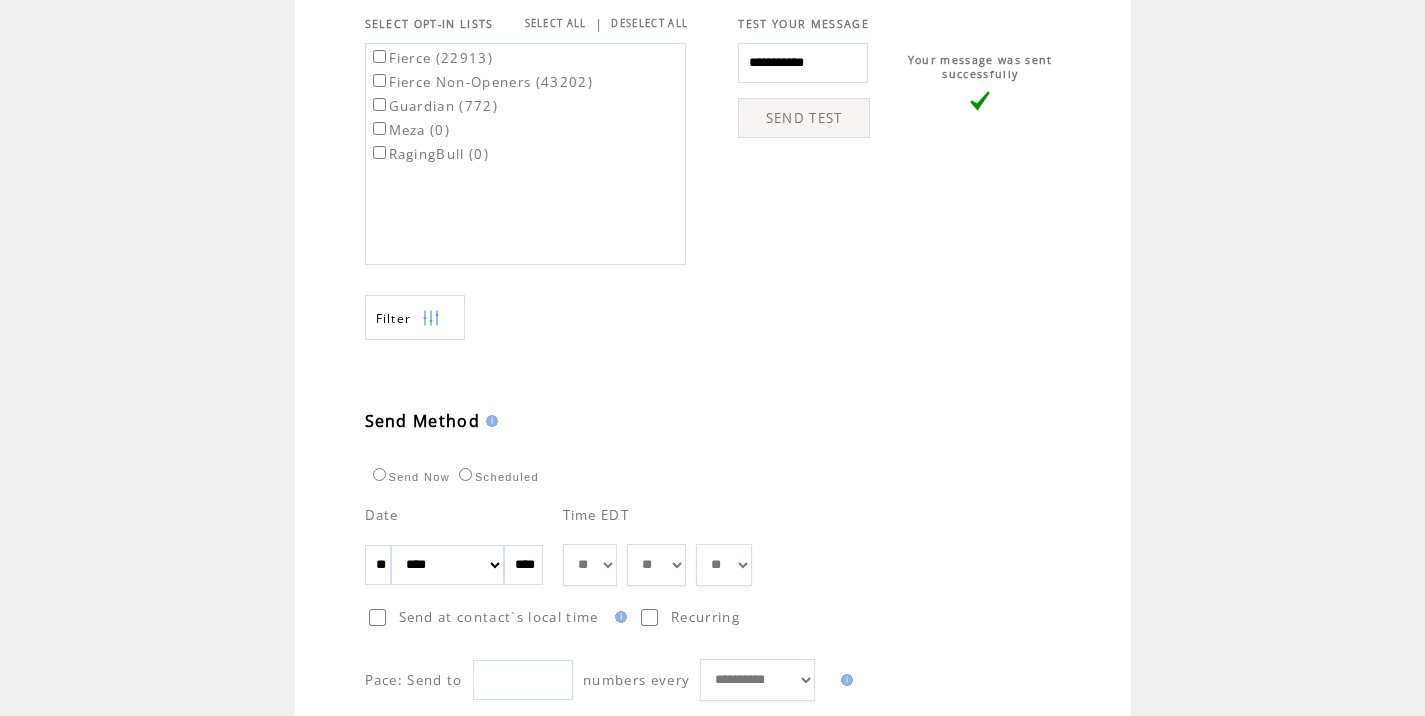 click on "** 	 ** 	 ** 	 ** 	 ** 	 ** 	 ** 	 ** 	 ** 	 ** 	 ** 	 ** 	 **" at bounding box center (590, 565) 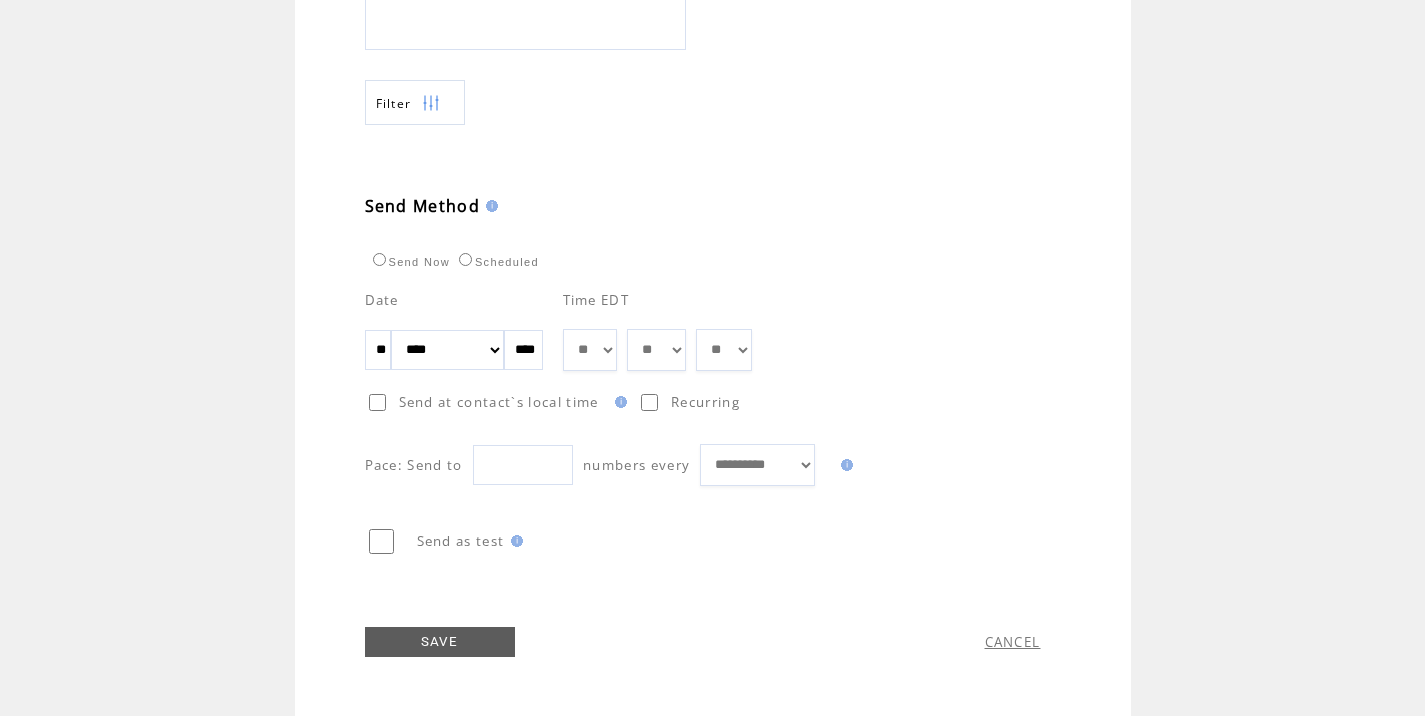 click on "SAVE" at bounding box center (440, 642) 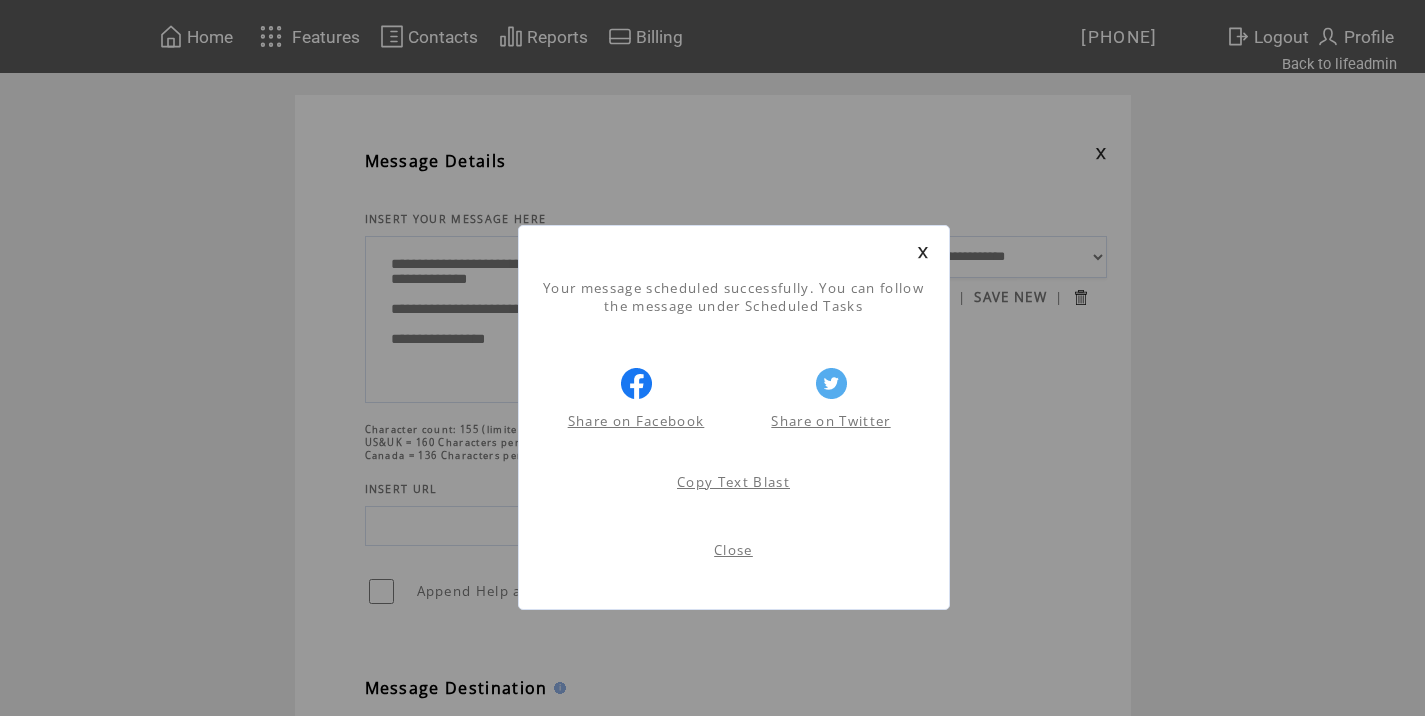 scroll, scrollTop: 1, scrollLeft: 0, axis: vertical 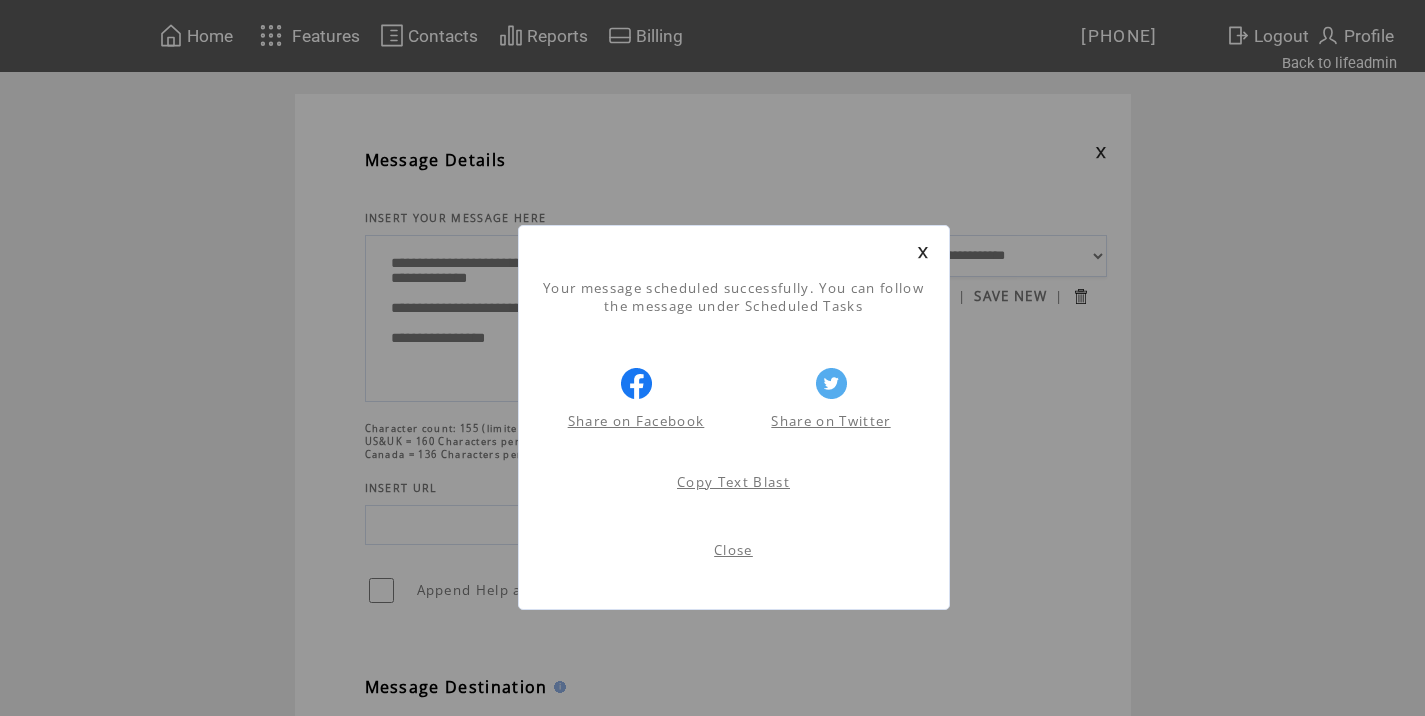 click on "Close" at bounding box center [733, 550] 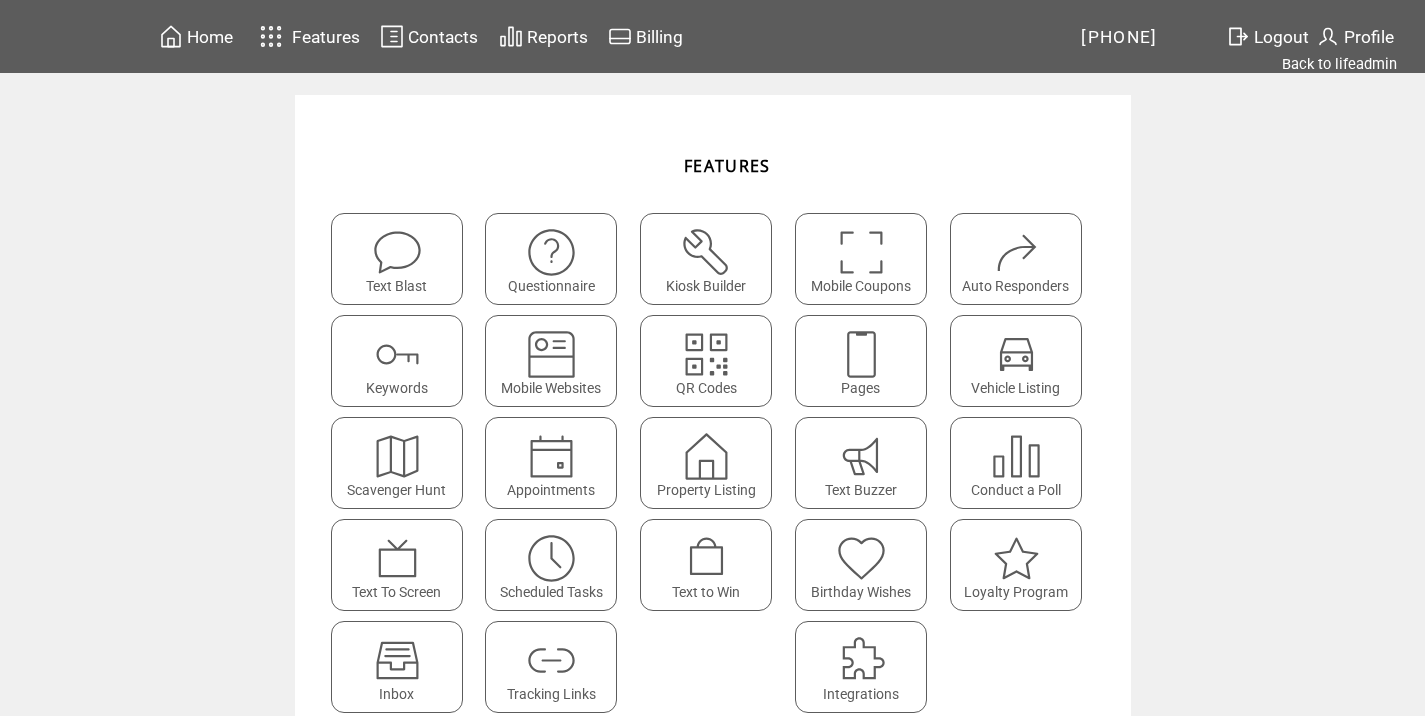 scroll, scrollTop: 0, scrollLeft: 0, axis: both 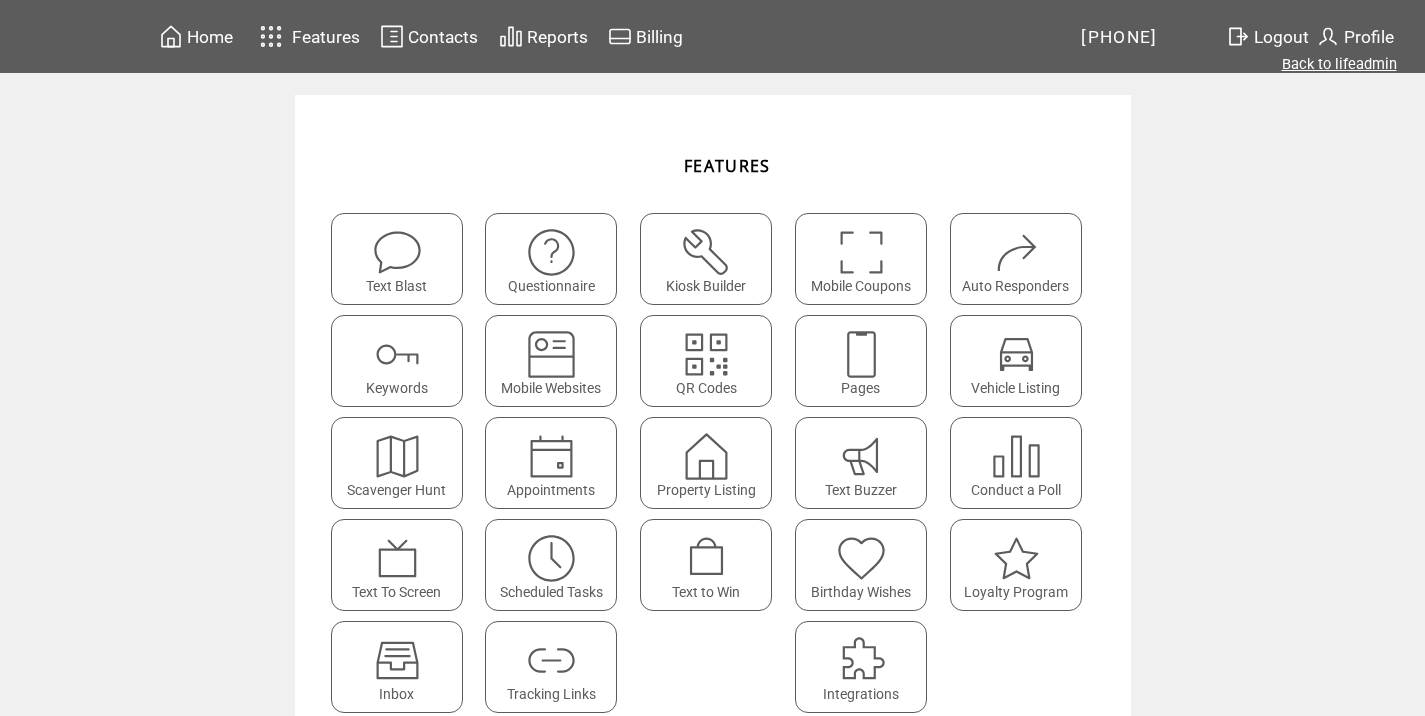 click on "Back to lifeadmin" at bounding box center (1339, 64) 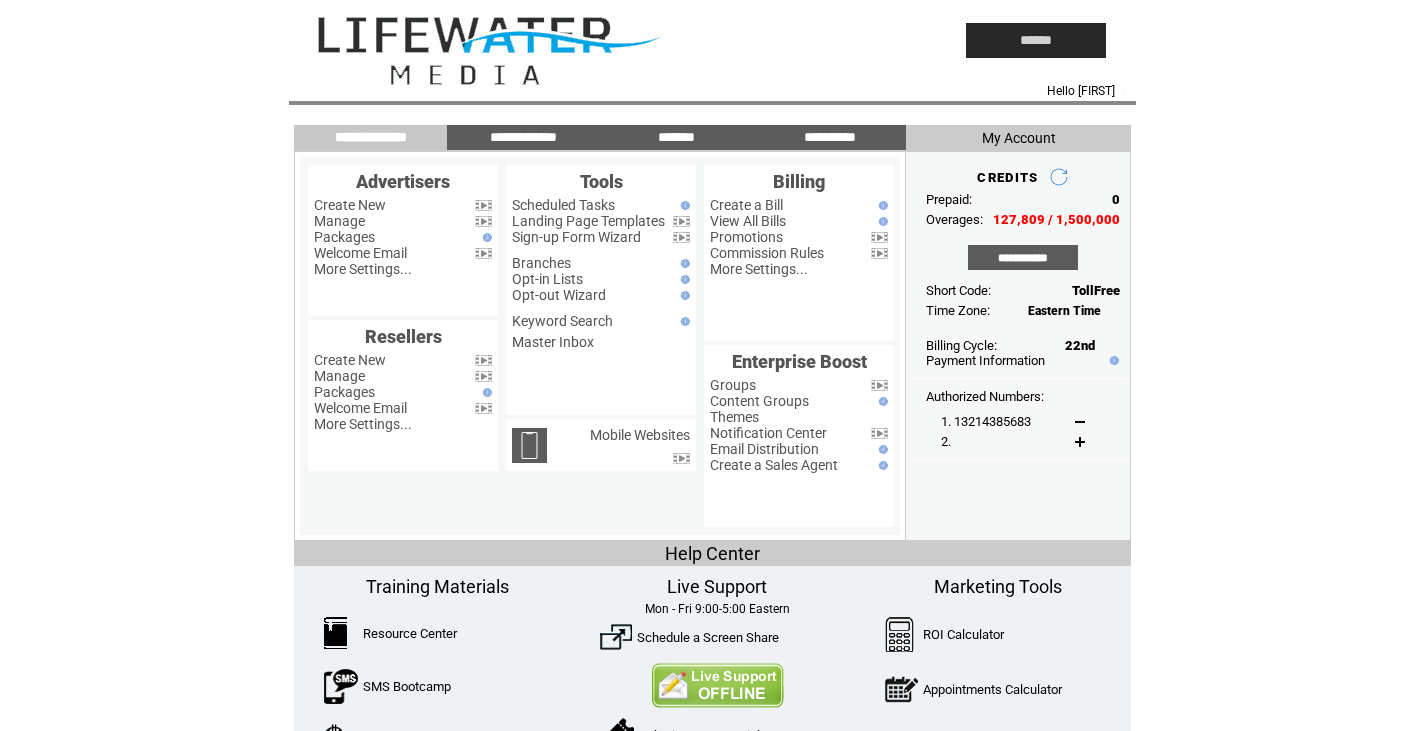 scroll, scrollTop: 0, scrollLeft: 0, axis: both 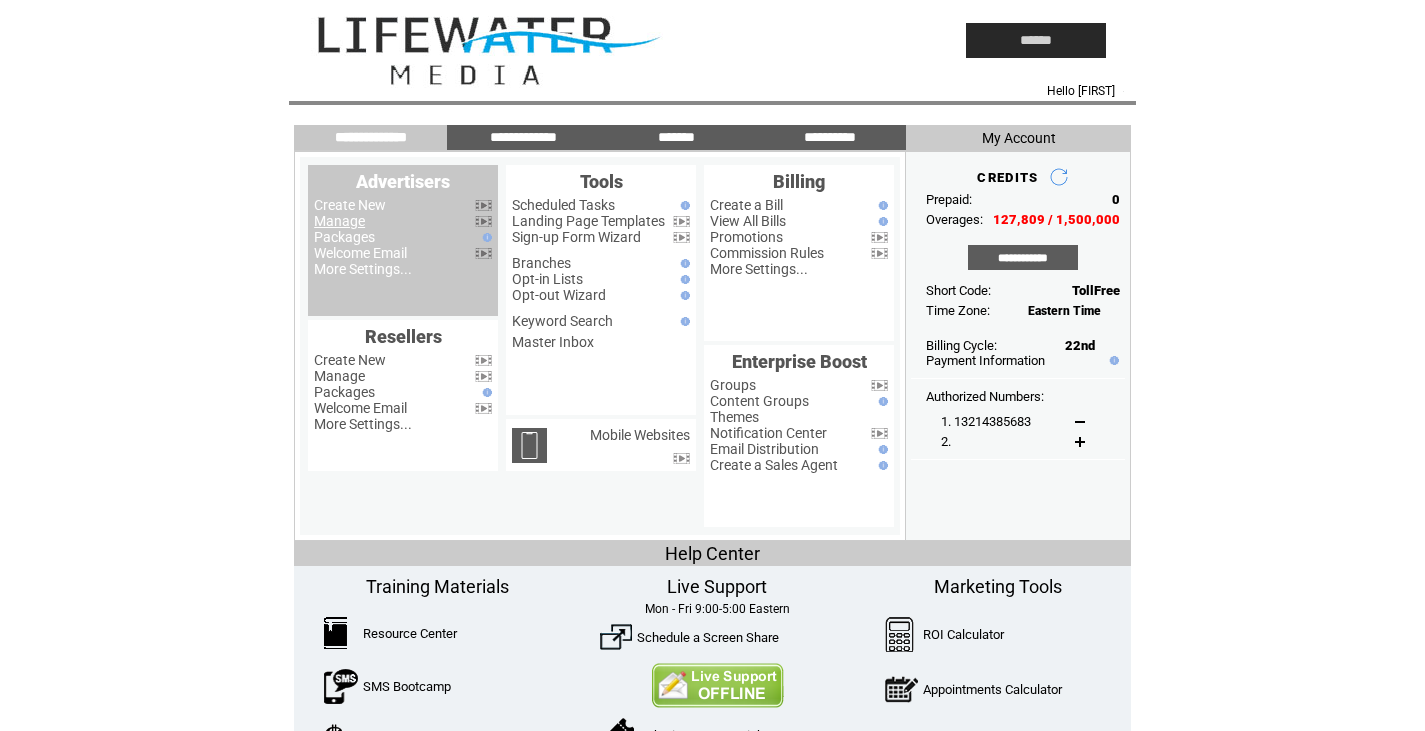 click on "Manage" at bounding box center (339, 221) 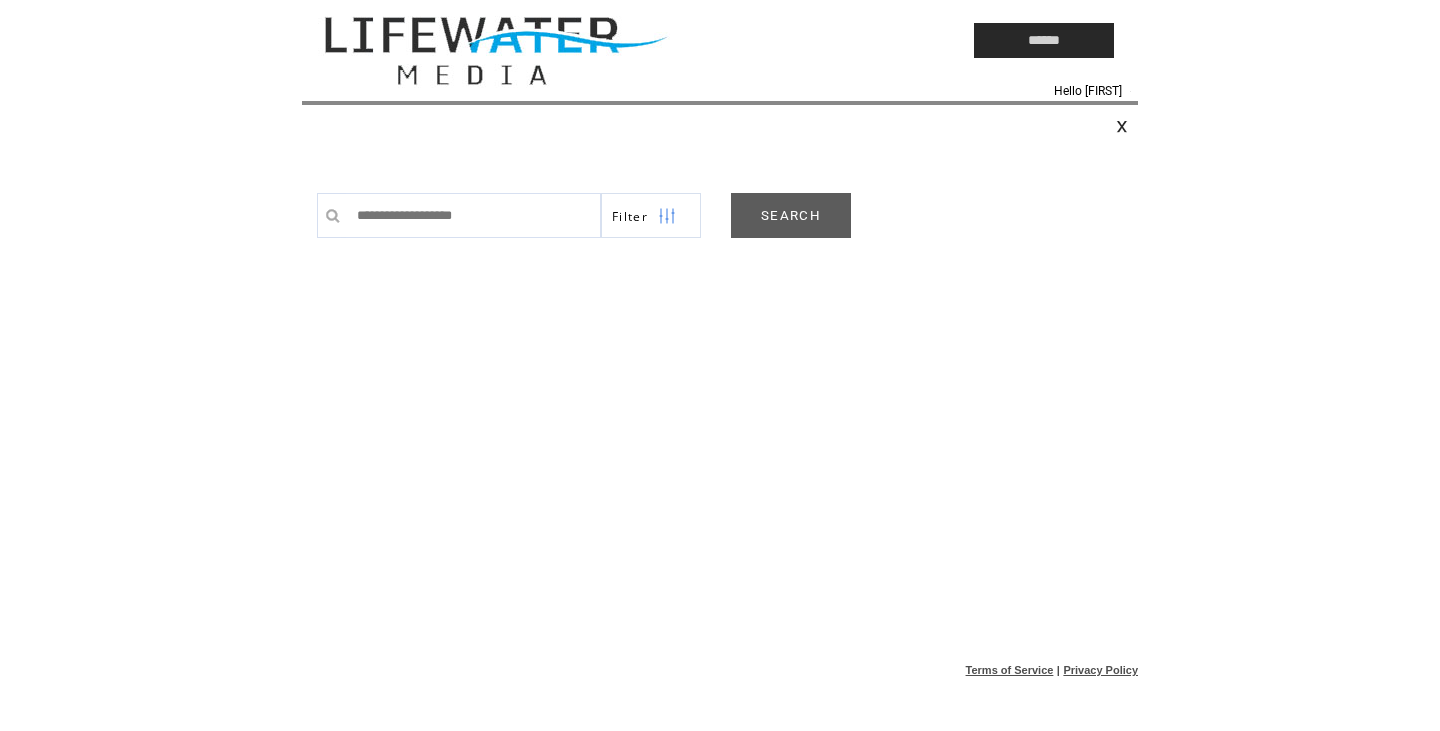 scroll, scrollTop: 0, scrollLeft: 0, axis: both 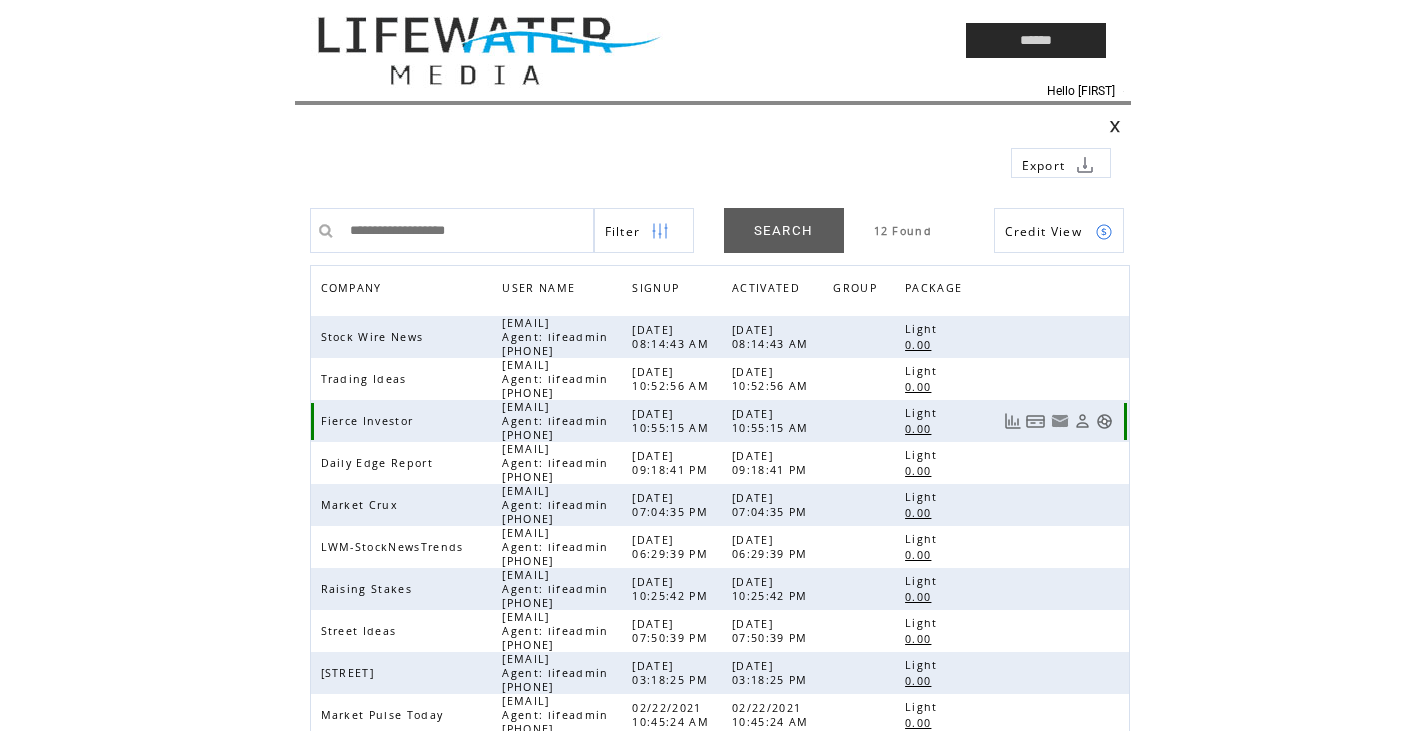 click at bounding box center [1104, 421] 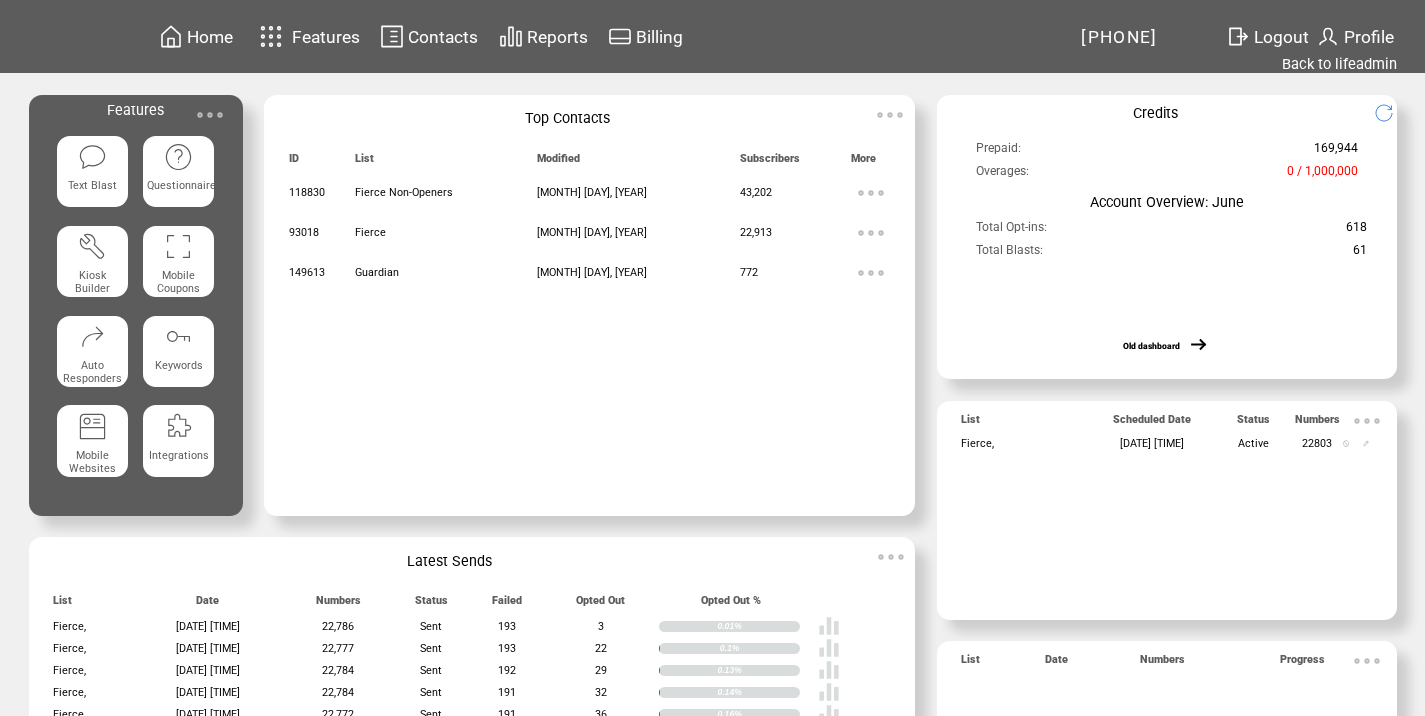 scroll, scrollTop: 0, scrollLeft: 0, axis: both 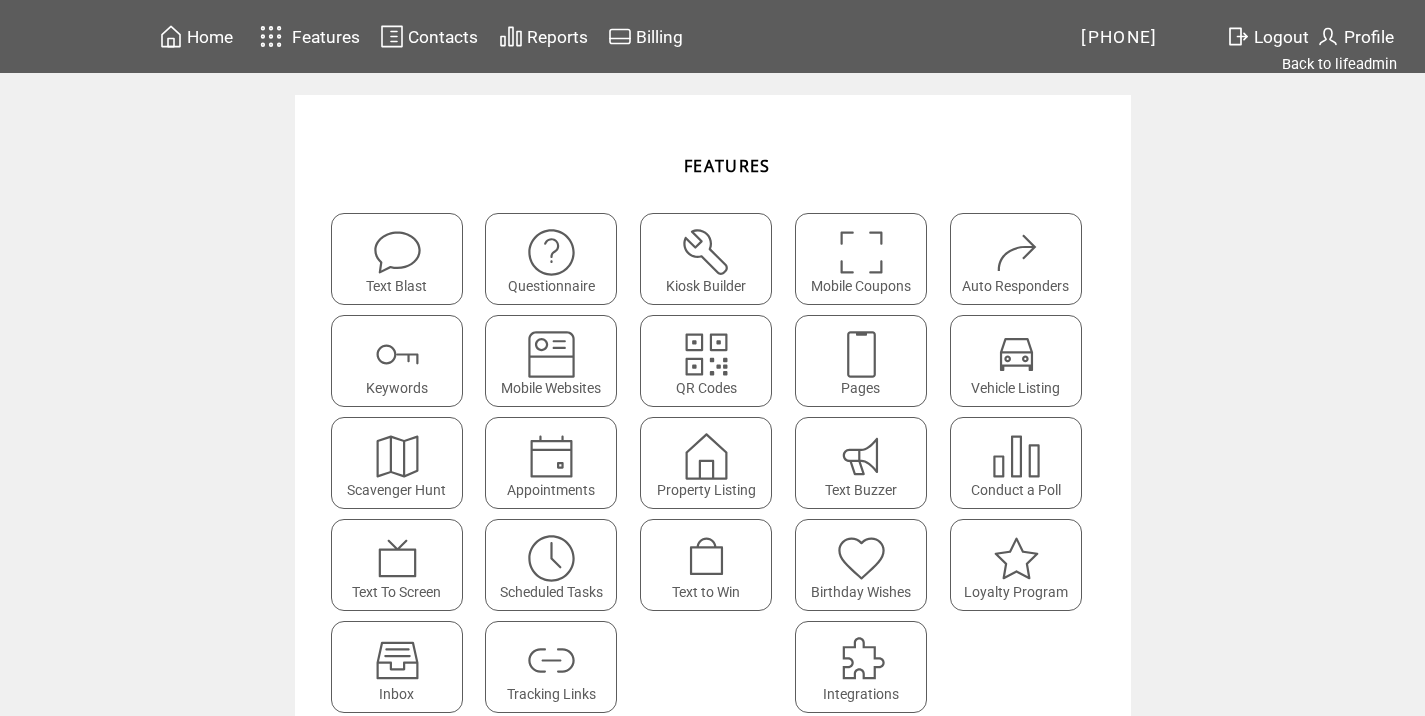 click at bounding box center [551, 660] 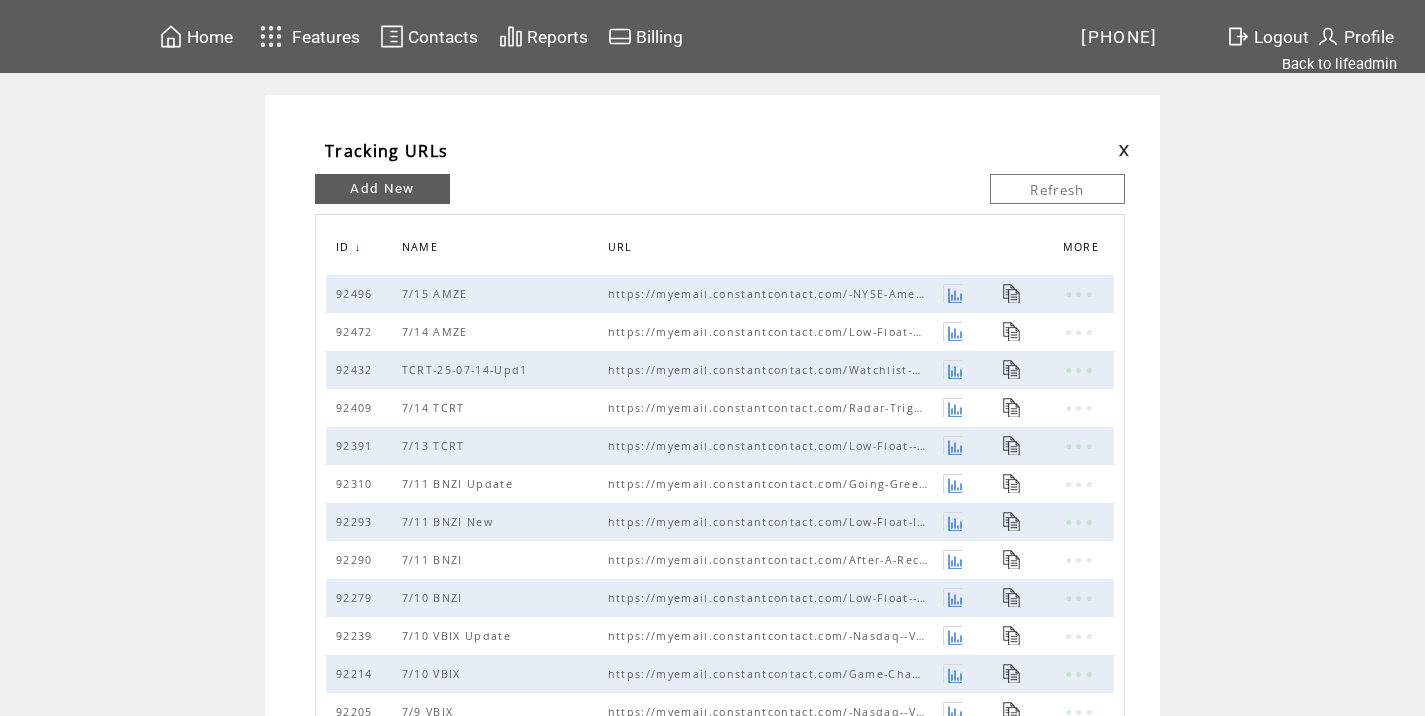 scroll, scrollTop: 0, scrollLeft: 0, axis: both 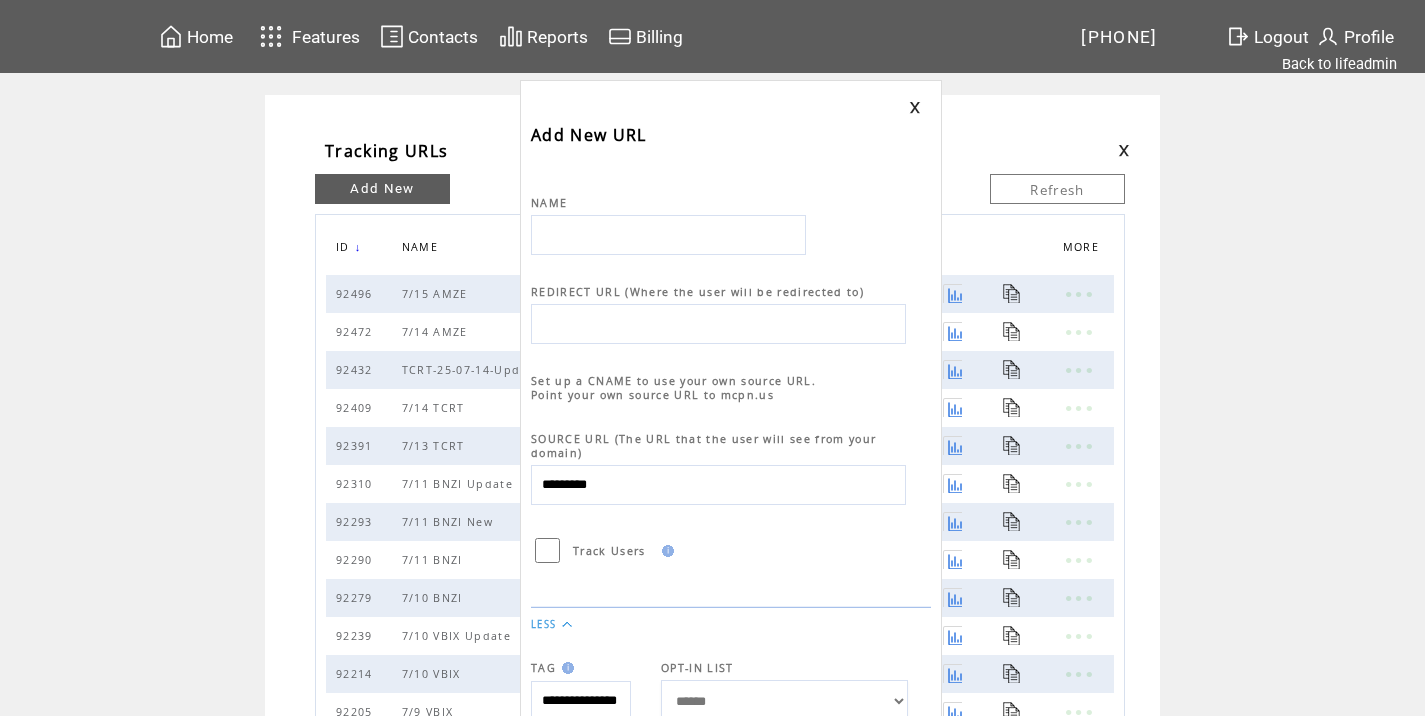 click at bounding box center [668, 235] 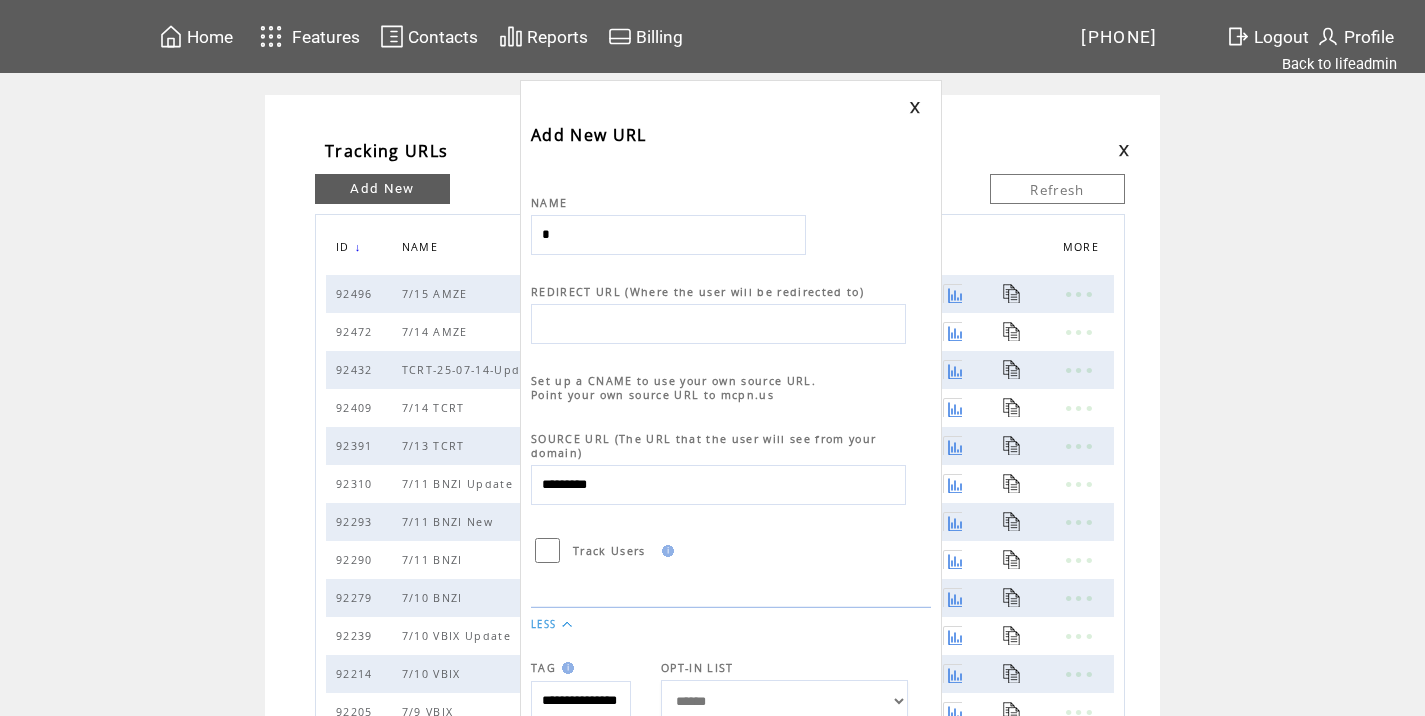 type on "*" 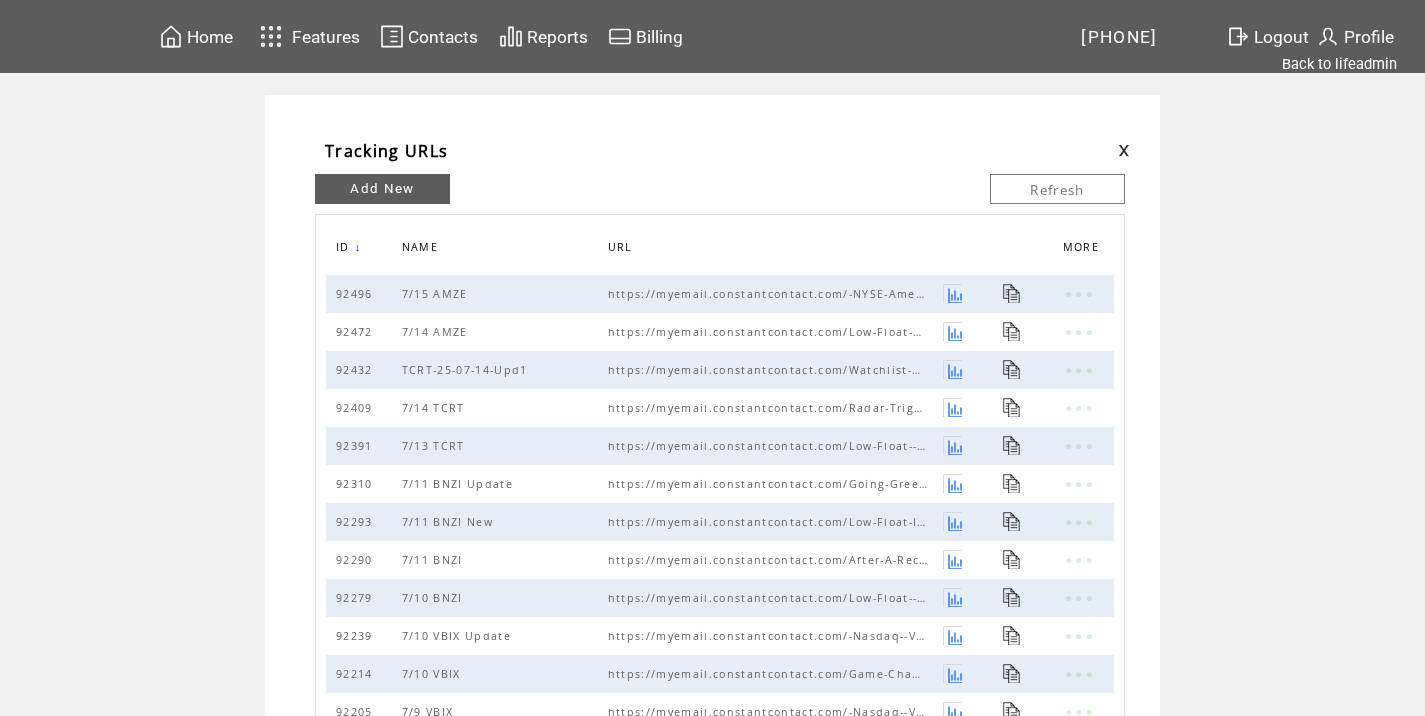 click on "Tracking URLs
EDIT
DELETE
DISABLE
TOTAL VIEWS
Add New
Refresh
ID ↓ NAME URL MORE
92496 7/15 AMZE https://myemail.constantcontact.com/-NYSE-American--AMZE--Tops-Tuesday-s-Watchlist-Behind-5-Potential-Breakout-Catalysts--Low-Float-.html?soid=1132158677903&aid=25QzfHfDmiI
92472 7/14 AMZE https://myemail.constantcontact.com/Low-Float-NYSE-American-Profile--AMZE--Has-Over-13Mn-Creators-Leveraging-Its-Platform.html?soid=1132158677903&aid=0OGk6AcswBM
92432 TCRT-25-07-14-Upd1 https://myemail.constantcontact.com/Watchlist-Update---TCRT--Taps--6-15-On-Approx--23--Early-Move.html?soid=1132158677903&aid=jCbPdxSTX0I
92409 7/14 TCRT https://myemail.constantcontact.com/Radar-Triggered--Low-Float-Nasdaq-Idea--TCRT--Has-Multiple-Technical-Indicators-On-Watch.html?soid=1132158677903&aid=FddMg2tVFhw
92391 7/13 TCRT
92310 7/11 BNZI Update" at bounding box center [712, 624] 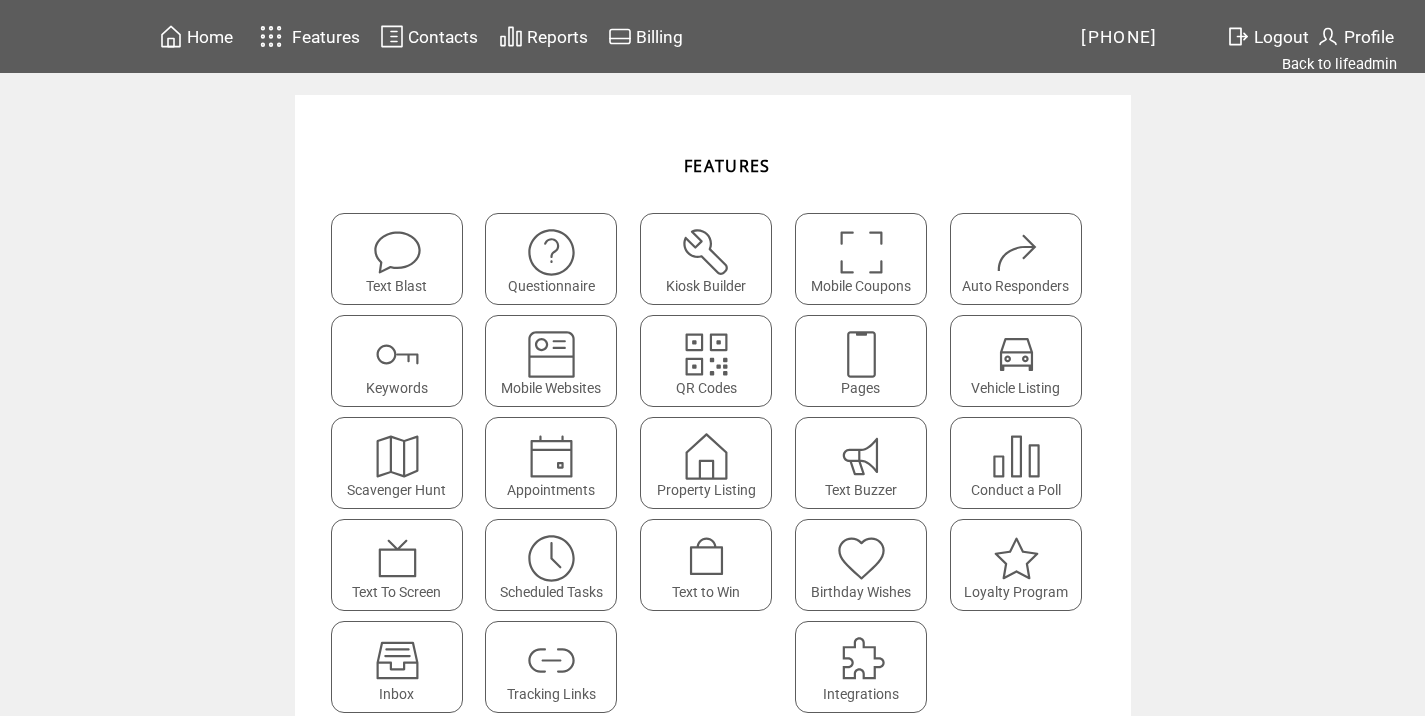 scroll, scrollTop: 0, scrollLeft: 0, axis: both 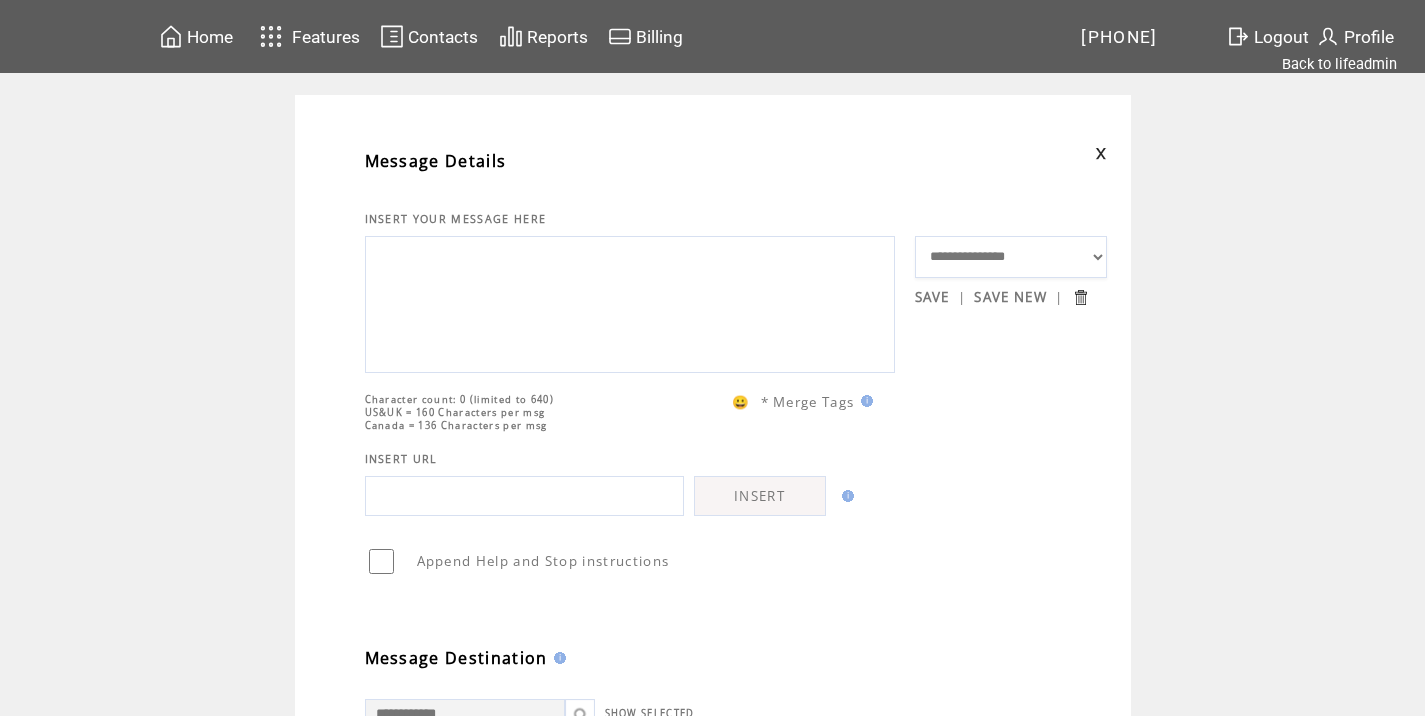 click at bounding box center (630, 302) 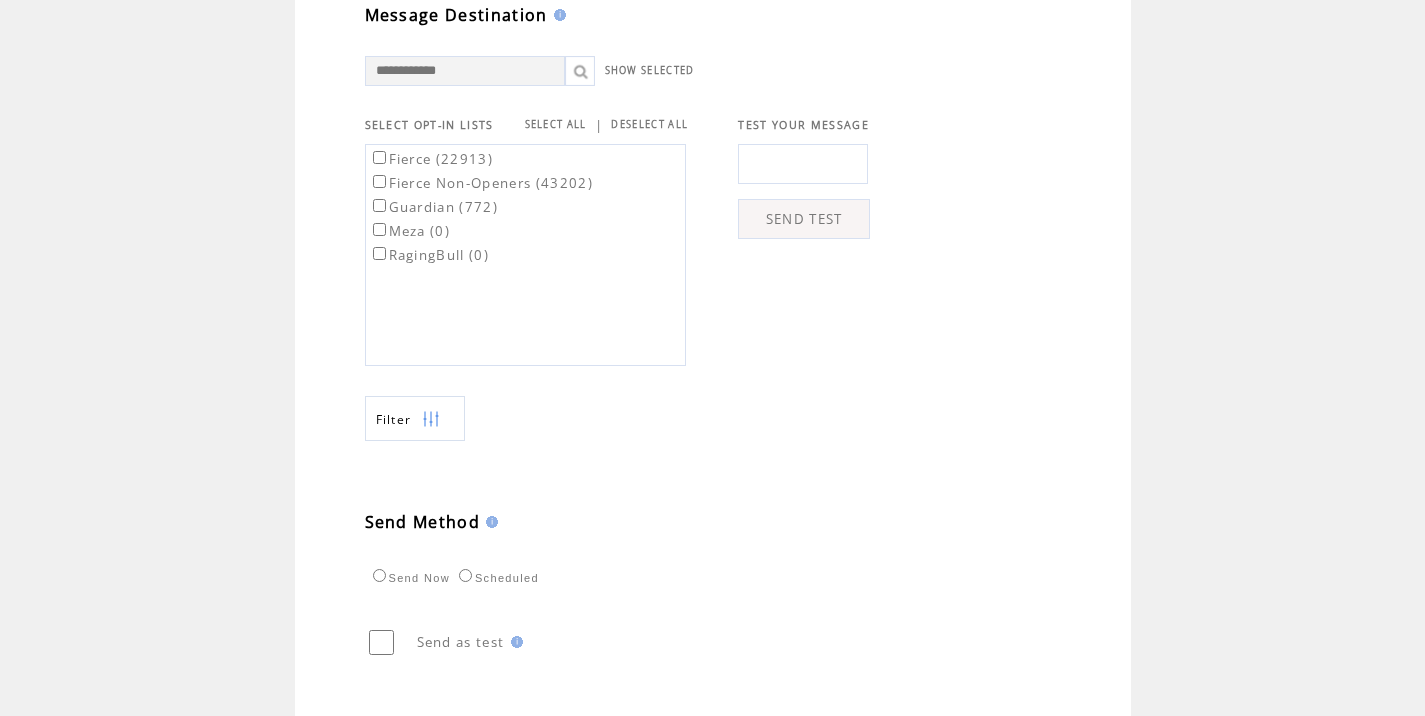 scroll, scrollTop: 774, scrollLeft: 0, axis: vertical 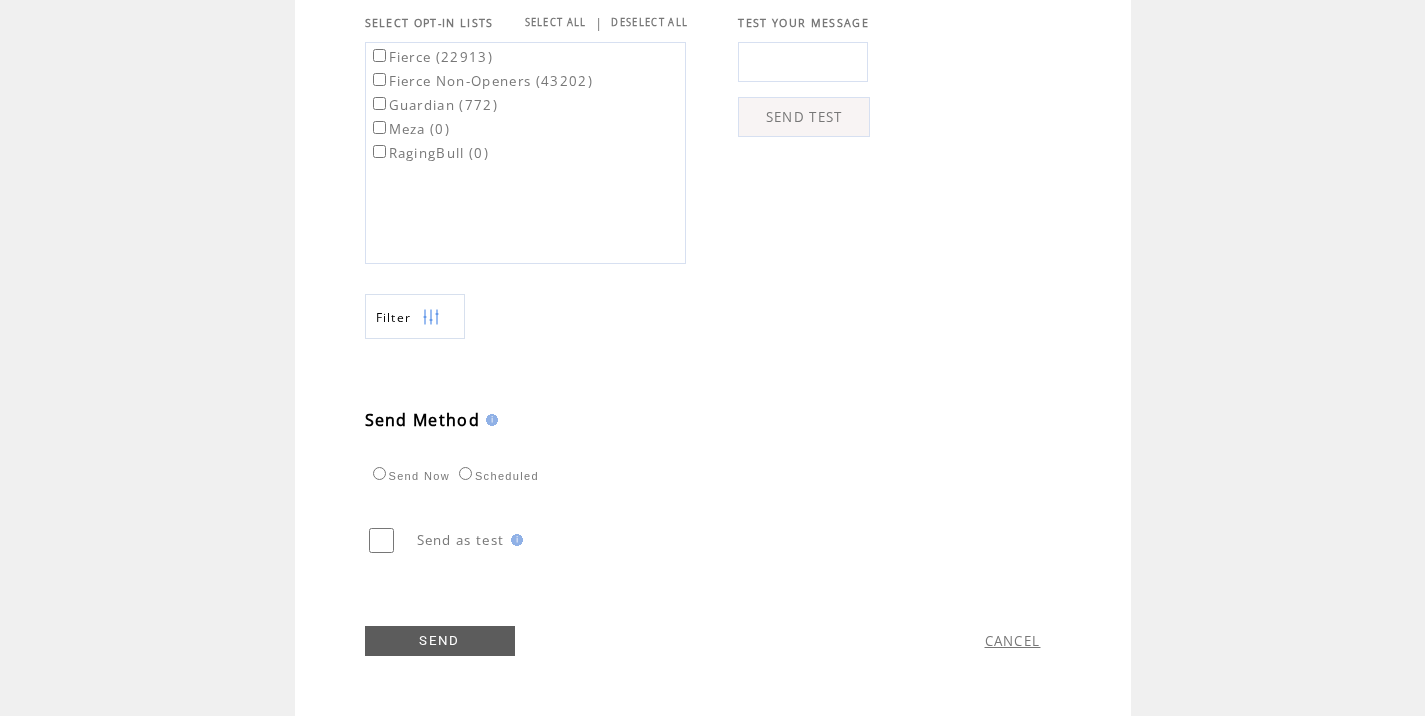 type on "**********" 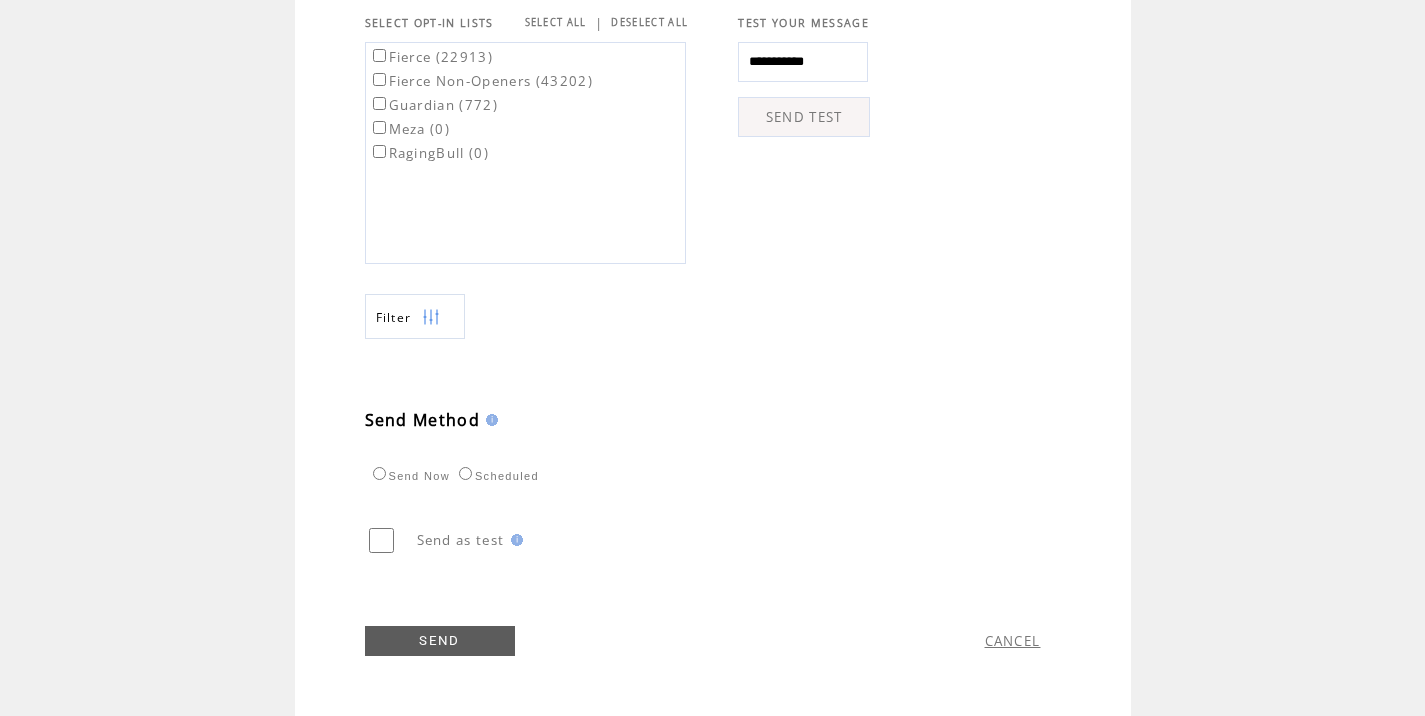 click on "SEND TEST" at bounding box center [804, 117] 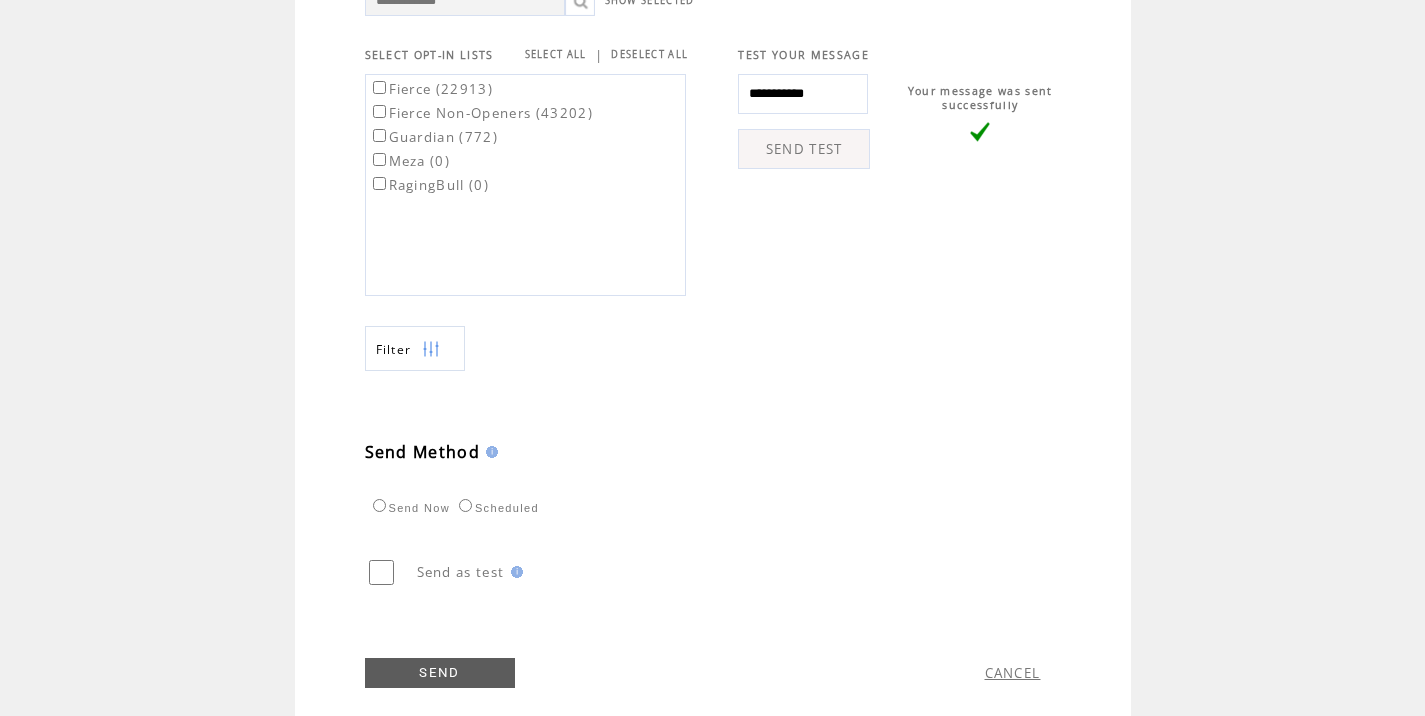 scroll, scrollTop: 774, scrollLeft: 0, axis: vertical 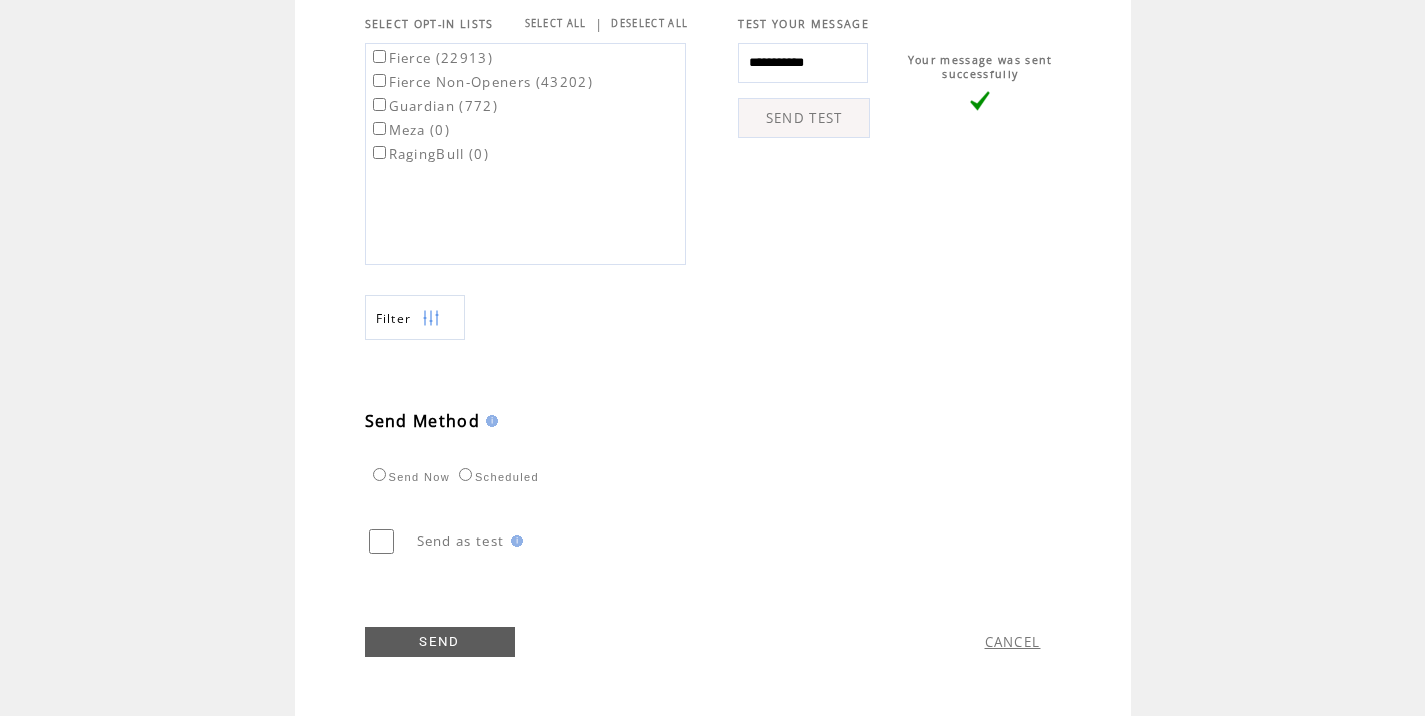 click on "Fierce (22913)" at bounding box center (431, 58) 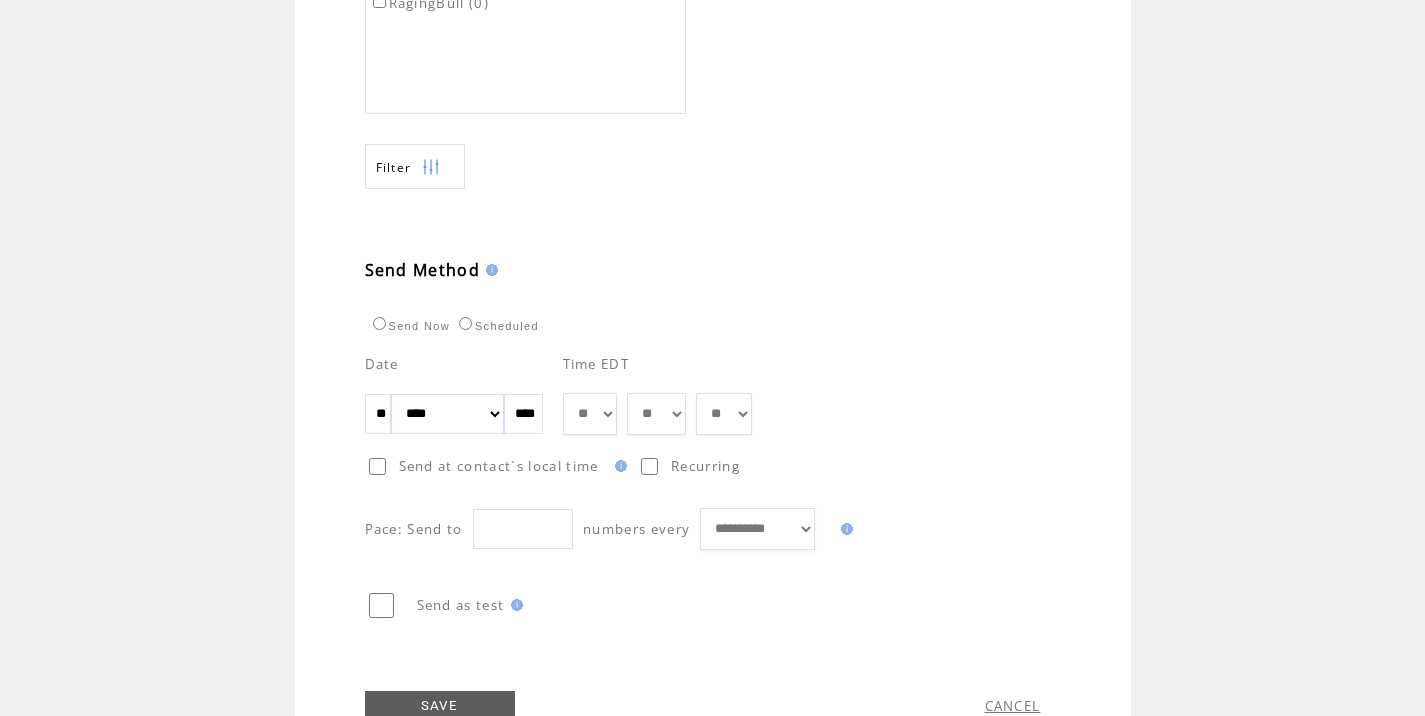 scroll, scrollTop: 929, scrollLeft: 0, axis: vertical 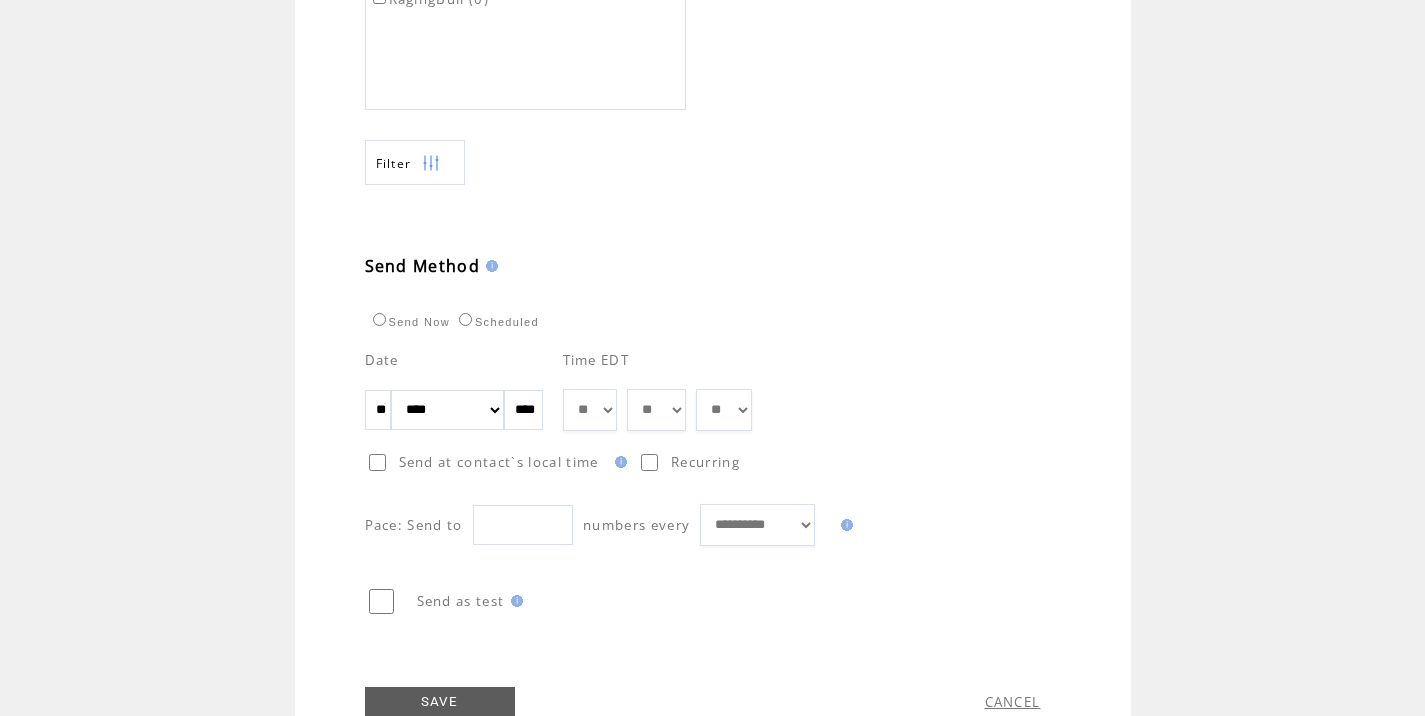 click on "** 	 ** 	 ** 	 ** 	 ** 	 ** 	 ** 	 ** 	 ** 	 ** 	 ** 	 ** 	 **" at bounding box center (590, 410) 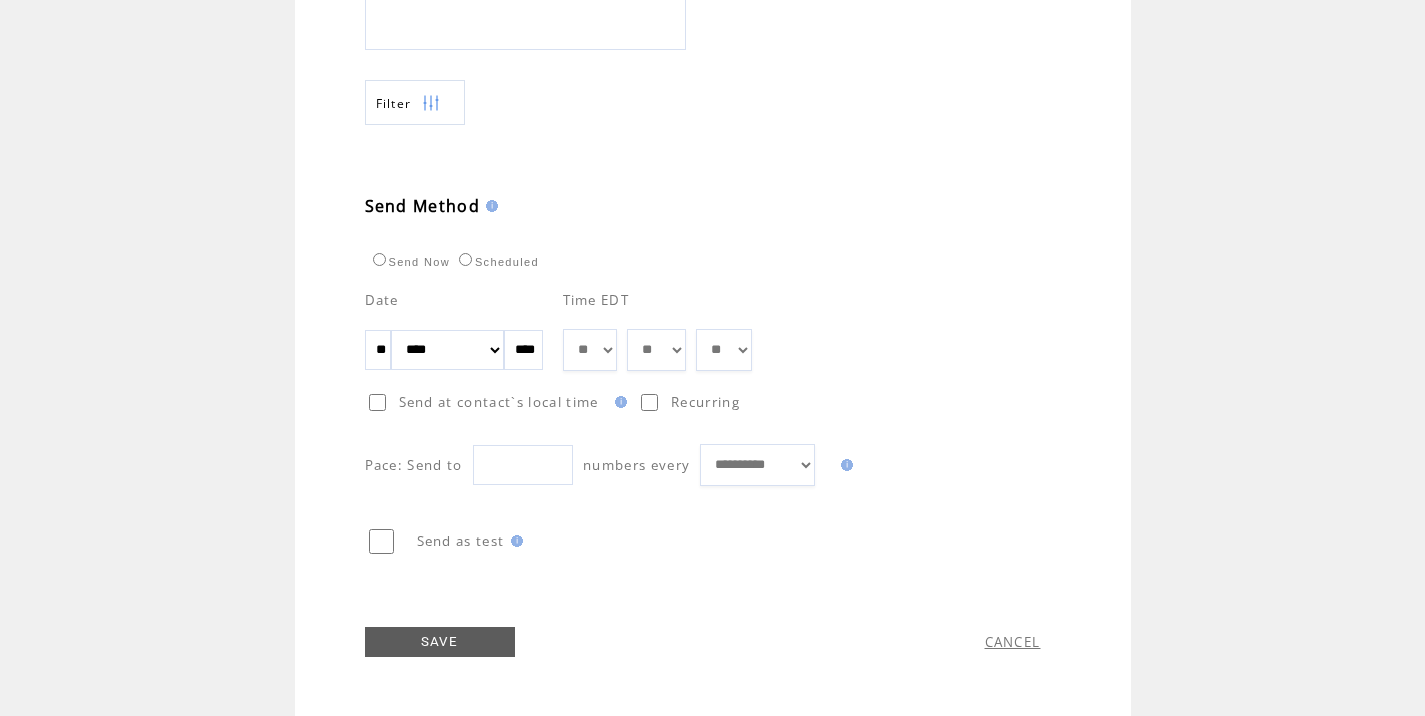 click on "SAVE" at bounding box center (440, 642) 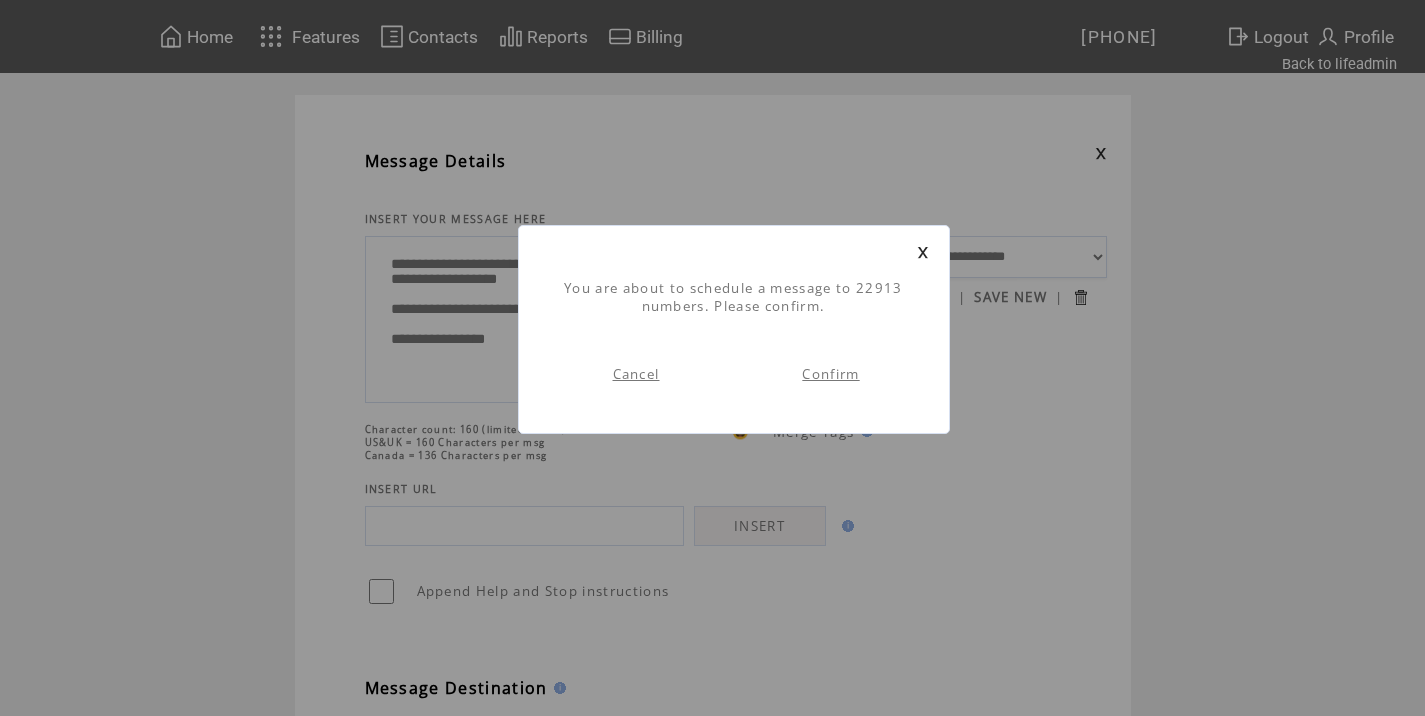 scroll, scrollTop: 1, scrollLeft: 0, axis: vertical 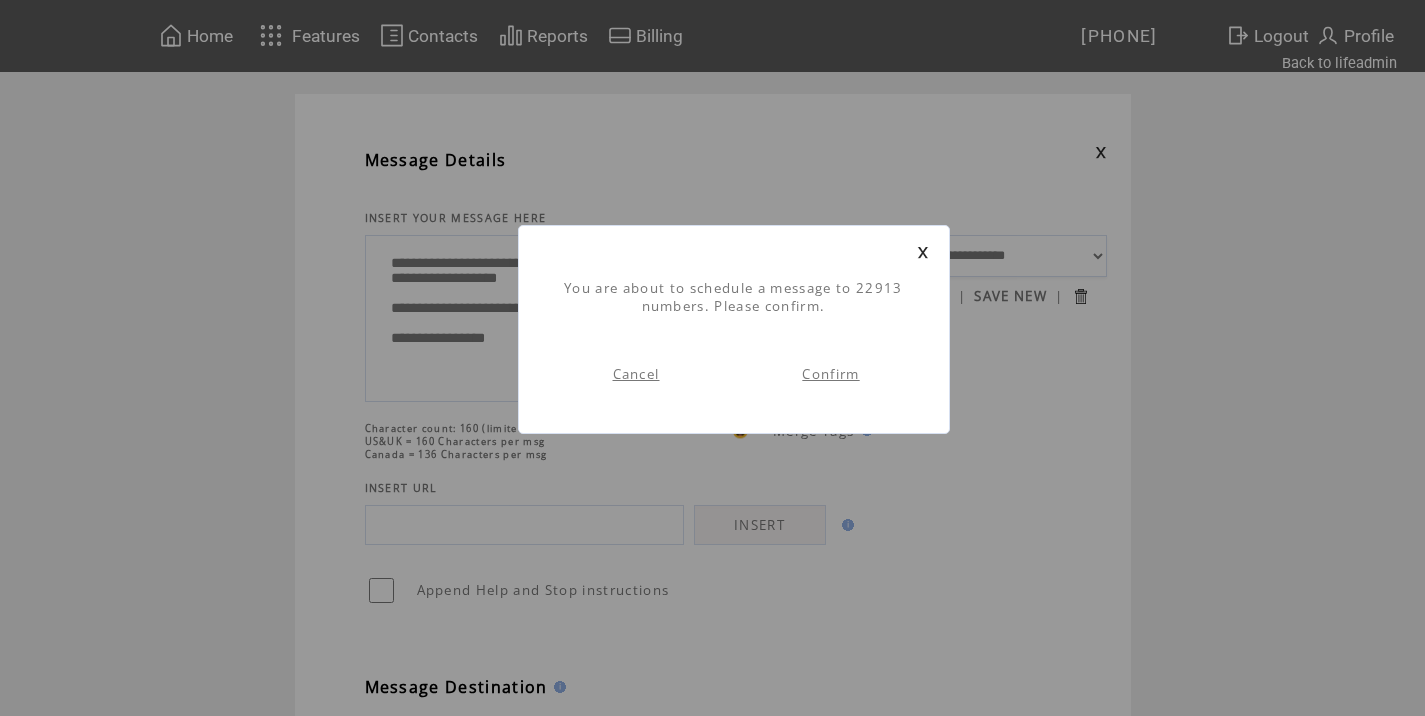 click on "Confirm" at bounding box center (830, 374) 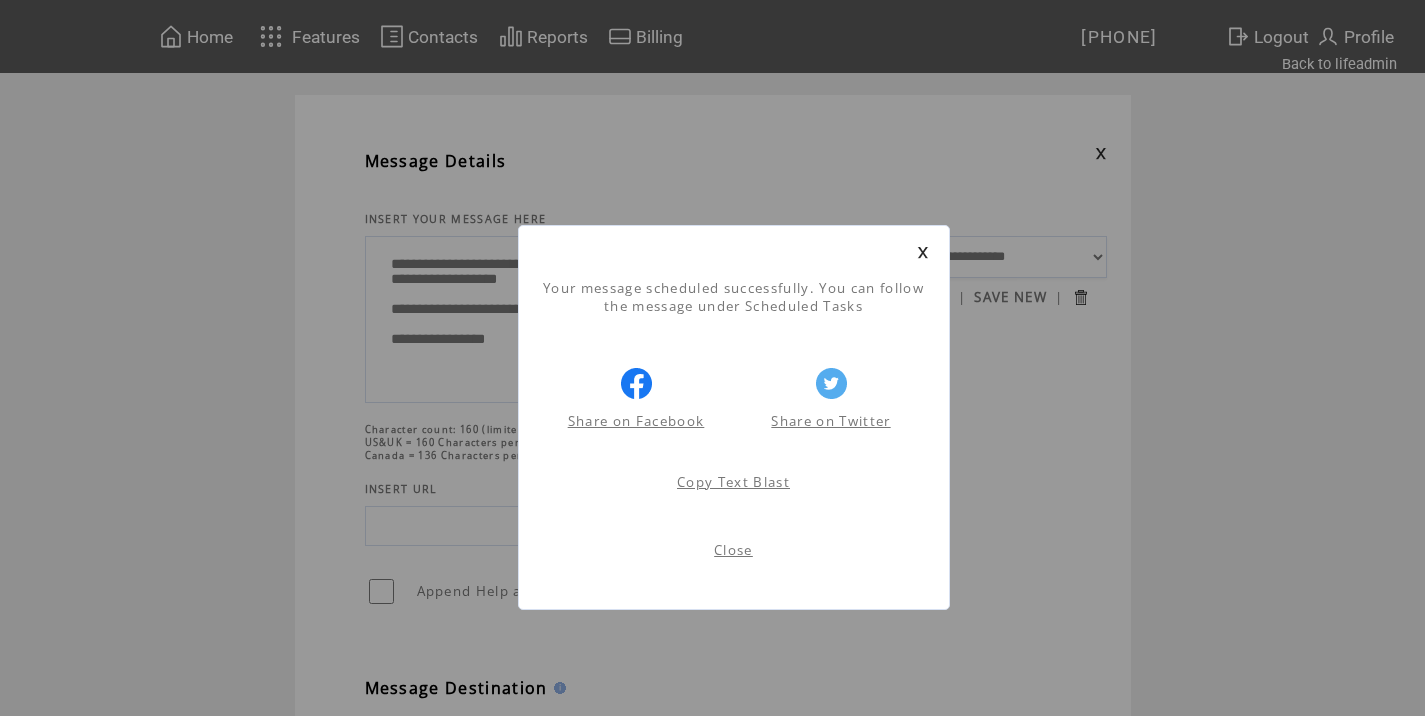 scroll, scrollTop: 1, scrollLeft: 0, axis: vertical 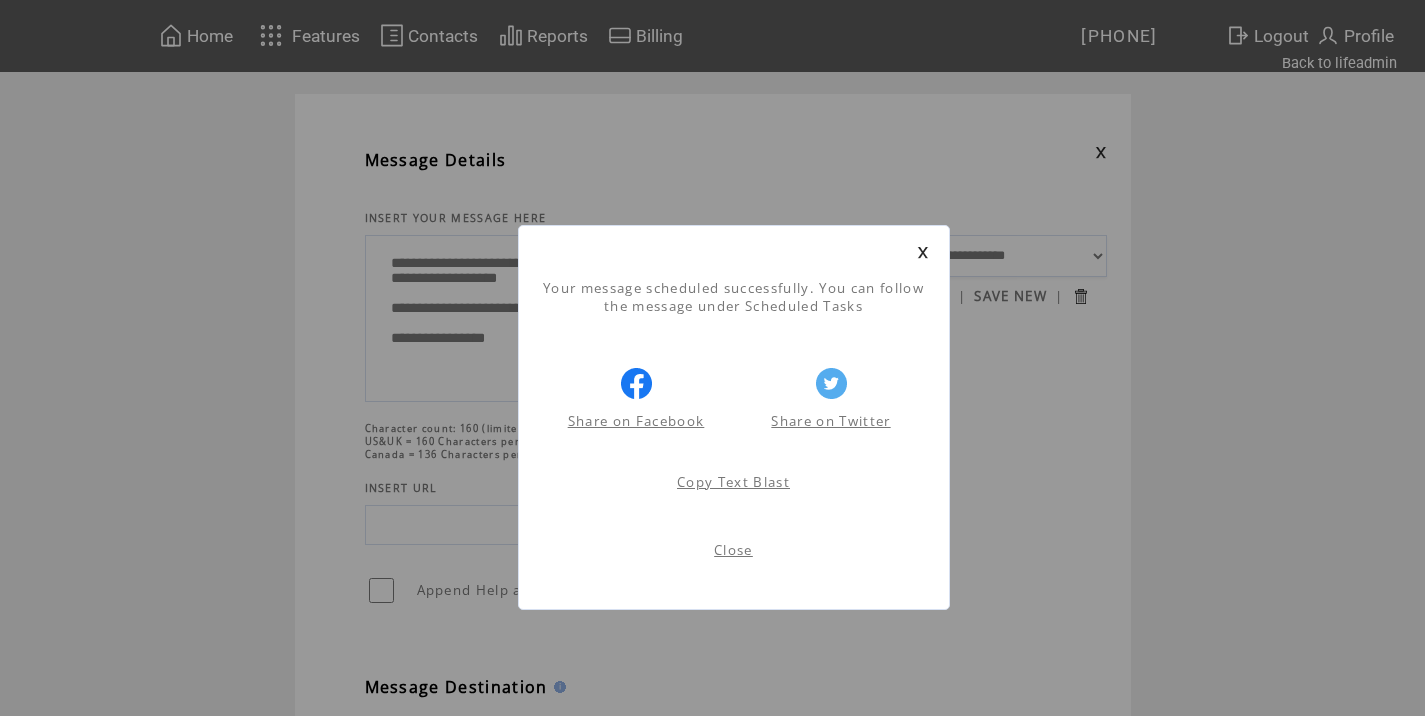 click on "Close" at bounding box center (733, 550) 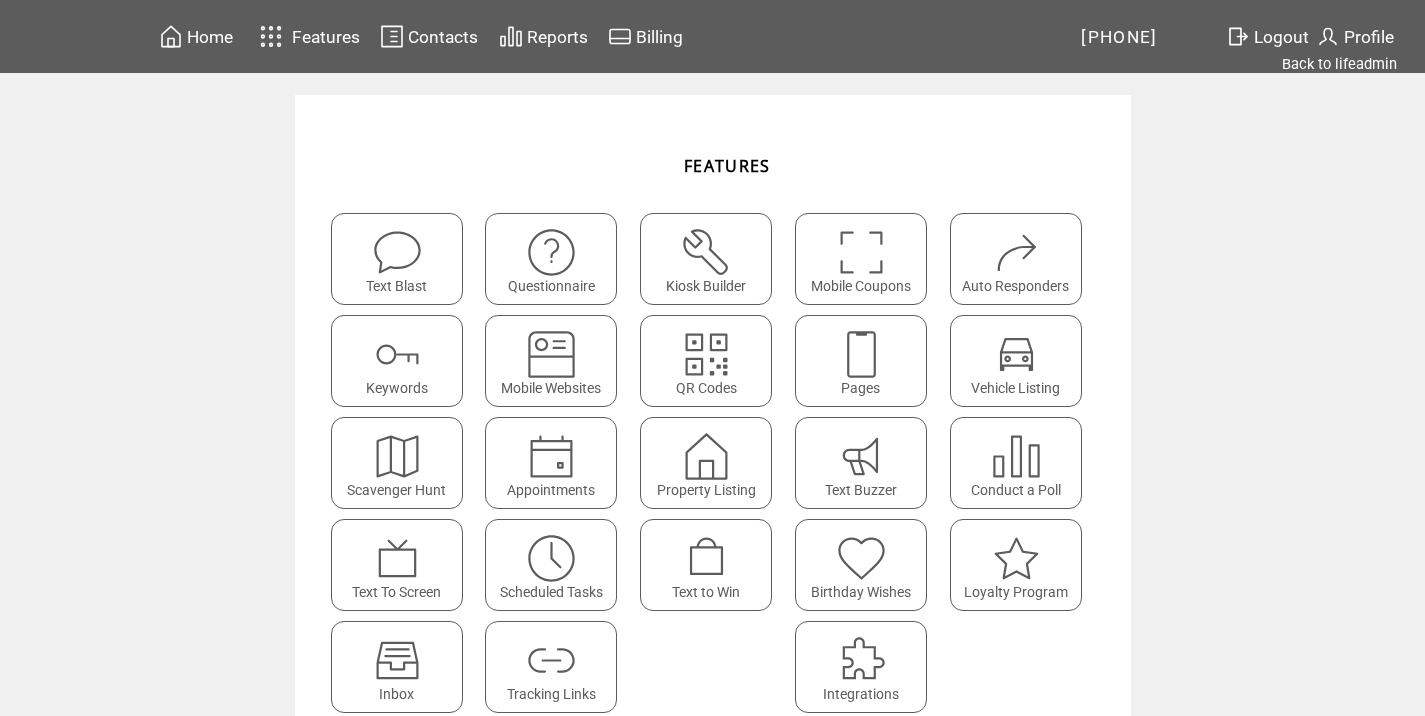 scroll, scrollTop: 0, scrollLeft: 0, axis: both 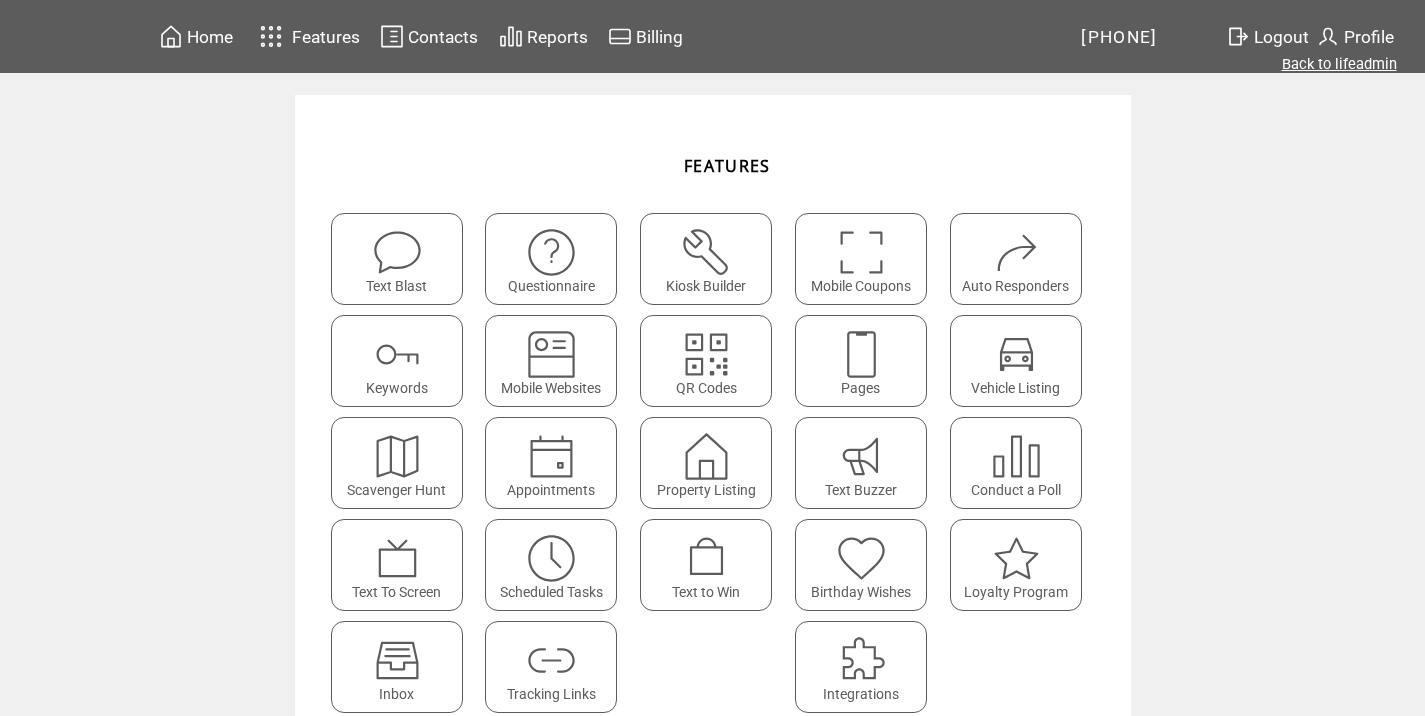 click on "Back to lifeadmin" at bounding box center [1339, 64] 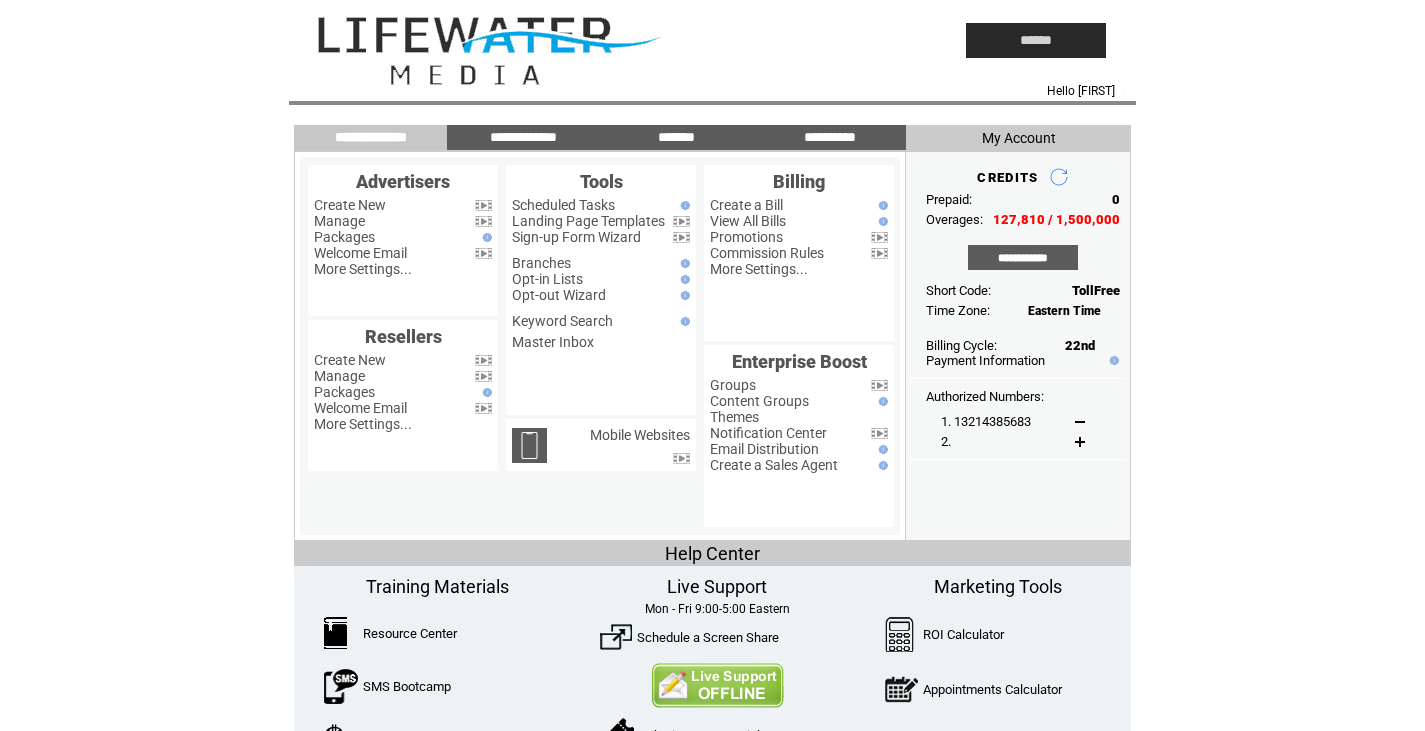 scroll, scrollTop: 0, scrollLeft: 0, axis: both 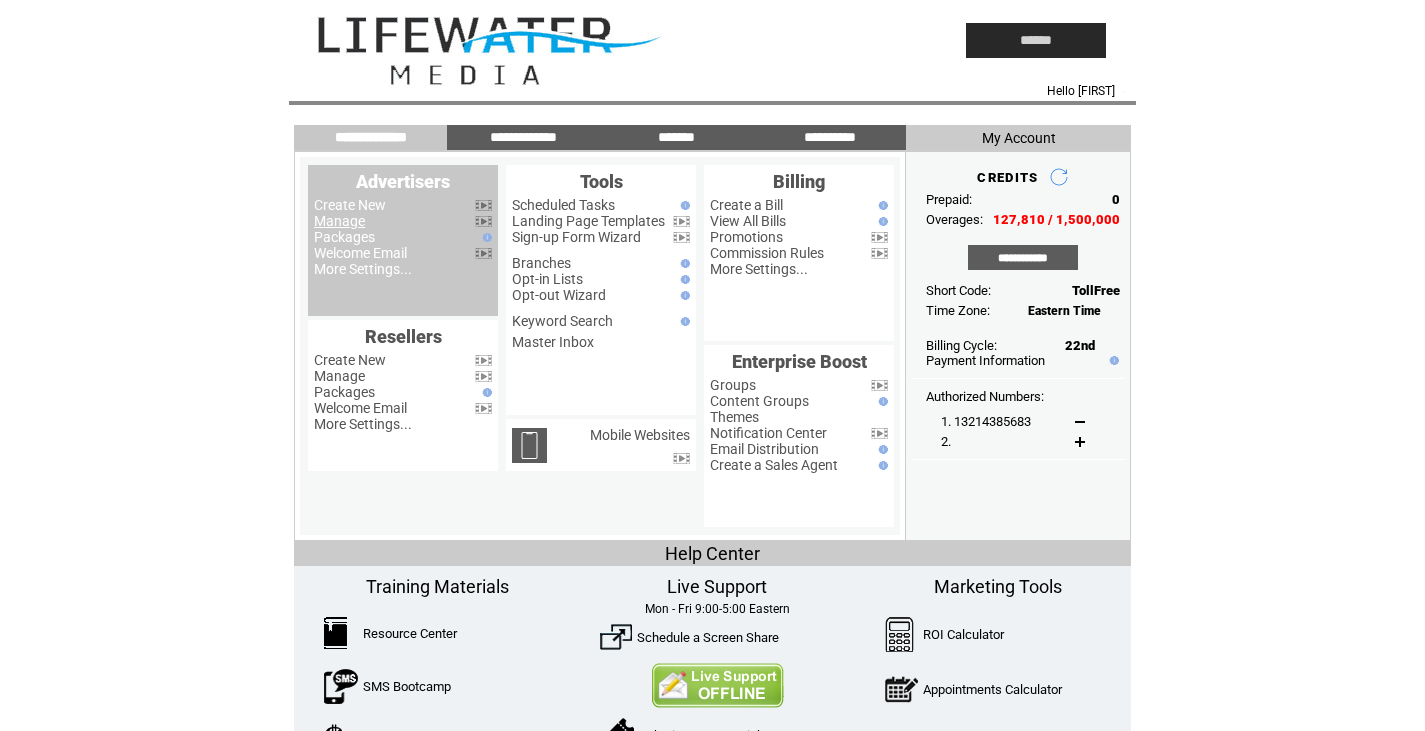 click on "Manage" at bounding box center (339, 221) 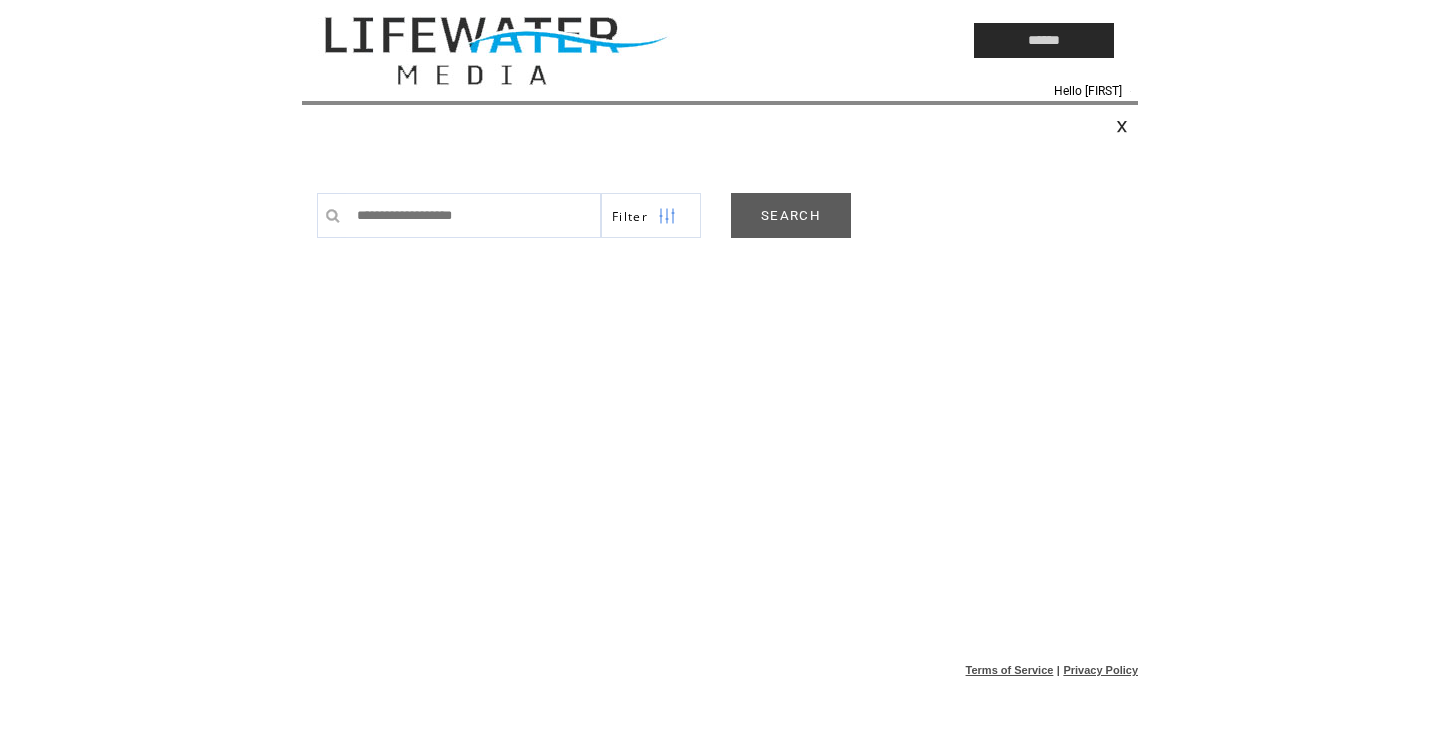 scroll, scrollTop: 0, scrollLeft: 0, axis: both 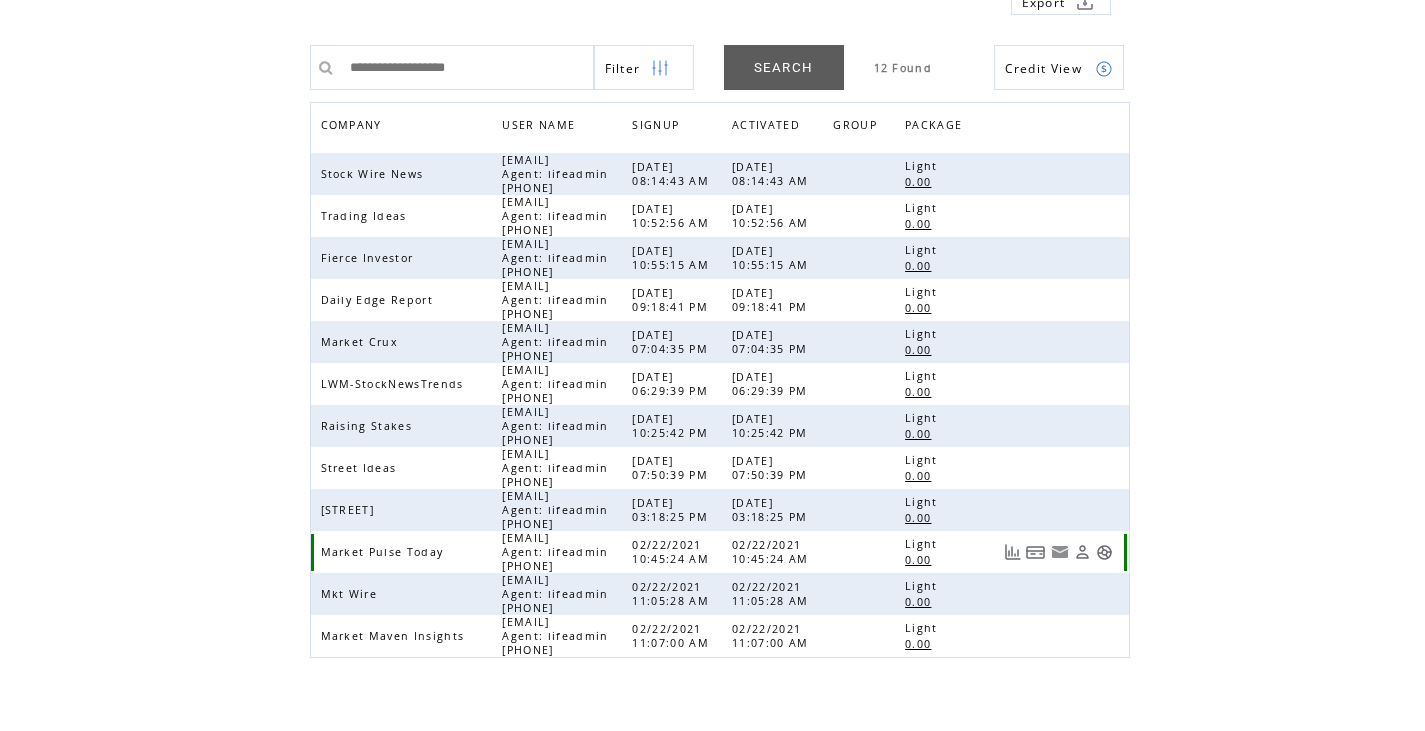 click at bounding box center [1104, 552] 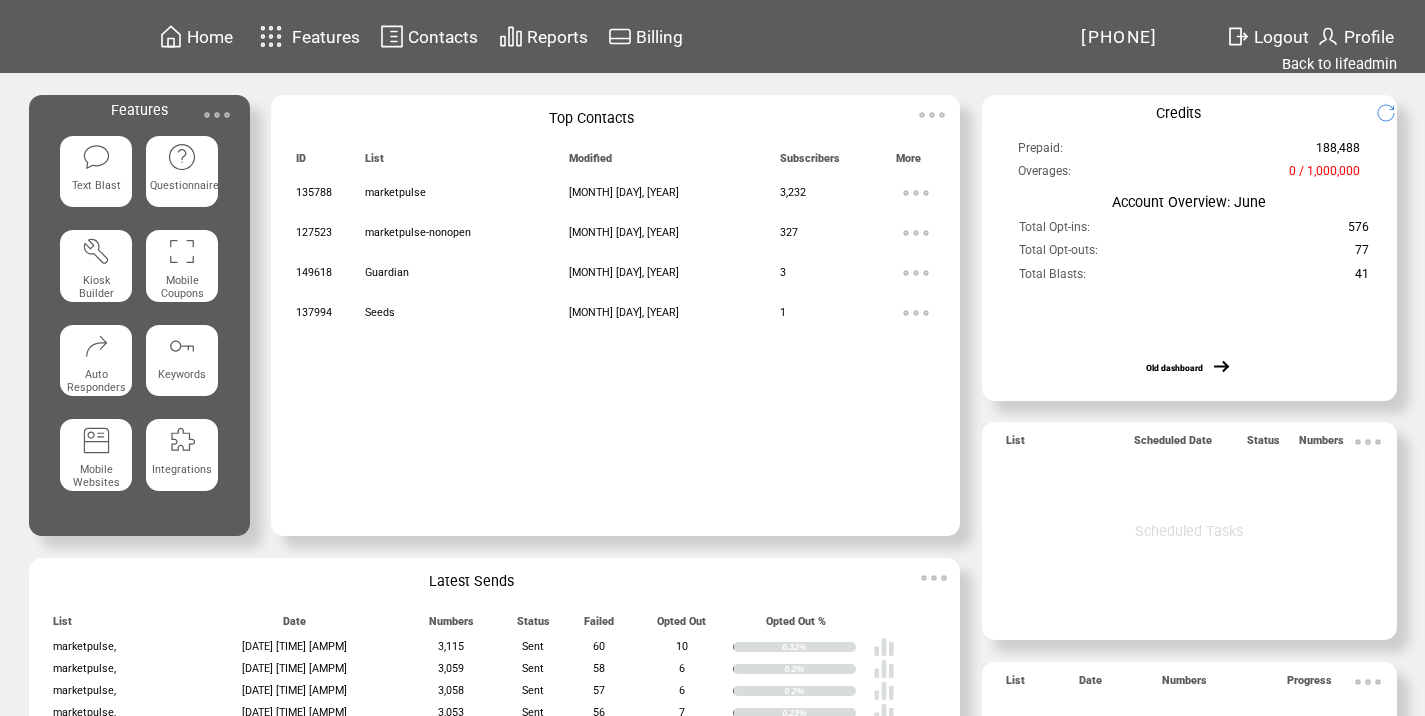 scroll, scrollTop: 0, scrollLeft: 0, axis: both 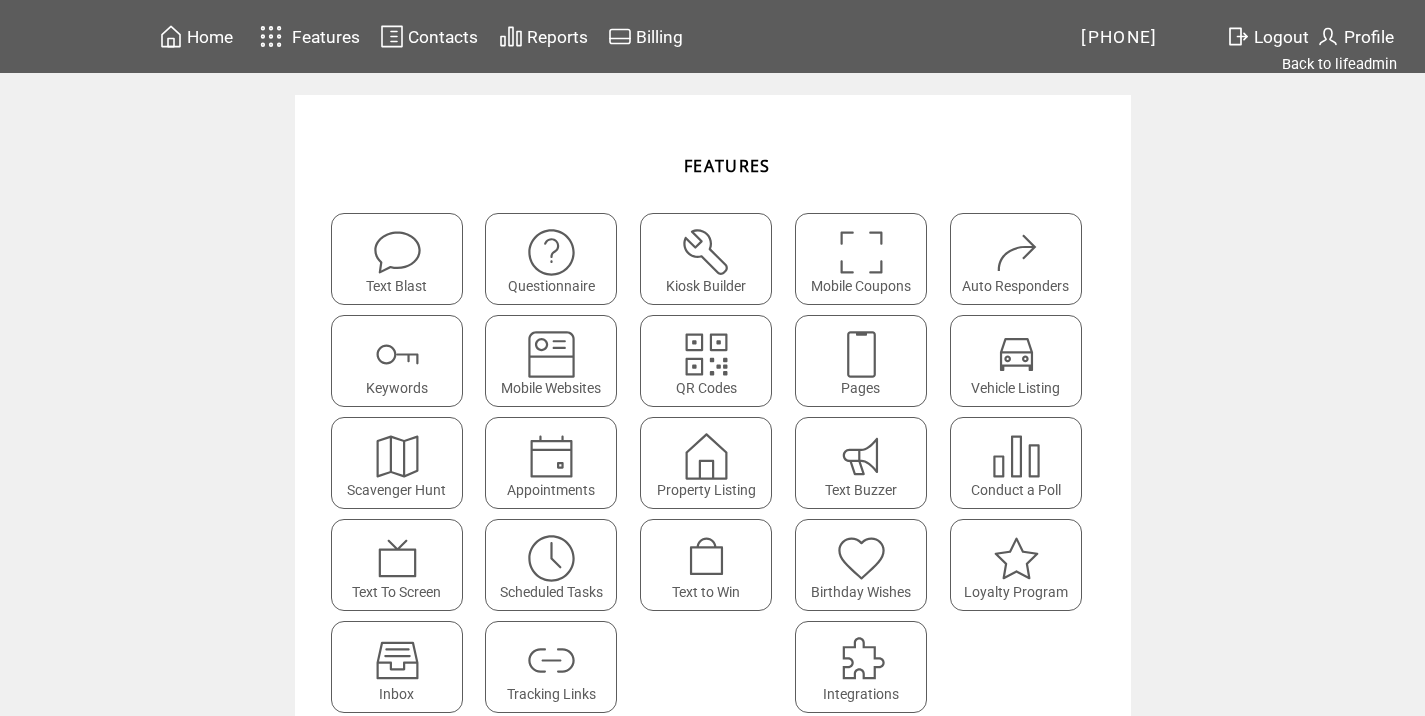 click at bounding box center (551, 653) 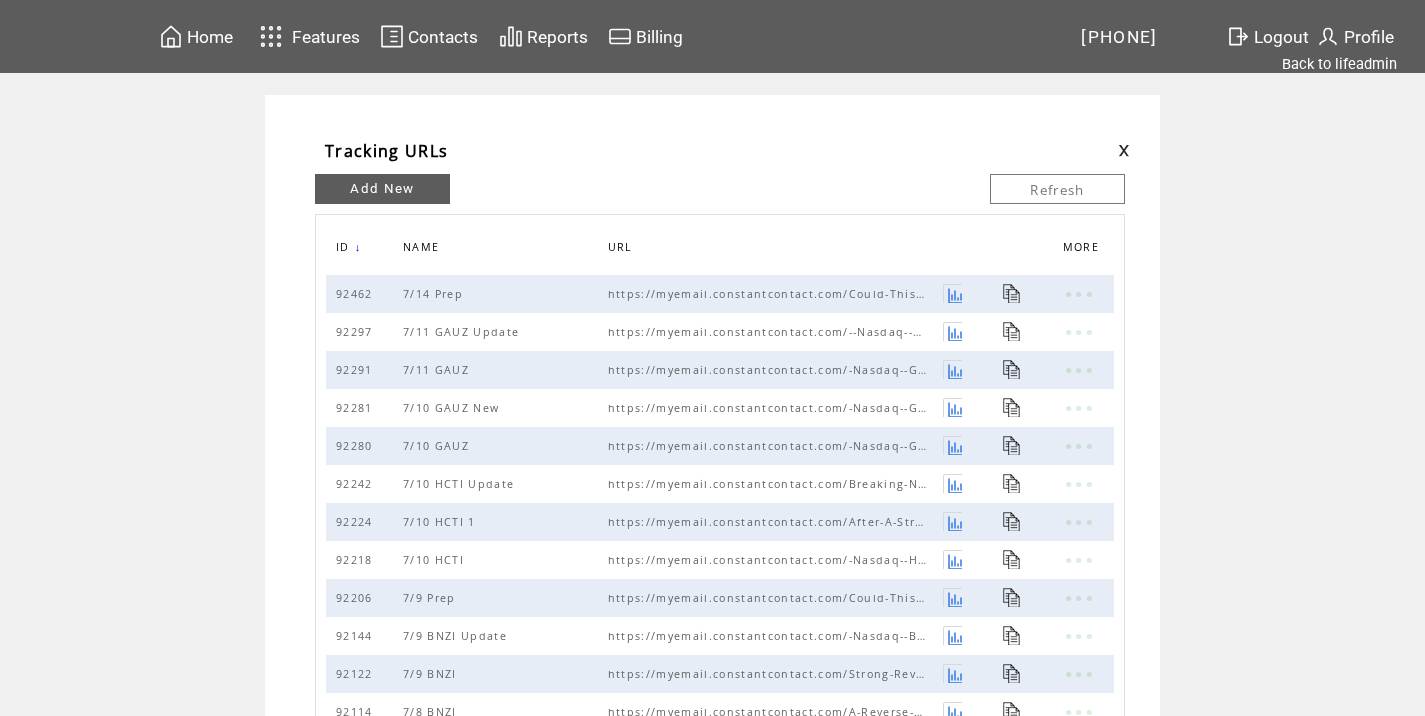 scroll, scrollTop: 0, scrollLeft: 0, axis: both 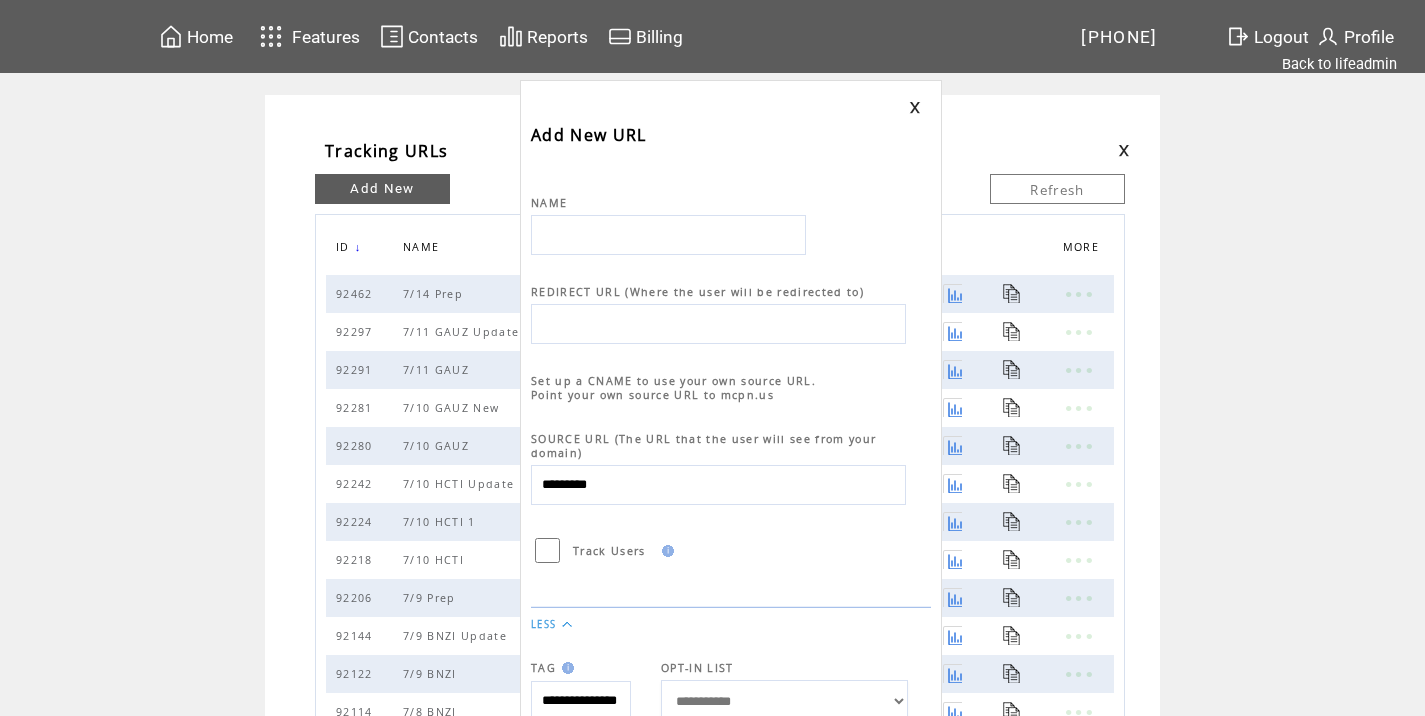 click at bounding box center (668, 235) 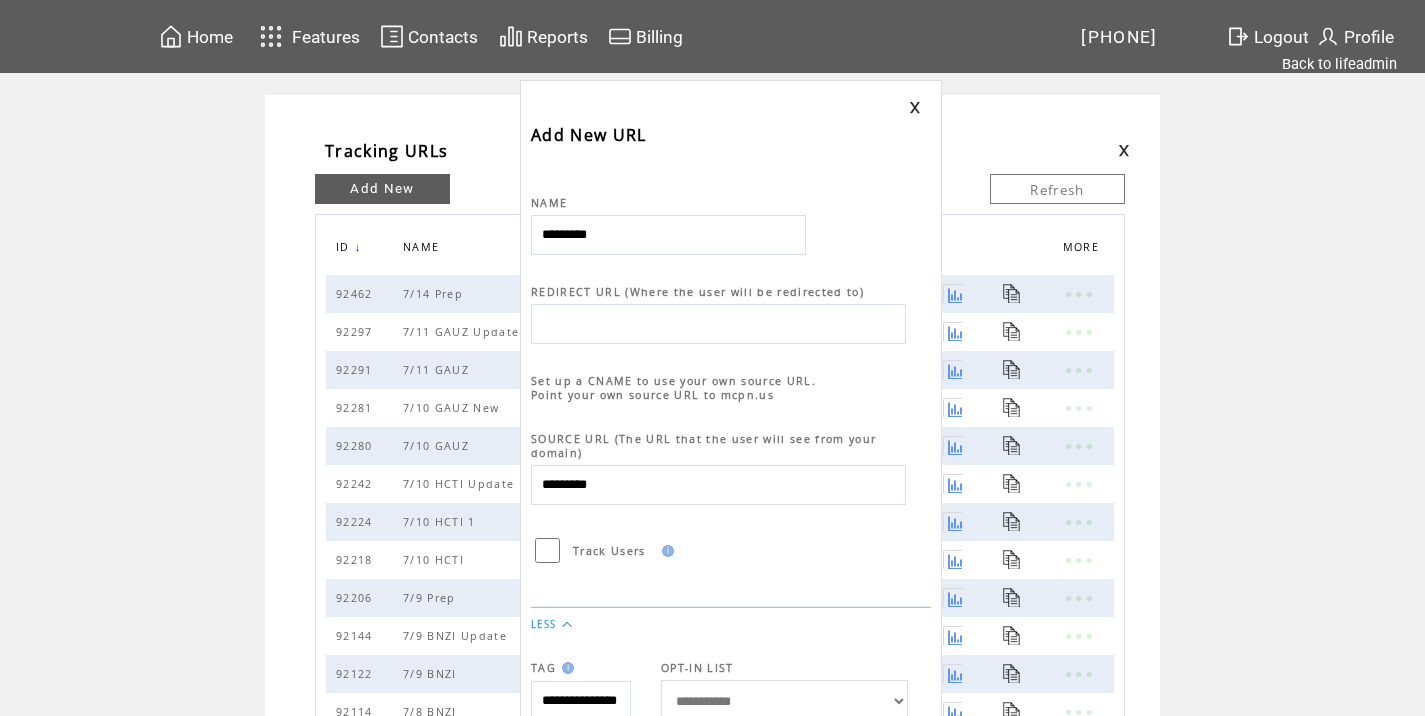 type on "*********" 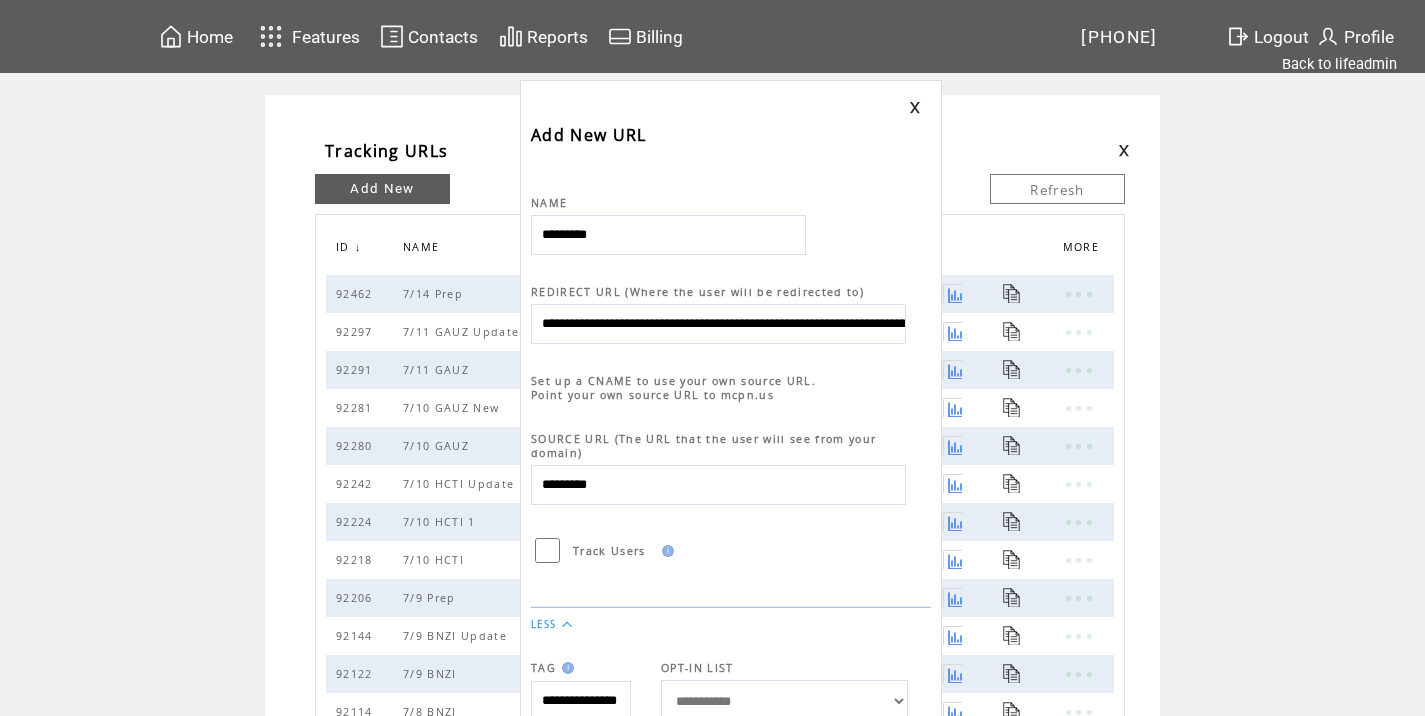 scroll, scrollTop: 0, scrollLeft: 936, axis: horizontal 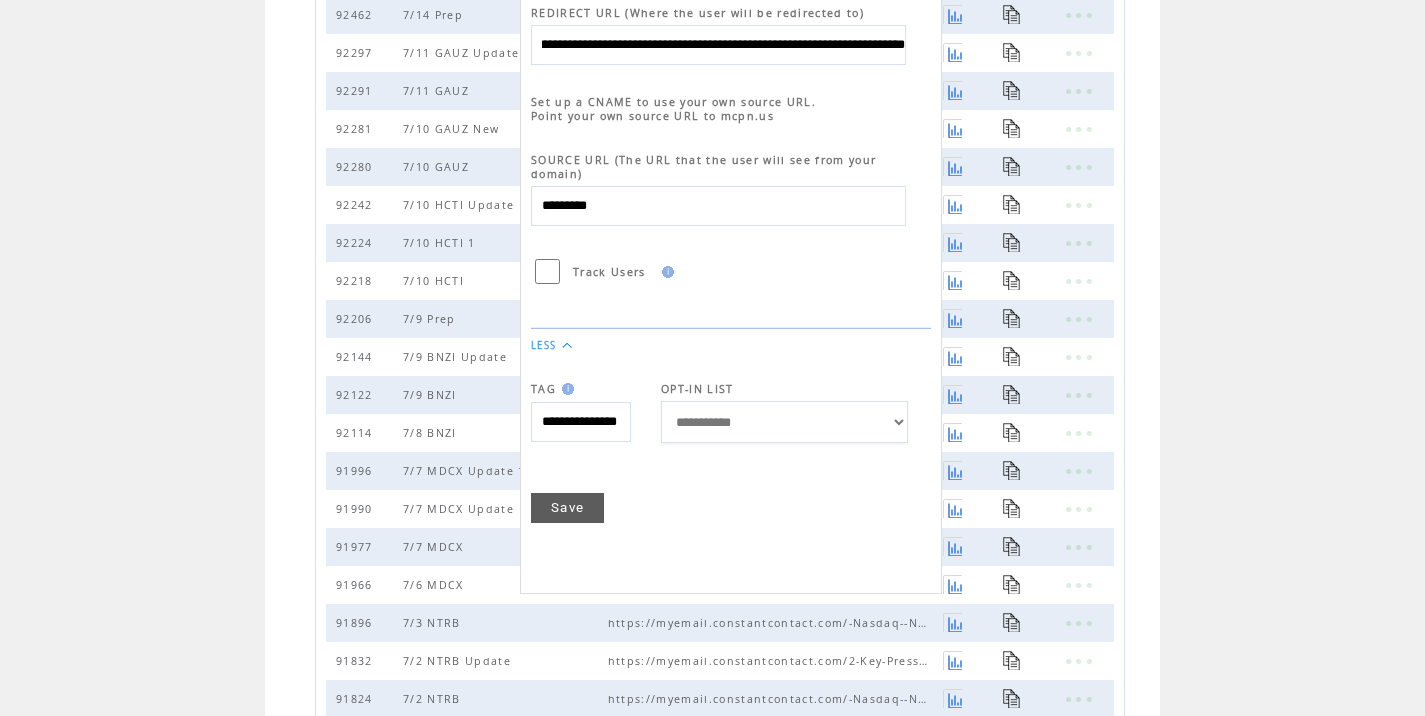 type on "**********" 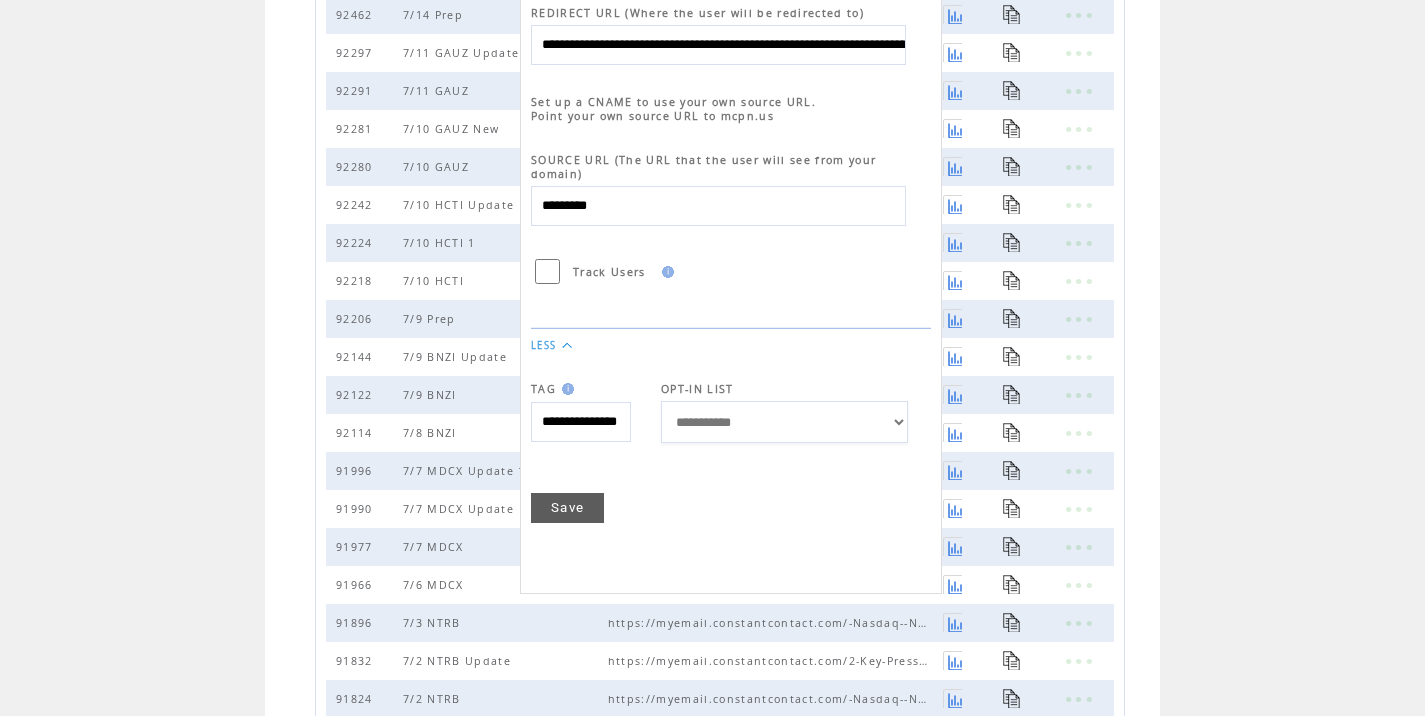 scroll, scrollTop: 0, scrollLeft: 0, axis: both 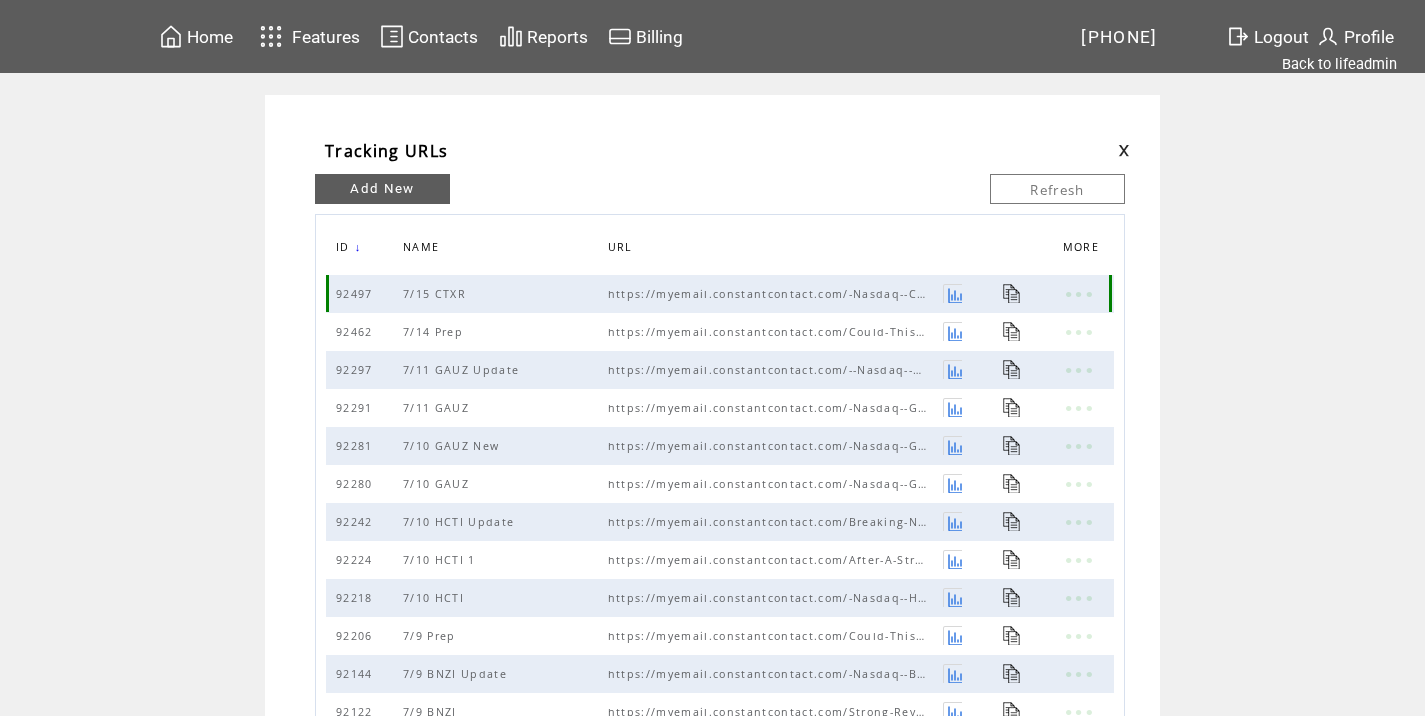 click at bounding box center (1012, 293) 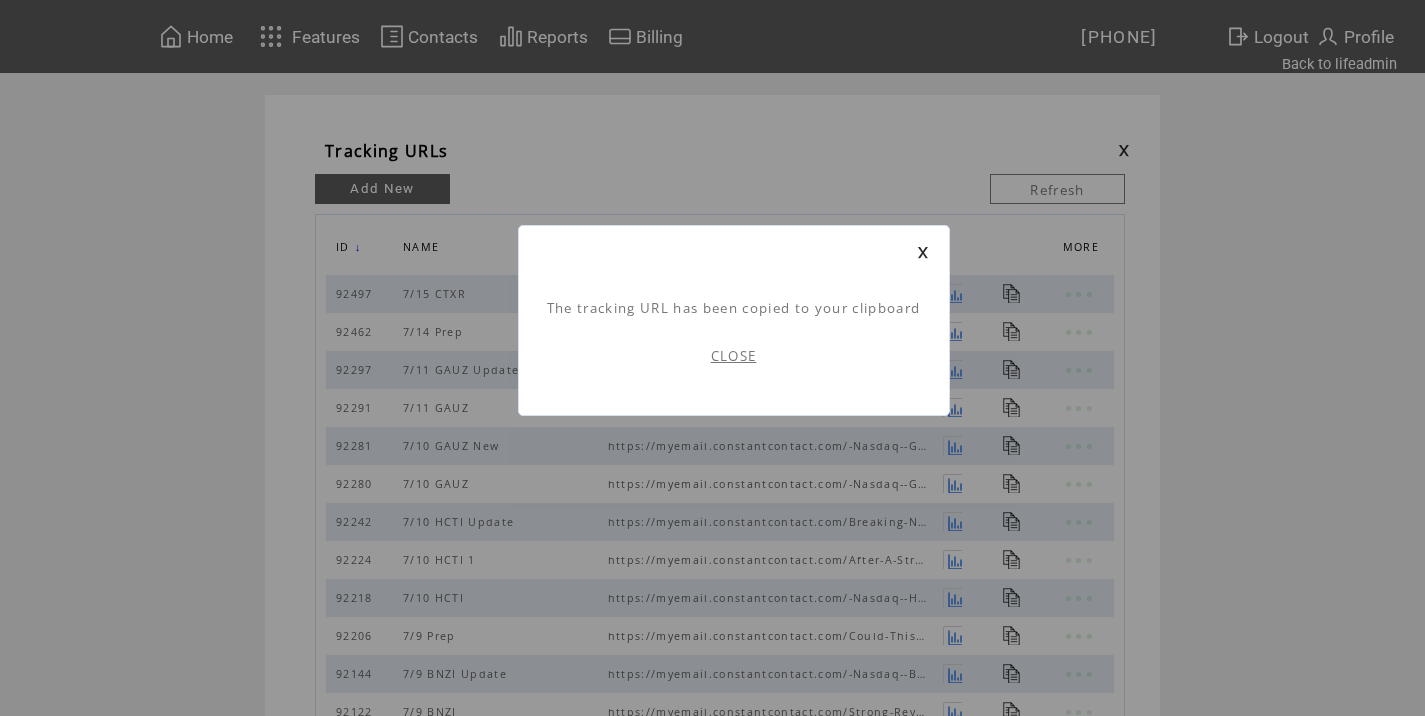 scroll, scrollTop: 1, scrollLeft: 0, axis: vertical 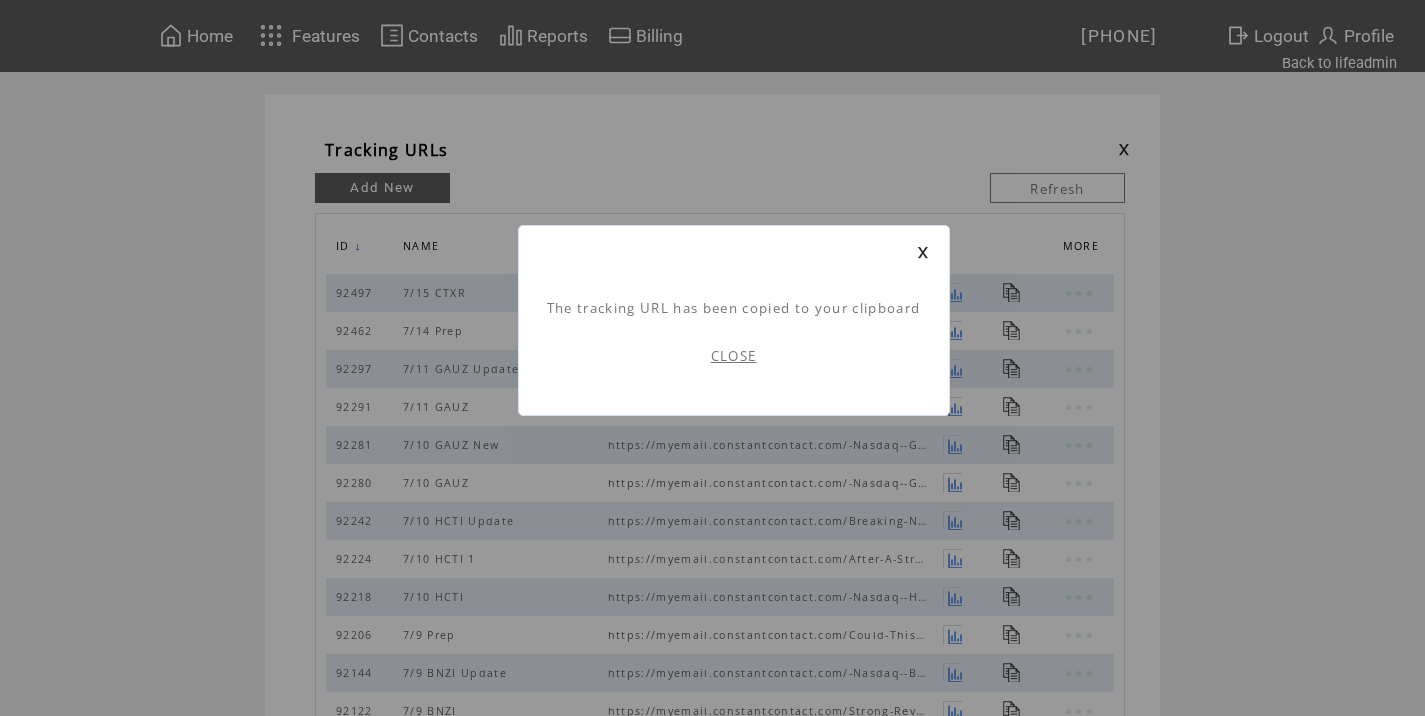 click on "CLOSE" at bounding box center (734, 356) 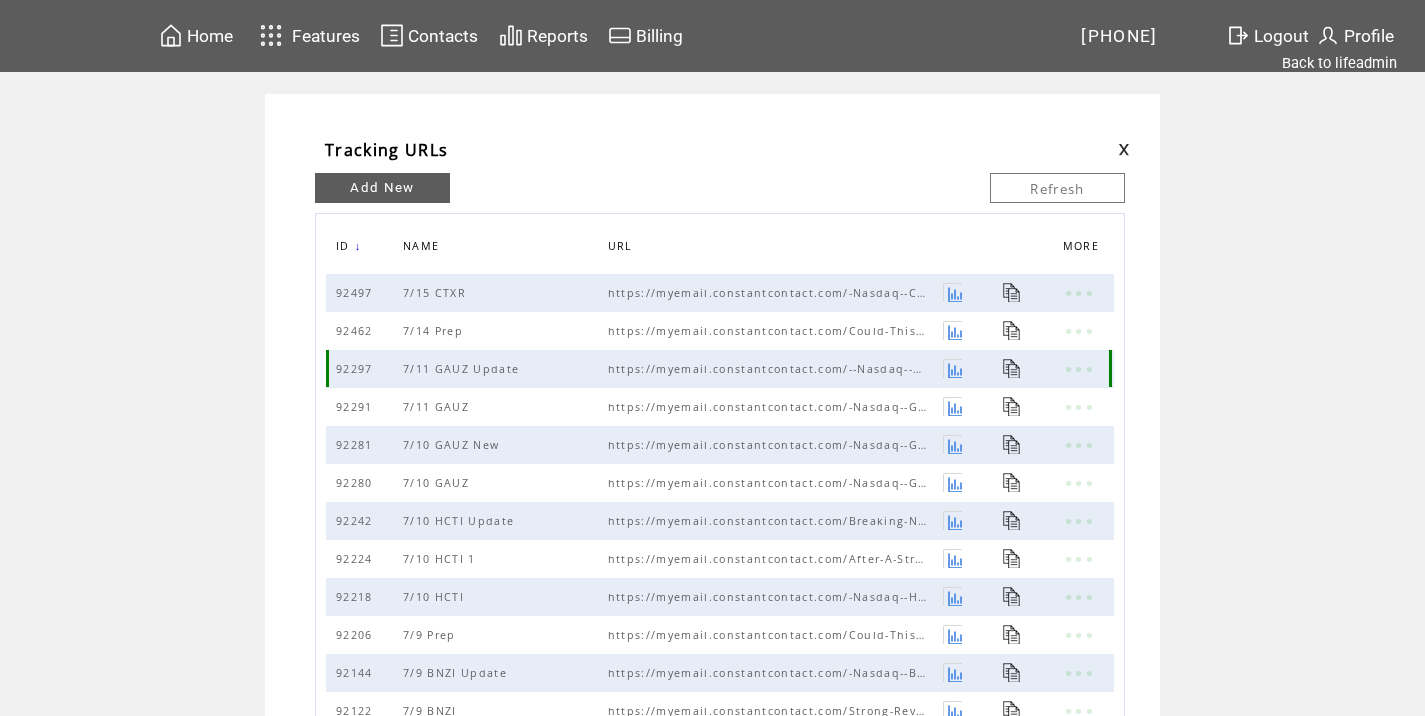 scroll, scrollTop: 0, scrollLeft: 0, axis: both 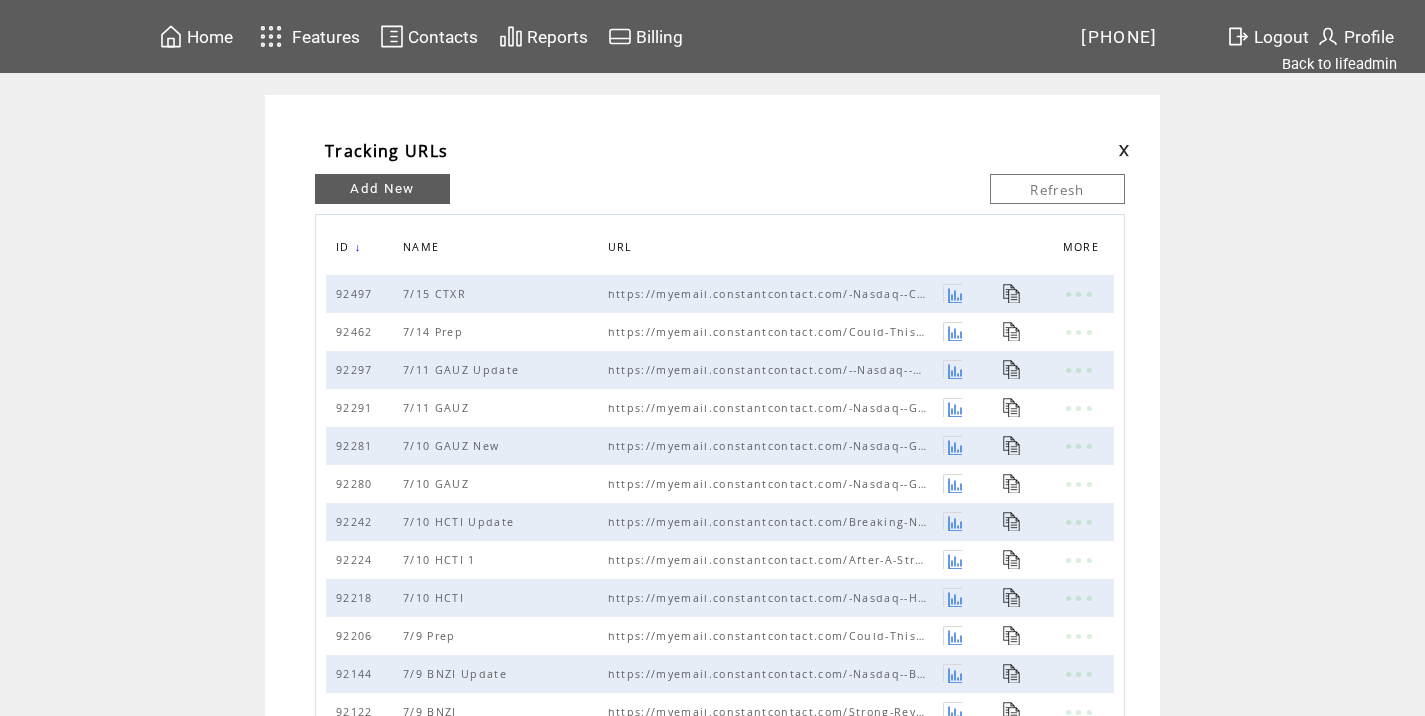 click at bounding box center [1124, 150] 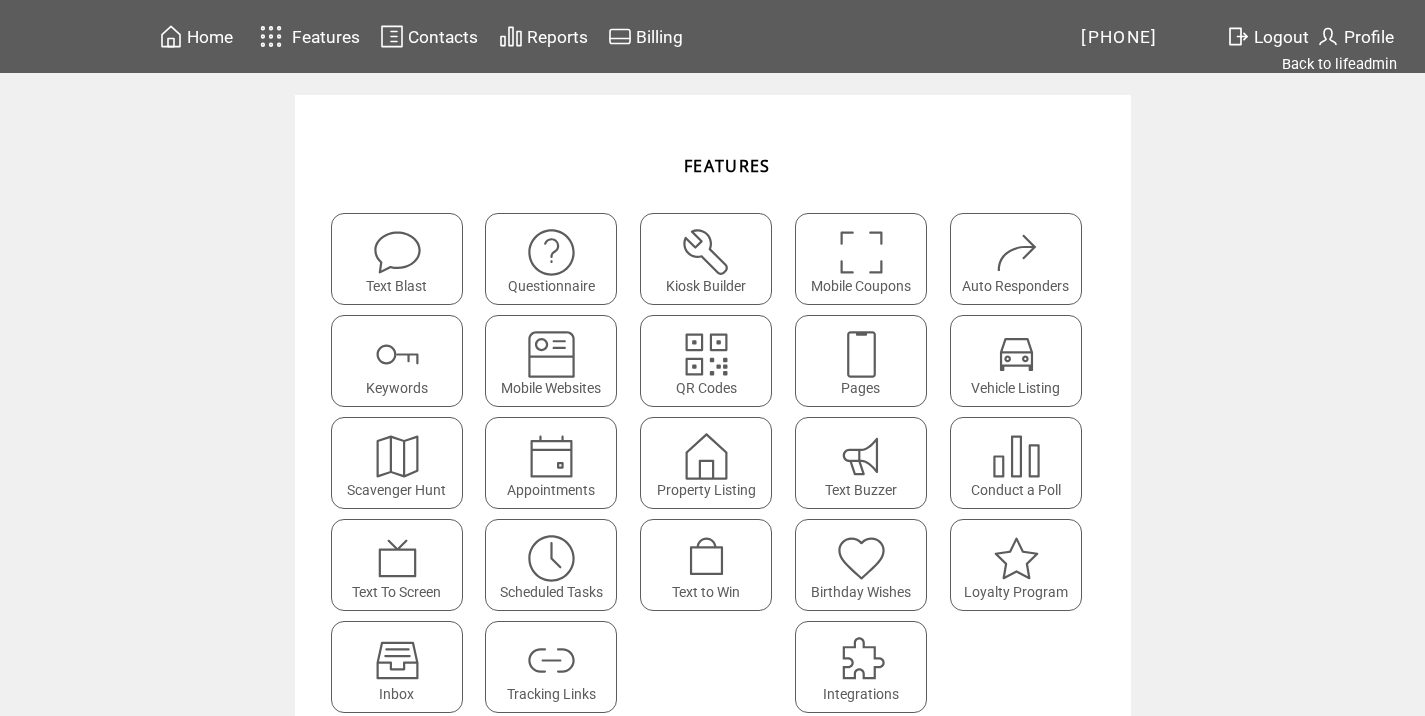 scroll, scrollTop: 0, scrollLeft: 0, axis: both 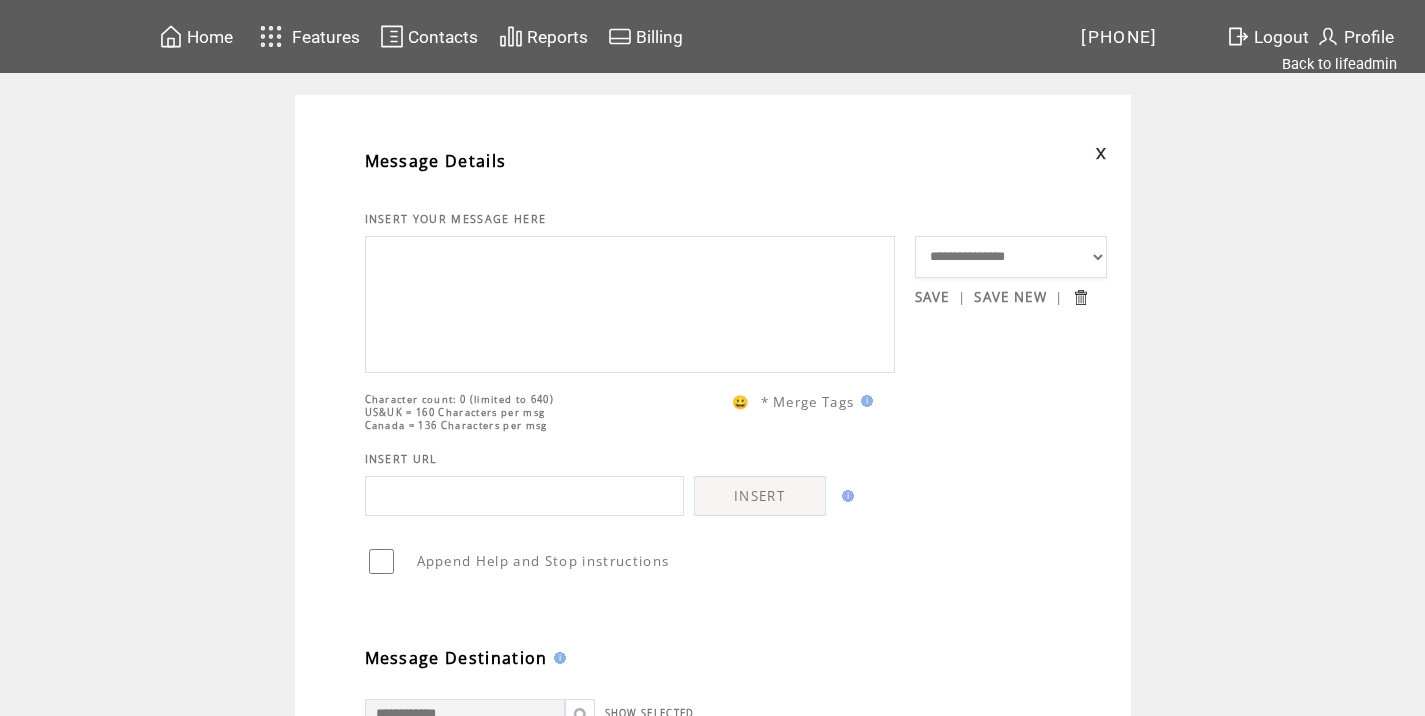 click at bounding box center (630, 302) 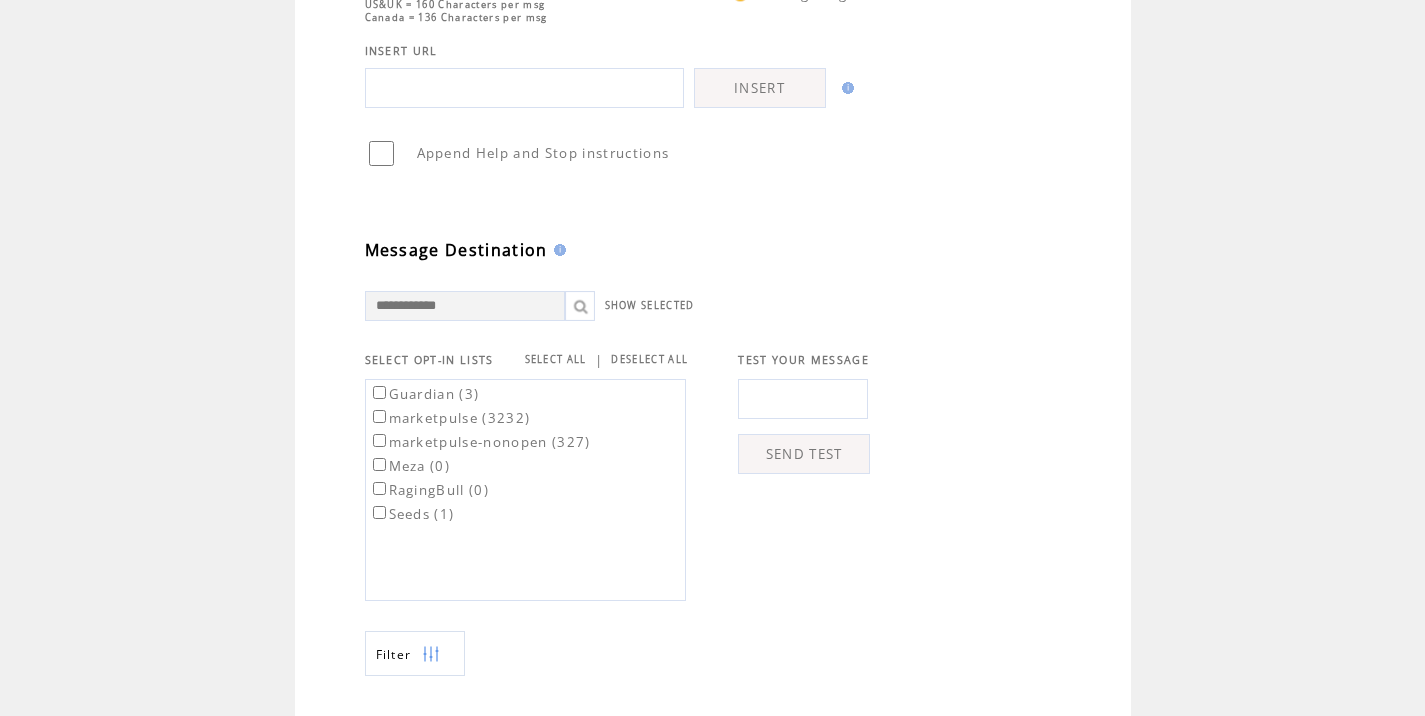 scroll, scrollTop: 463, scrollLeft: 0, axis: vertical 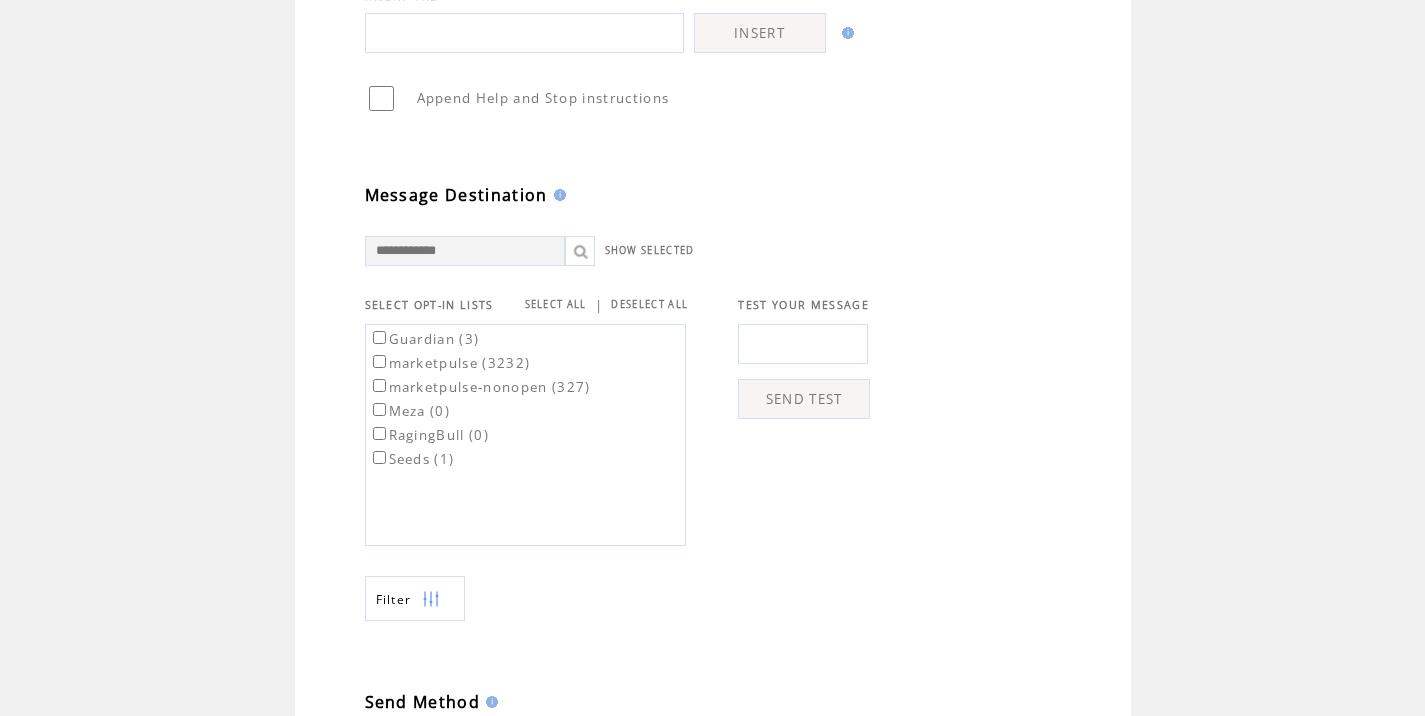 type on "**********" 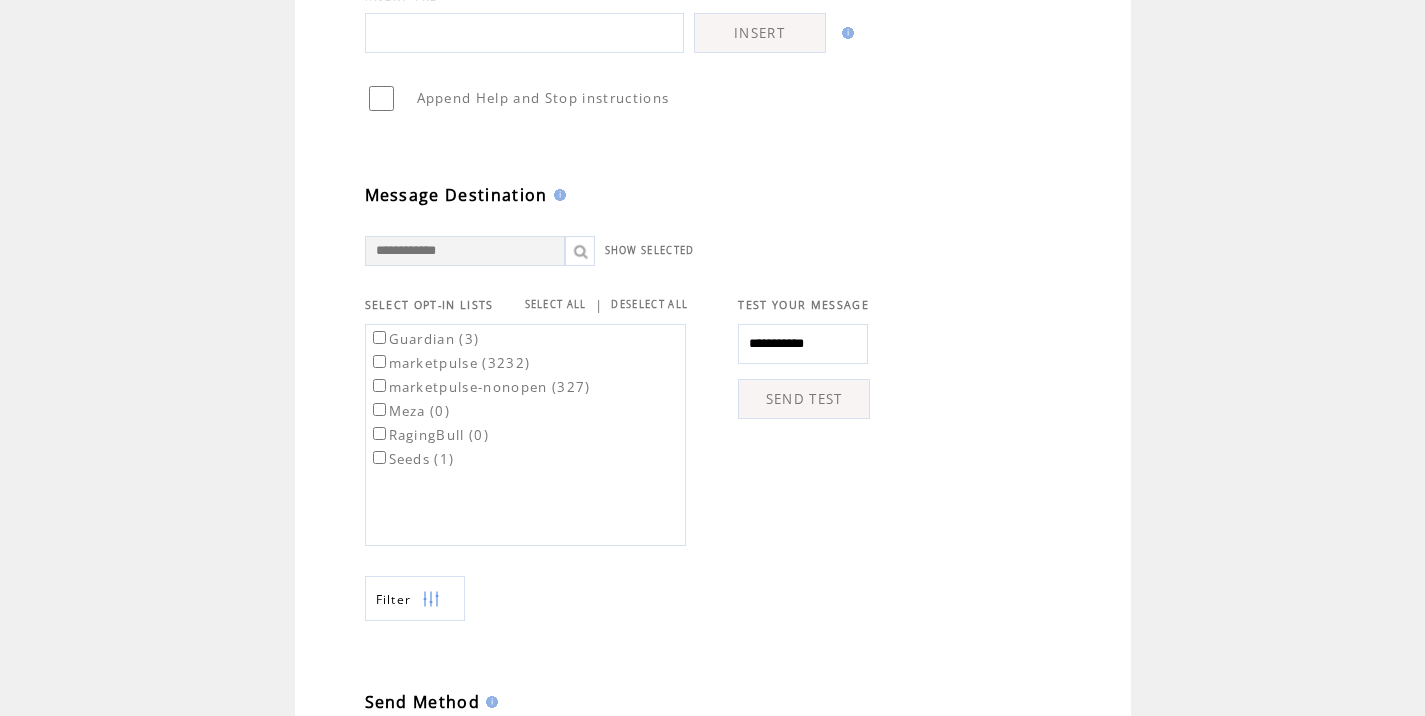 click on "SEND TEST" at bounding box center [804, 399] 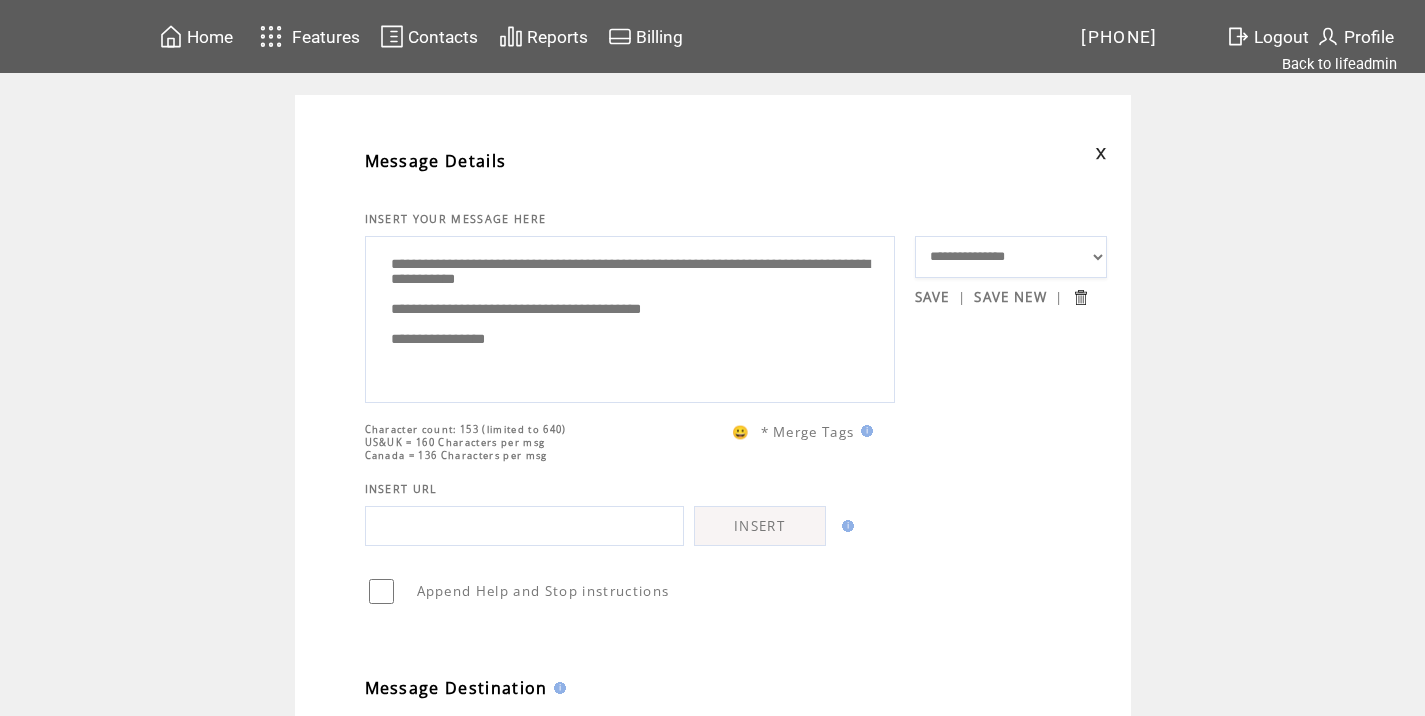 scroll, scrollTop: 774, scrollLeft: 0, axis: vertical 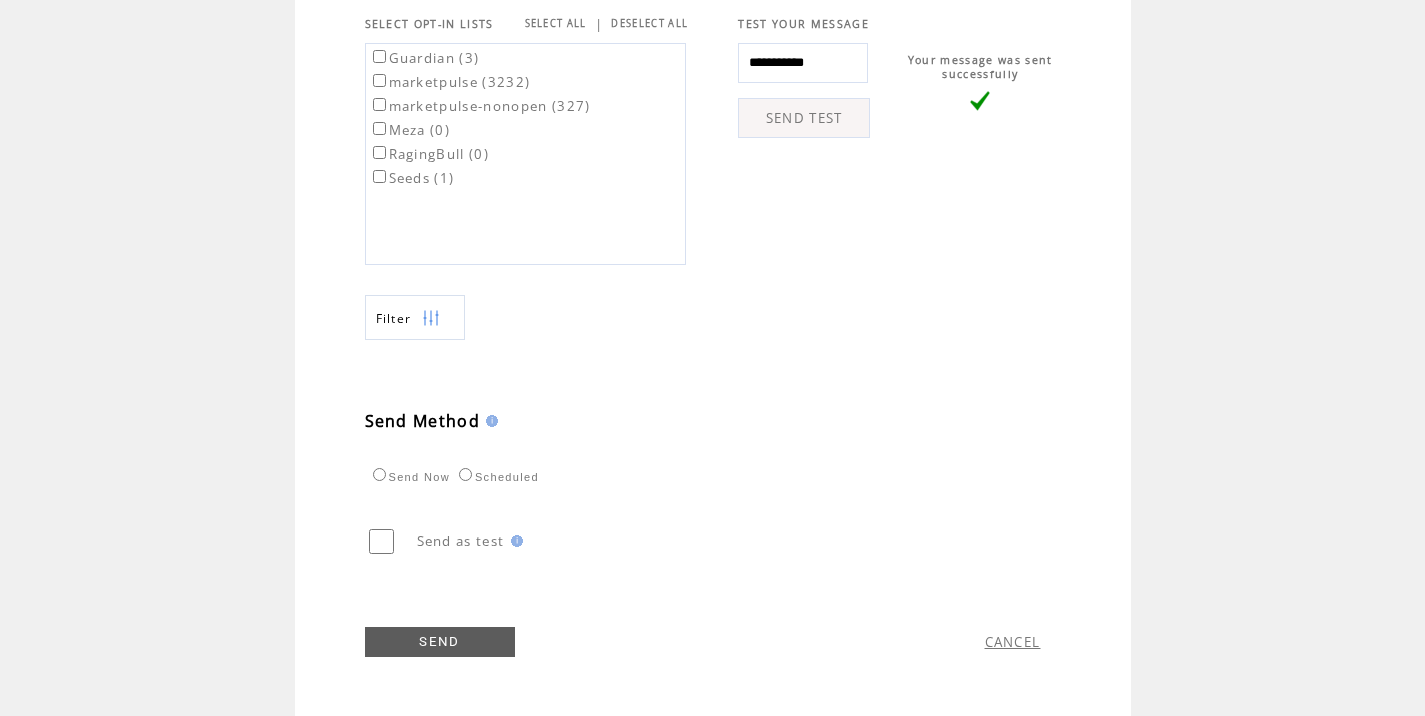 click on "marketpulse (3232)" at bounding box center (450, 82) 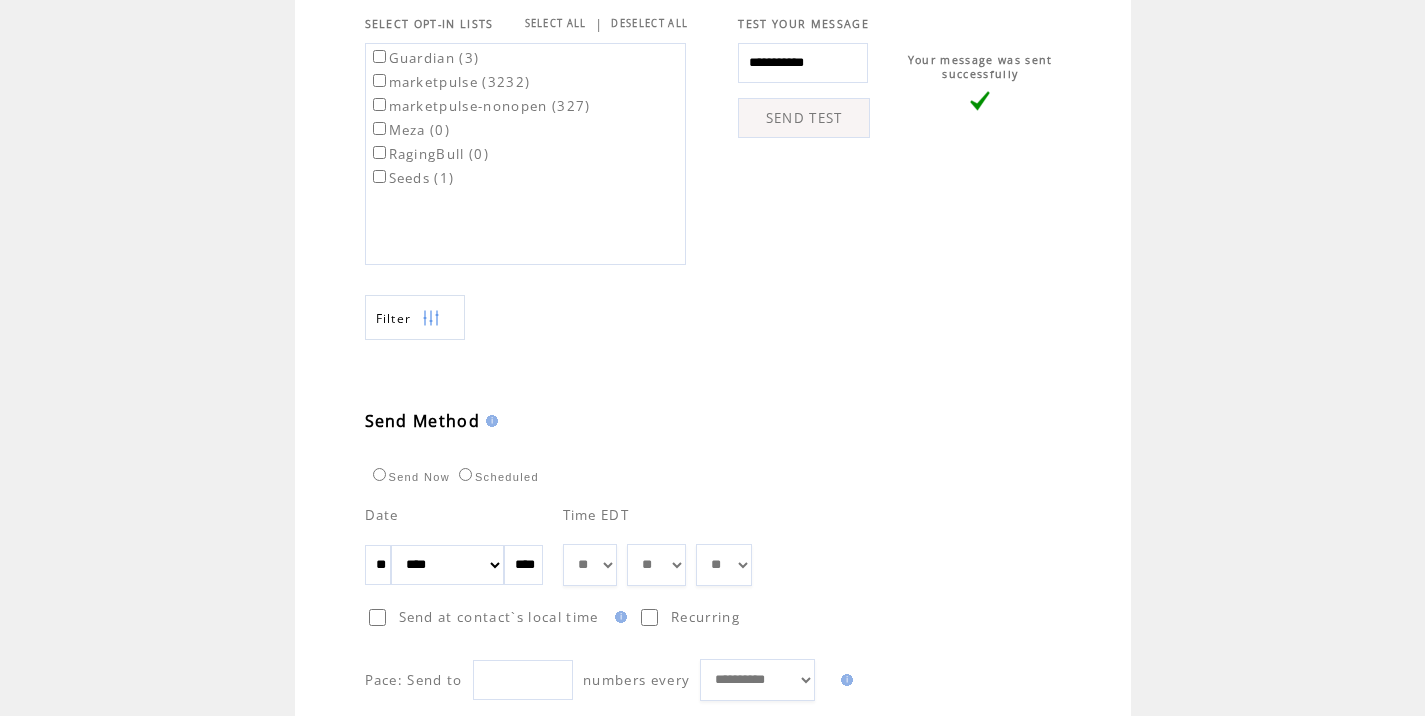 click on "** 	 ** 	 ** 	 ** 	 ** 	 ** 	 ** 	 ** 	 ** 	 ** 	 ** 	 ** 	 **" at bounding box center (590, 565) 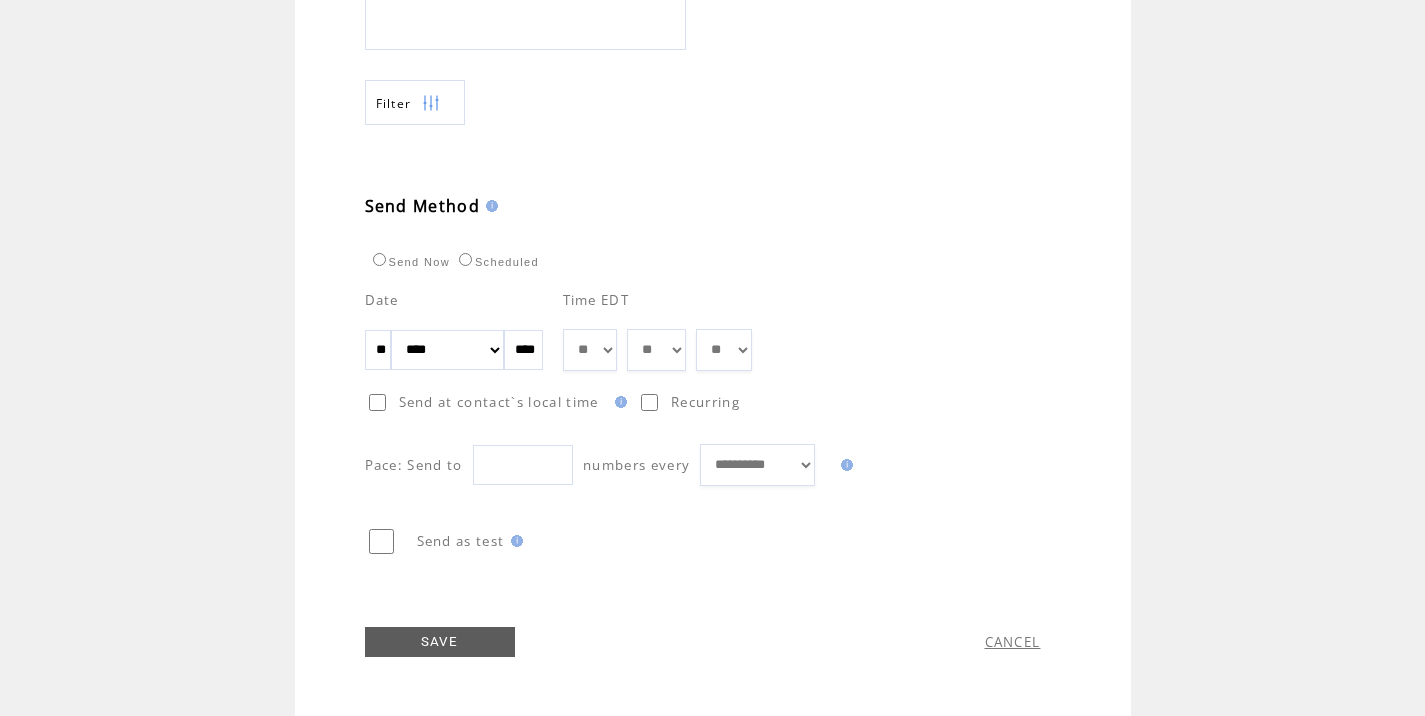 click on "SAVE" 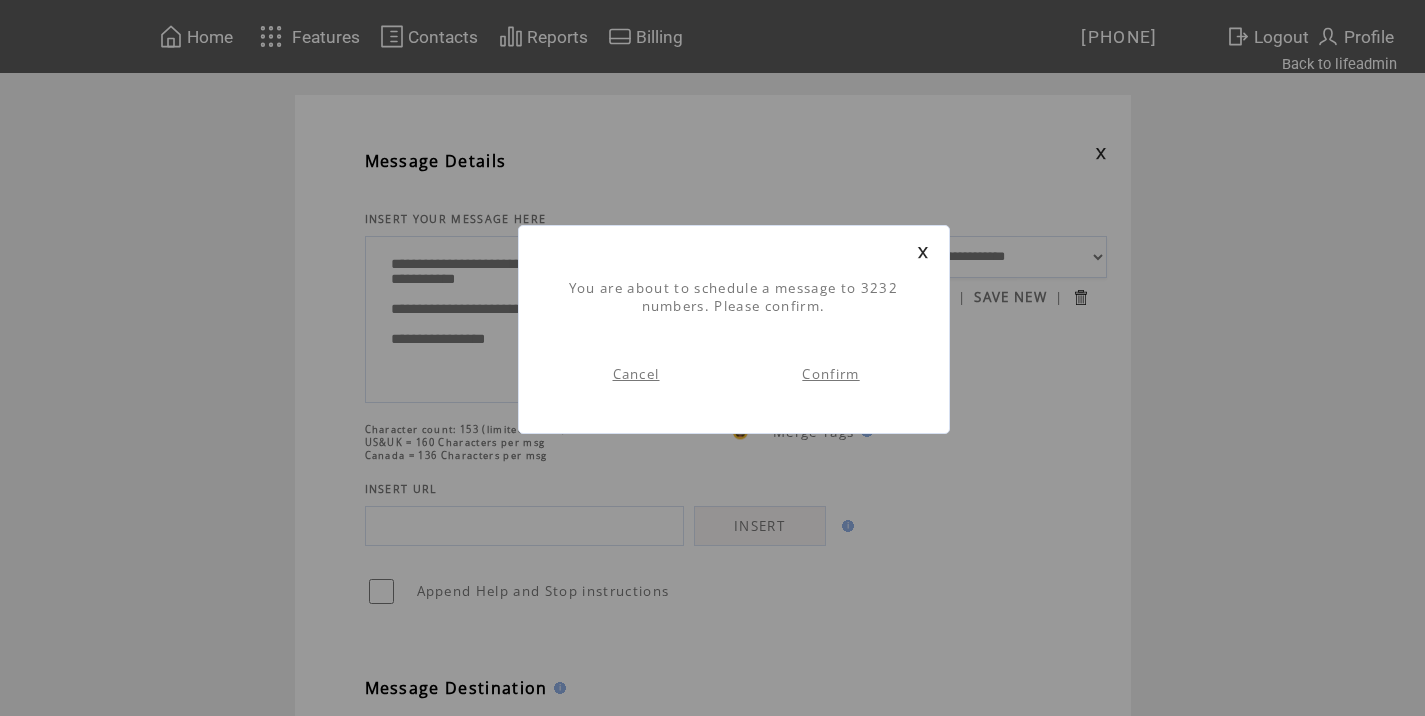 scroll, scrollTop: 1, scrollLeft: 0, axis: vertical 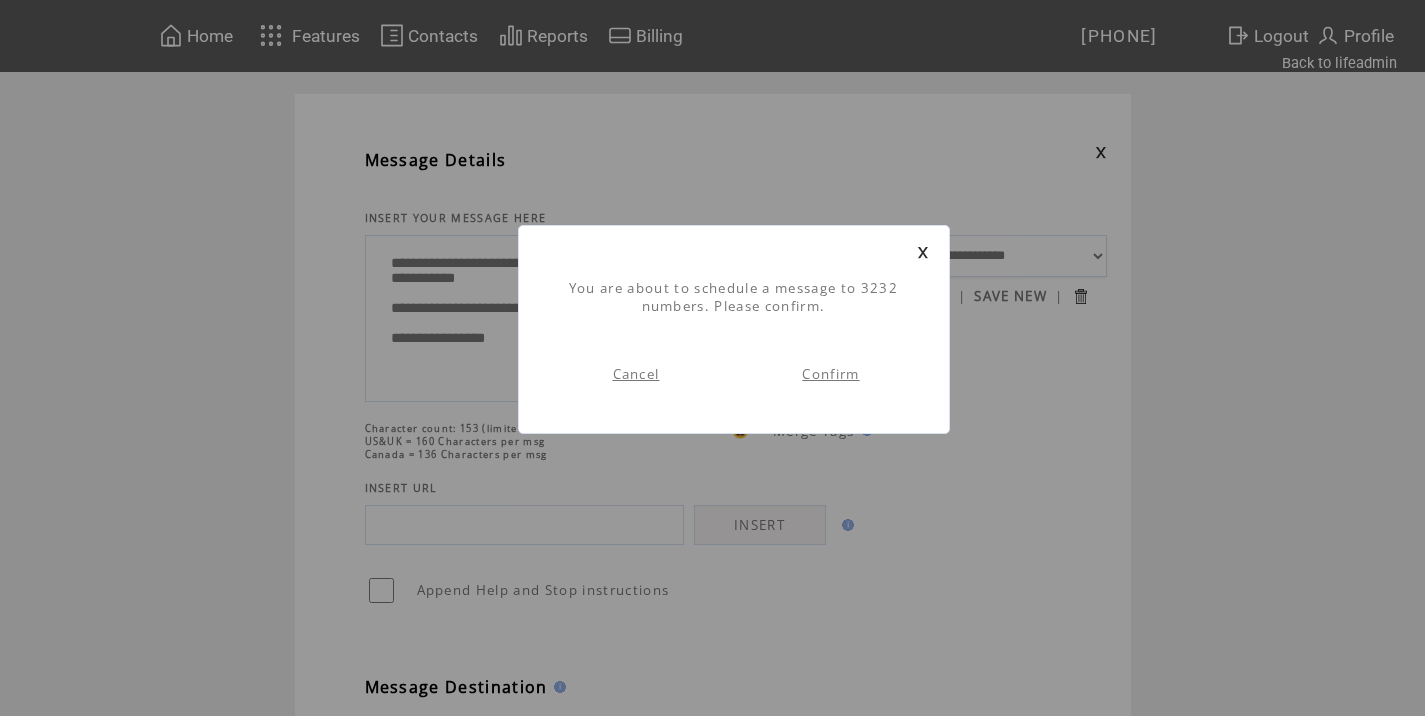 click on "Confirm" at bounding box center (830, 374) 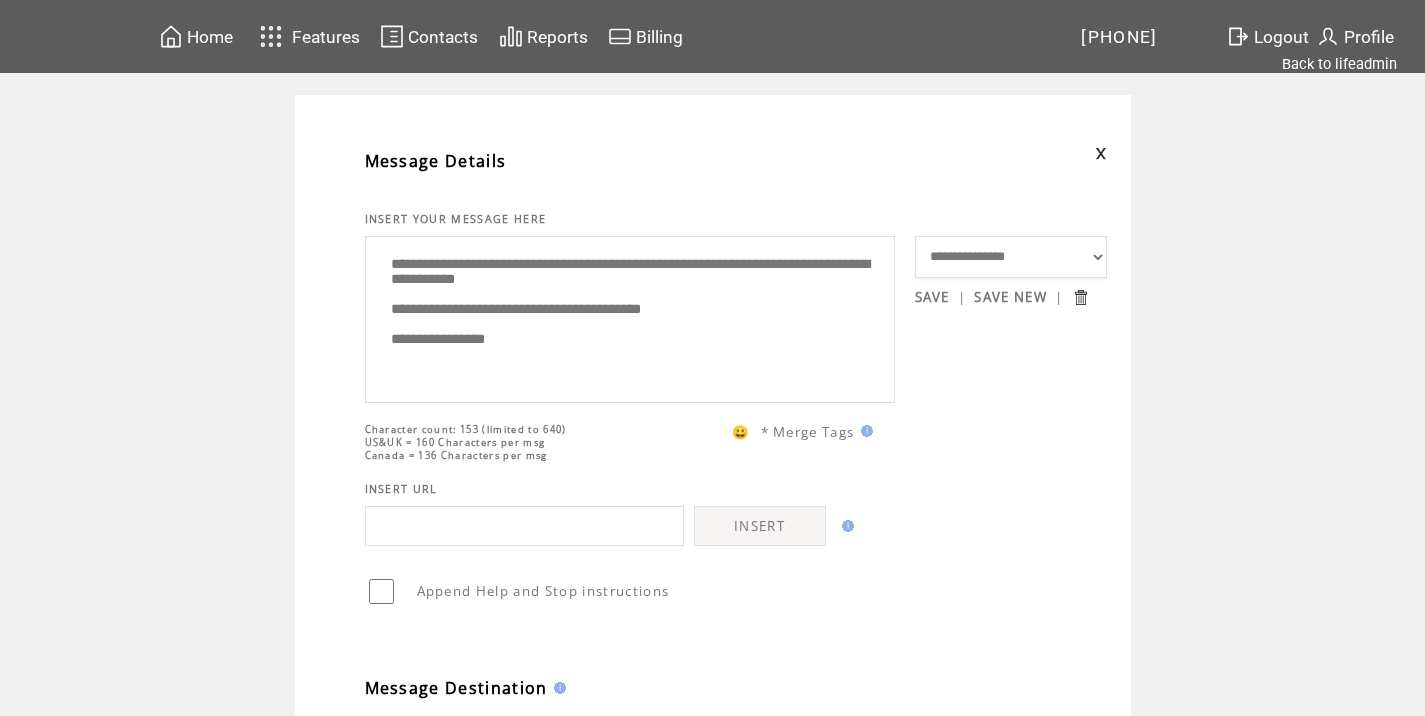 scroll, scrollTop: 1, scrollLeft: 0, axis: vertical 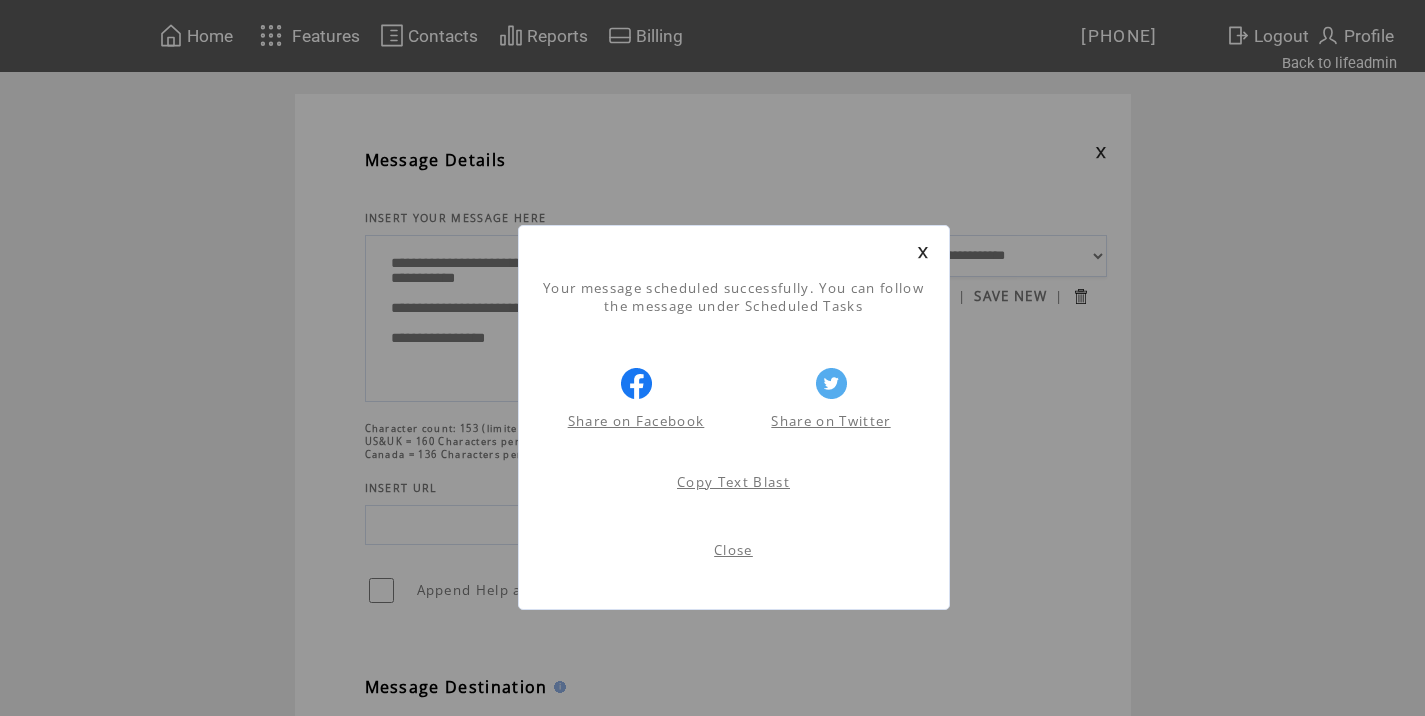 click on "Close" at bounding box center (733, 550) 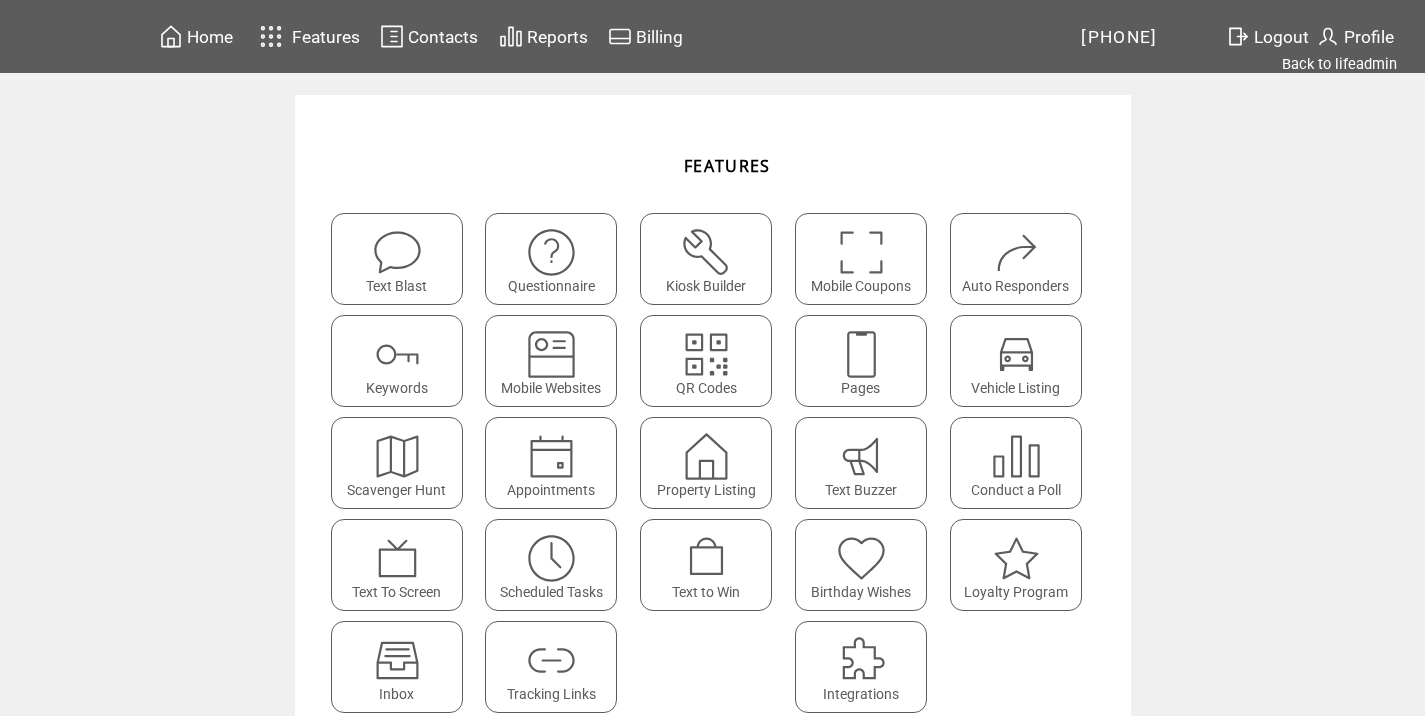 scroll, scrollTop: 0, scrollLeft: 0, axis: both 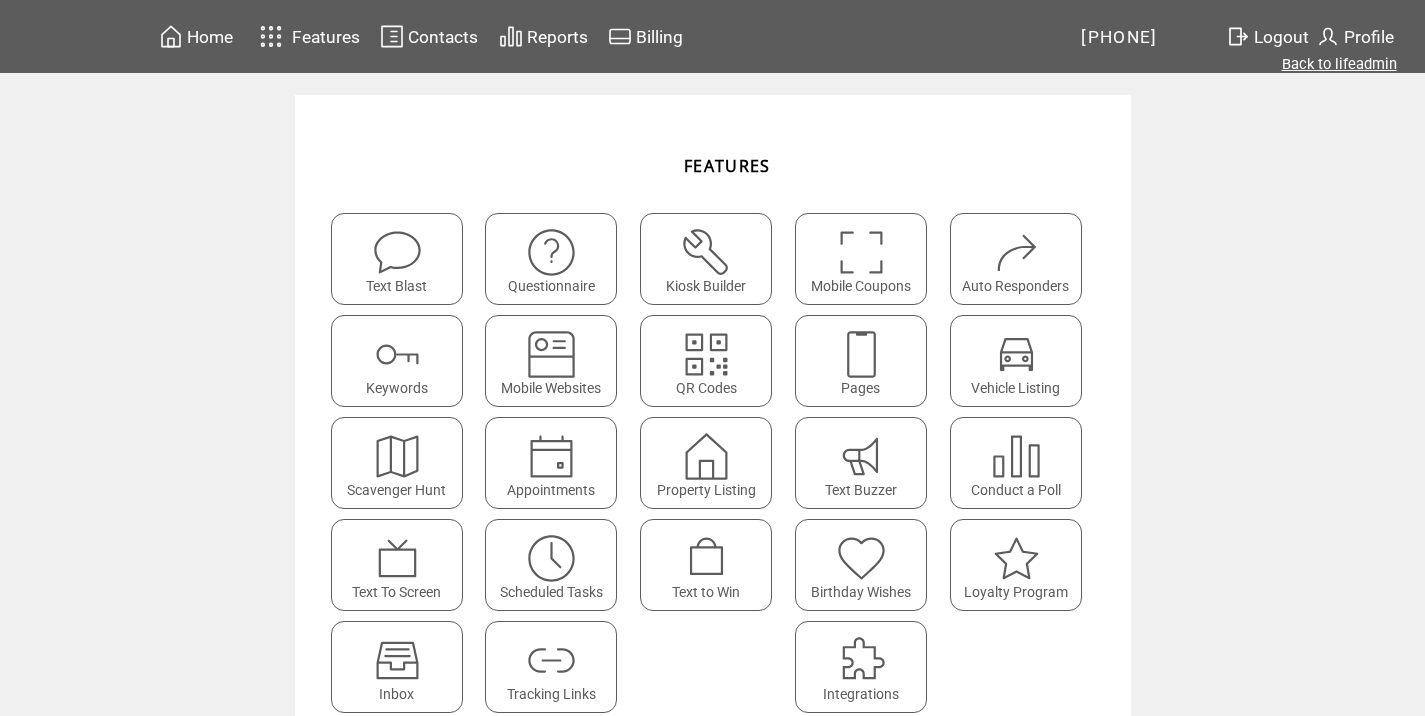 click on "Back to lifeadmin" at bounding box center [1339, 64] 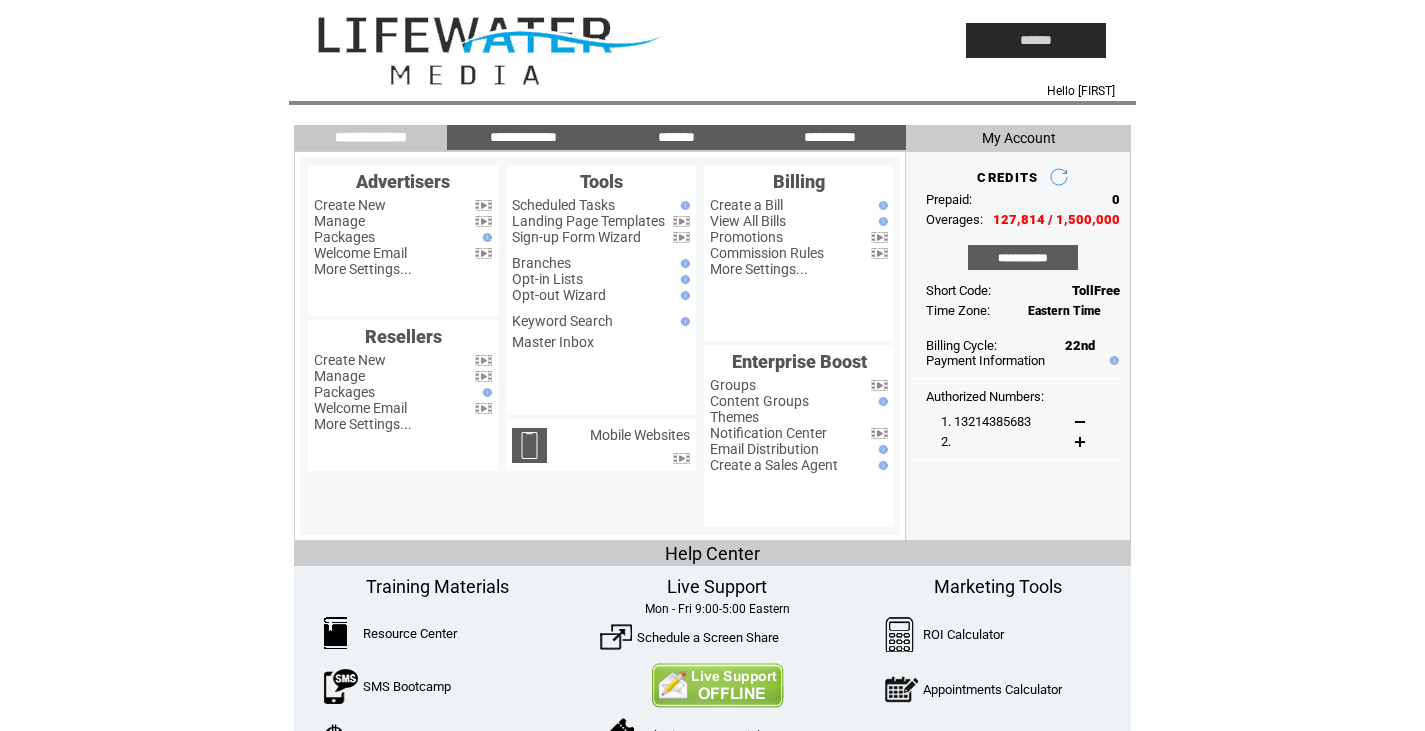 scroll, scrollTop: 0, scrollLeft: 0, axis: both 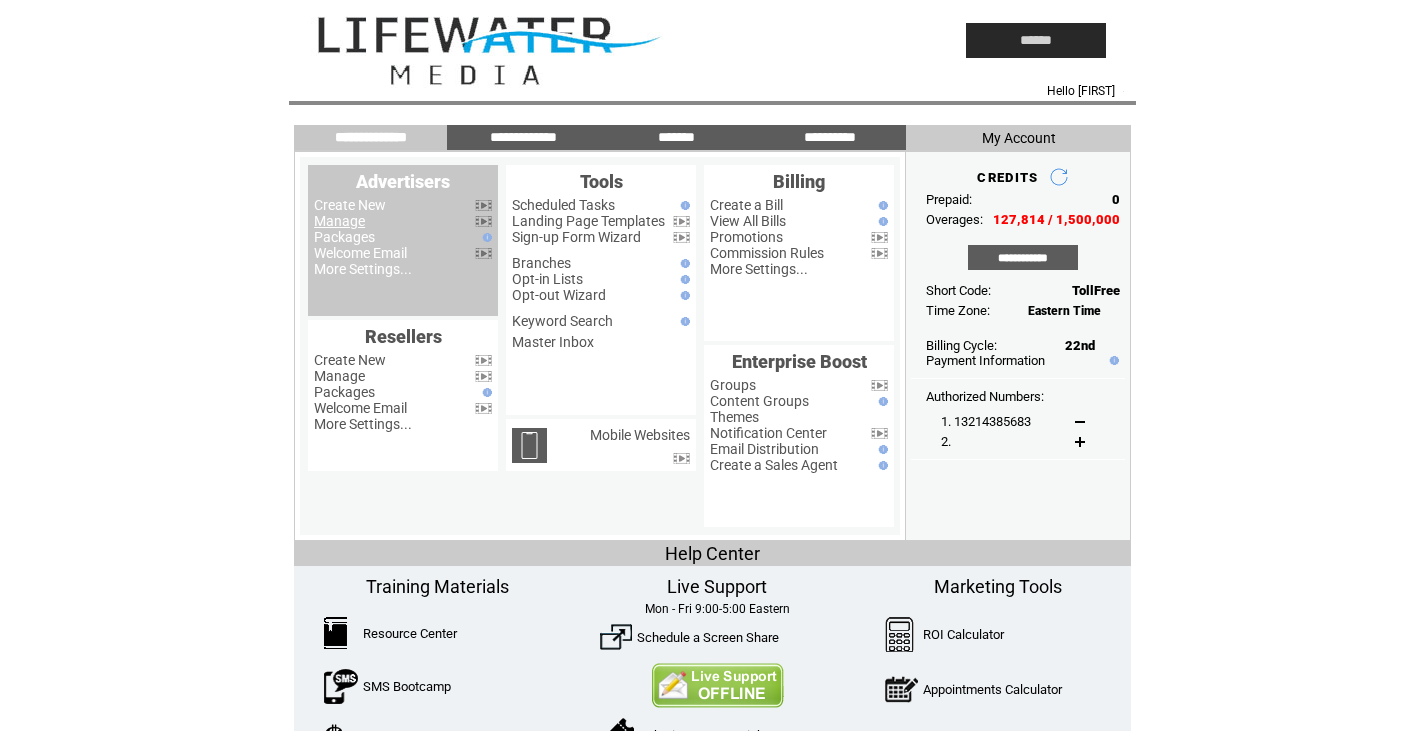 click on "Manage" at bounding box center (339, 221) 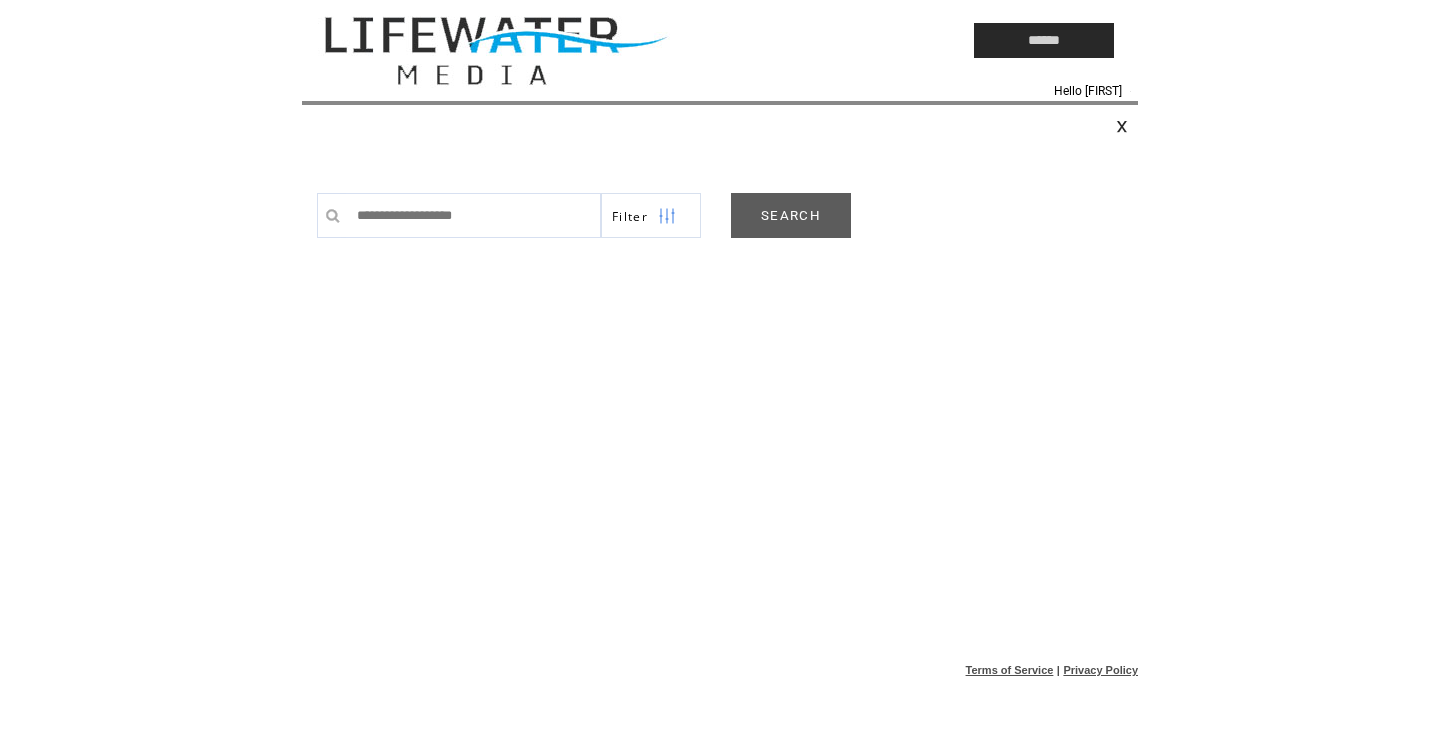 scroll, scrollTop: 0, scrollLeft: 0, axis: both 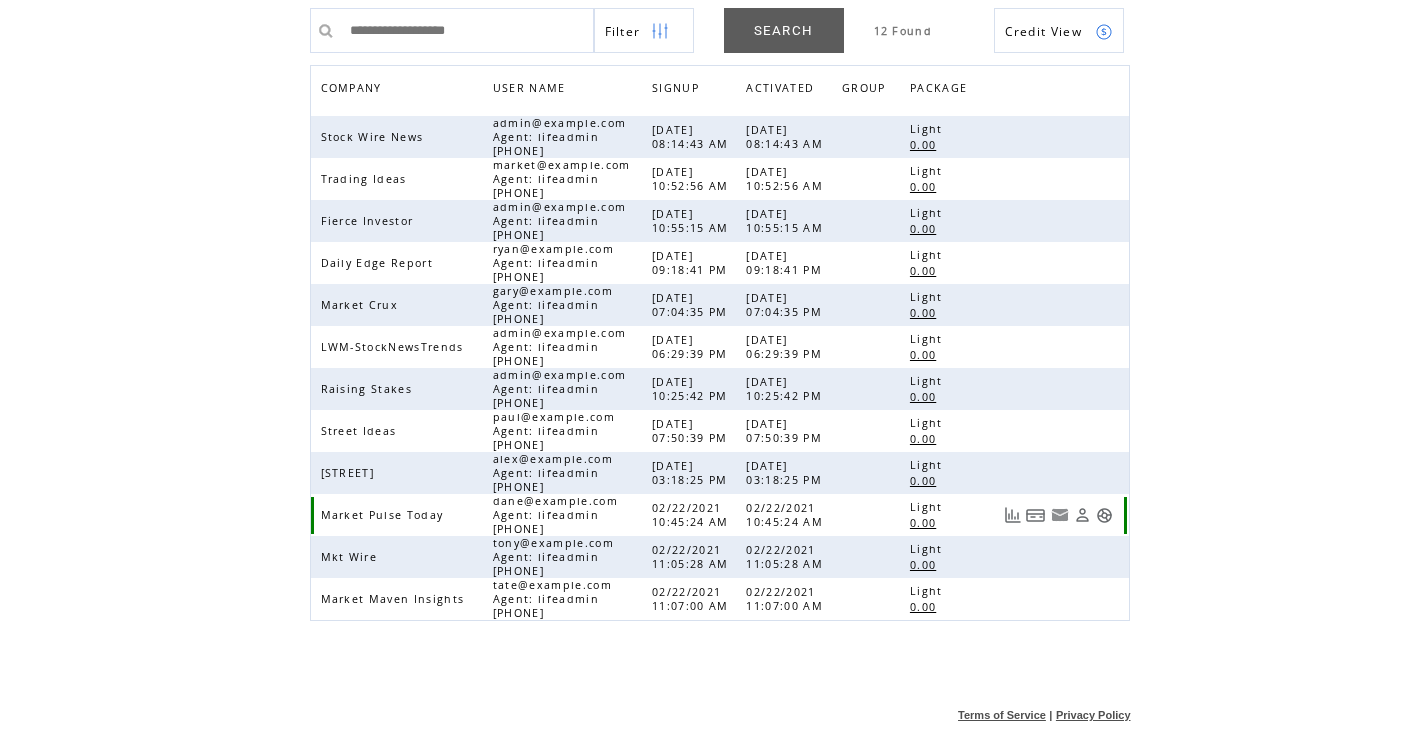 click at bounding box center [1104, 515] 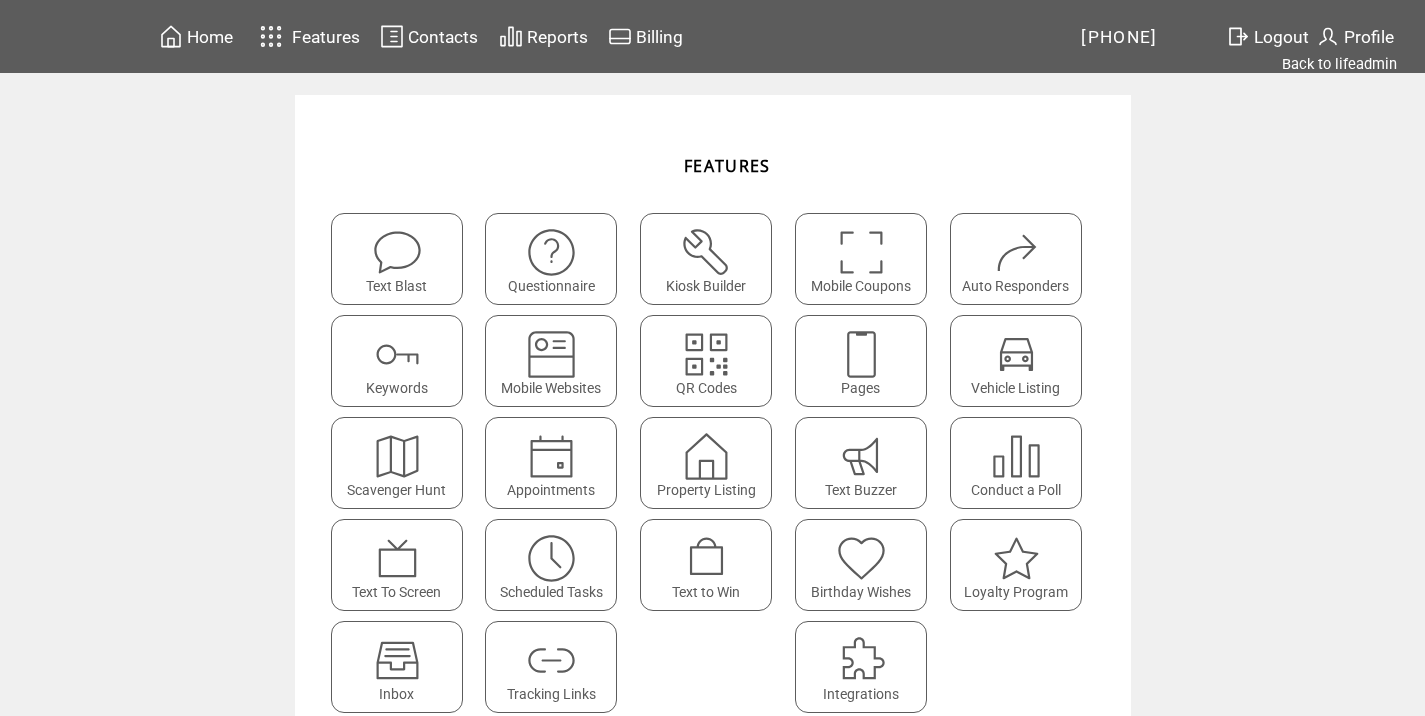 scroll, scrollTop: 0, scrollLeft: 0, axis: both 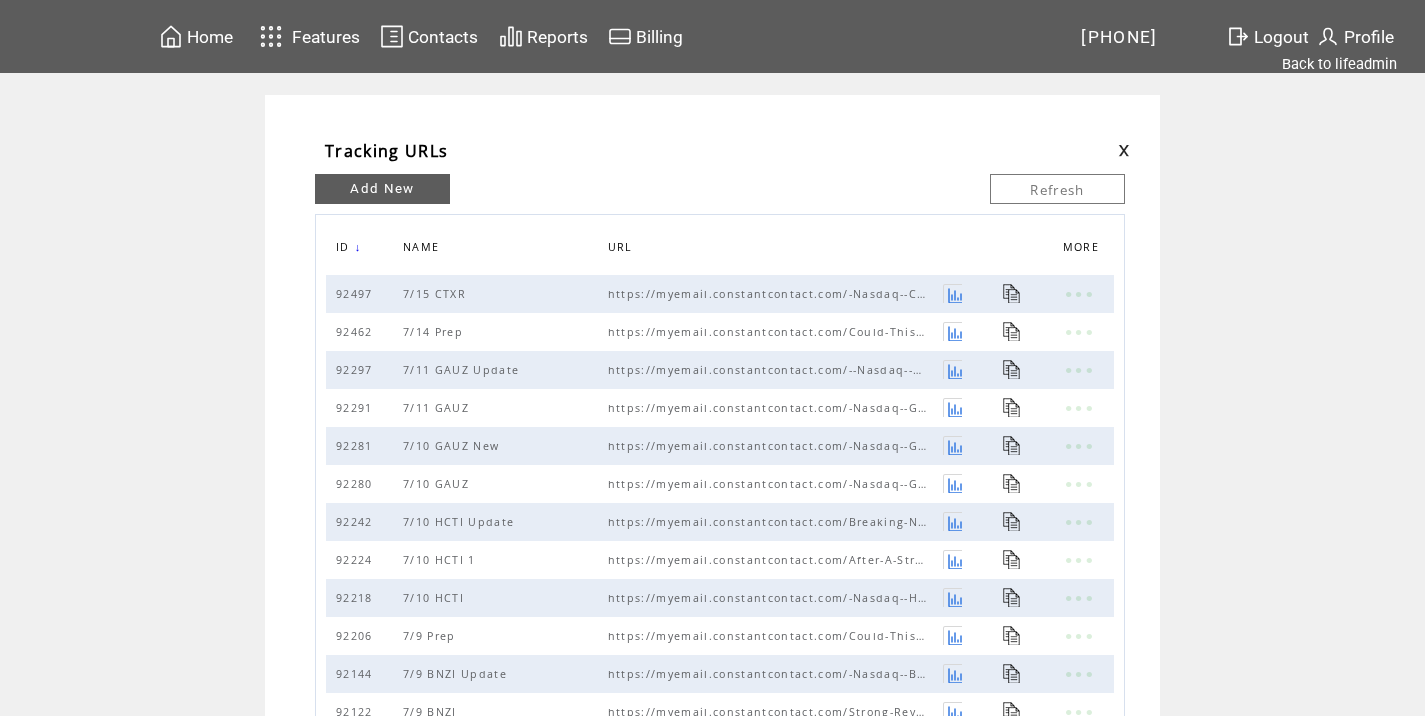 click on "Add New" at bounding box center (382, 189) 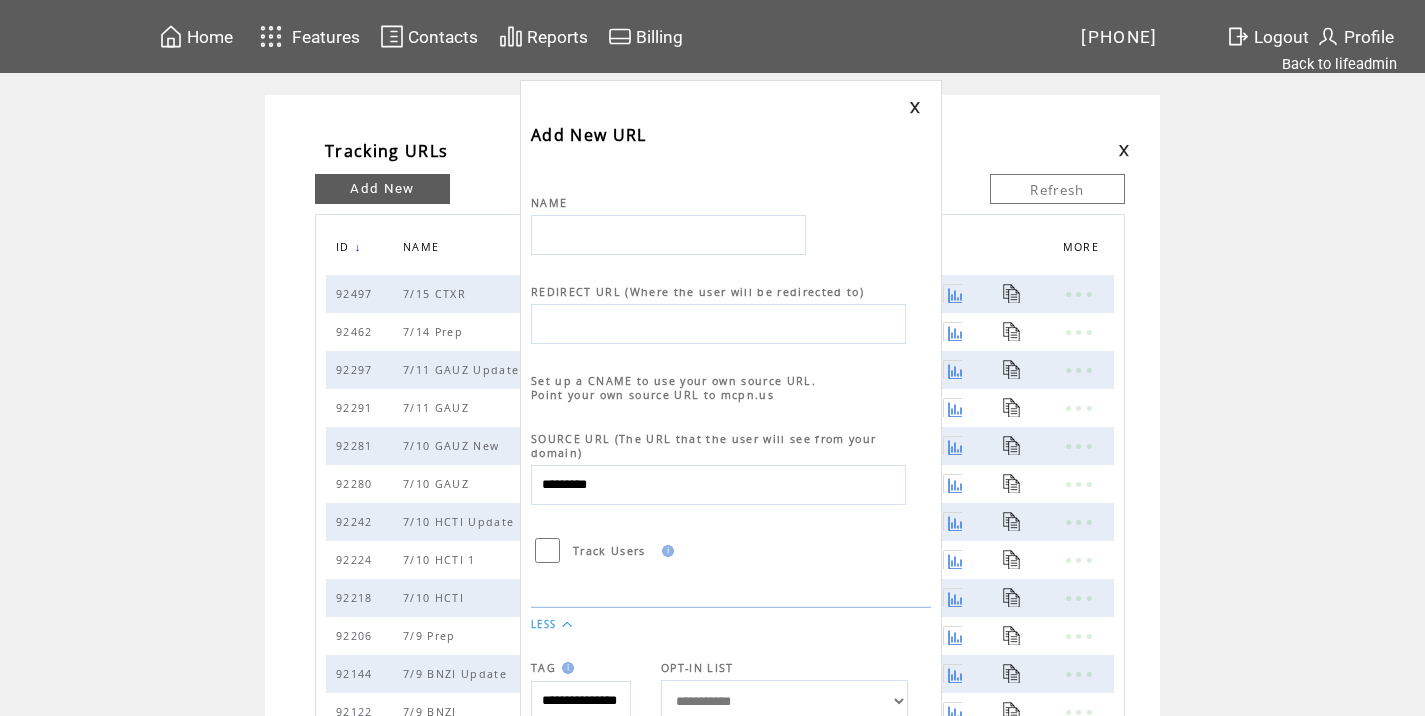 scroll, scrollTop: 0, scrollLeft: 0, axis: both 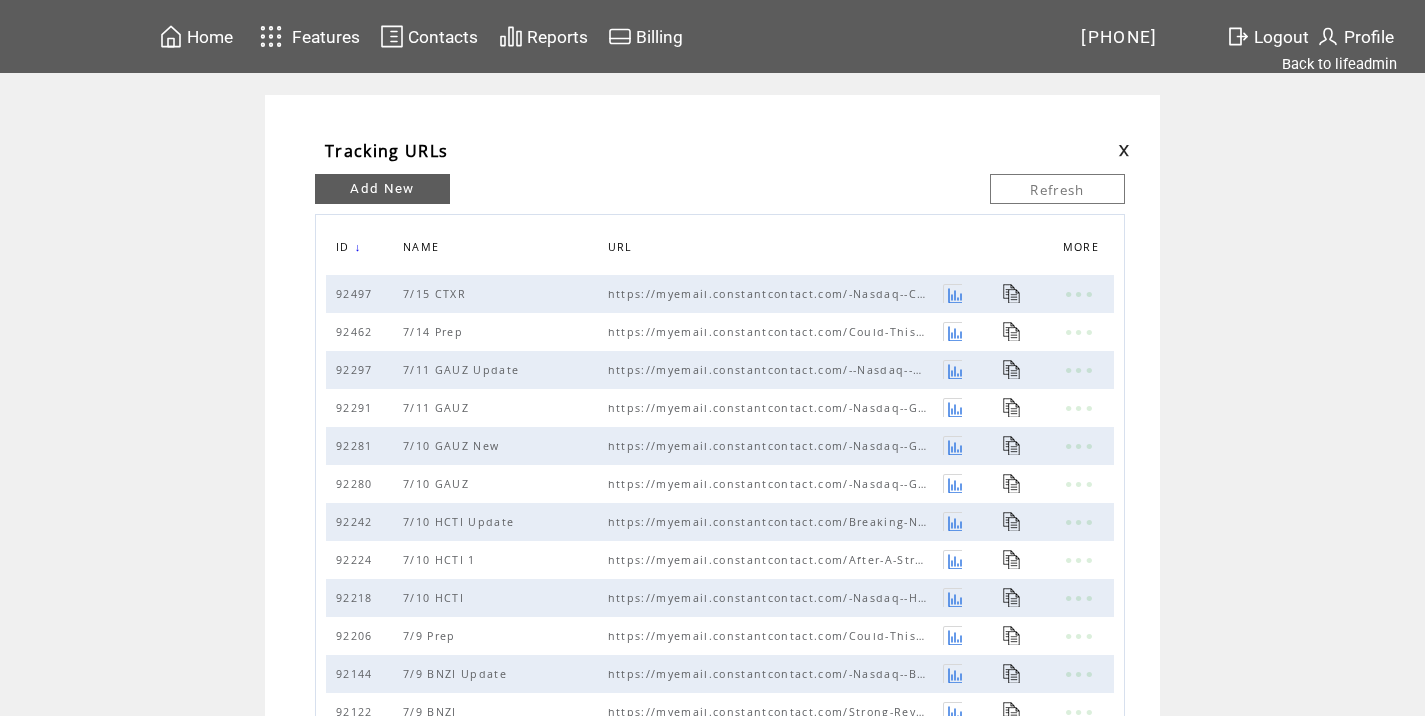 click at bounding box center [1124, 150] 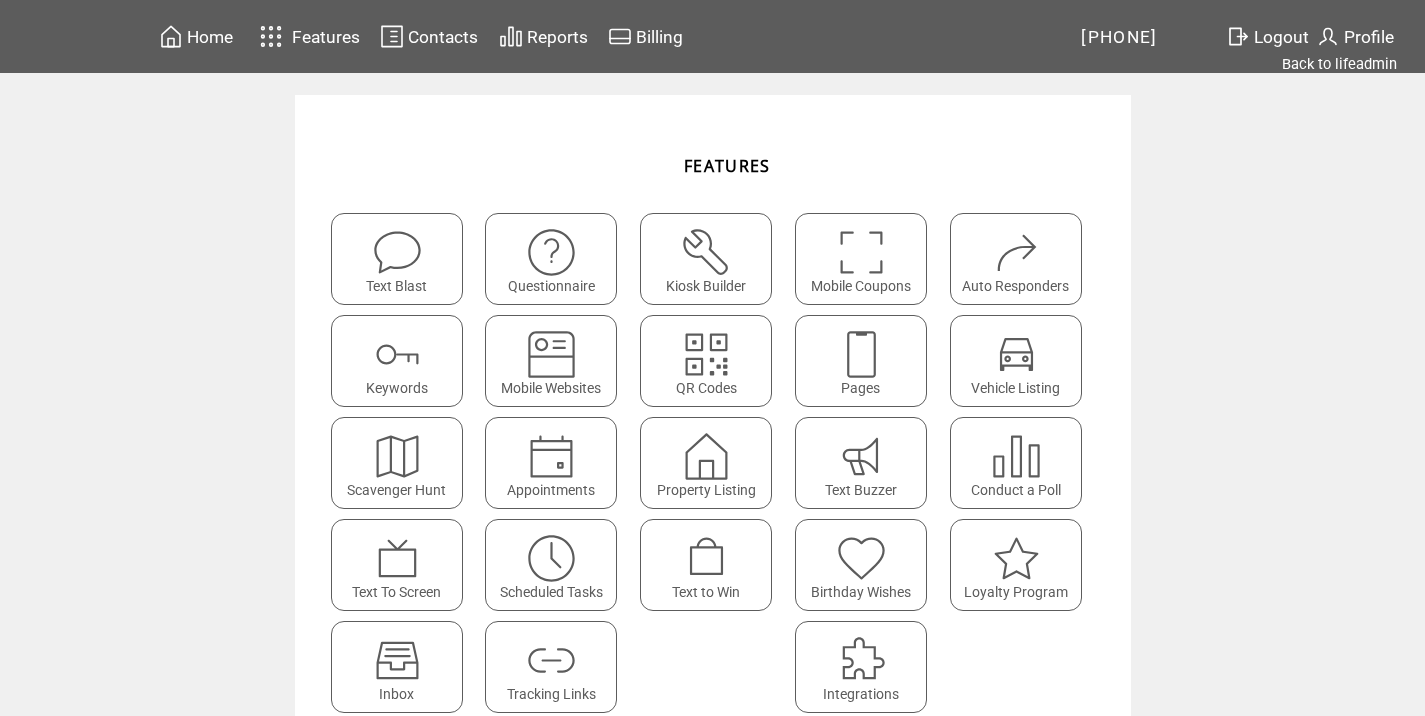 scroll, scrollTop: 0, scrollLeft: 0, axis: both 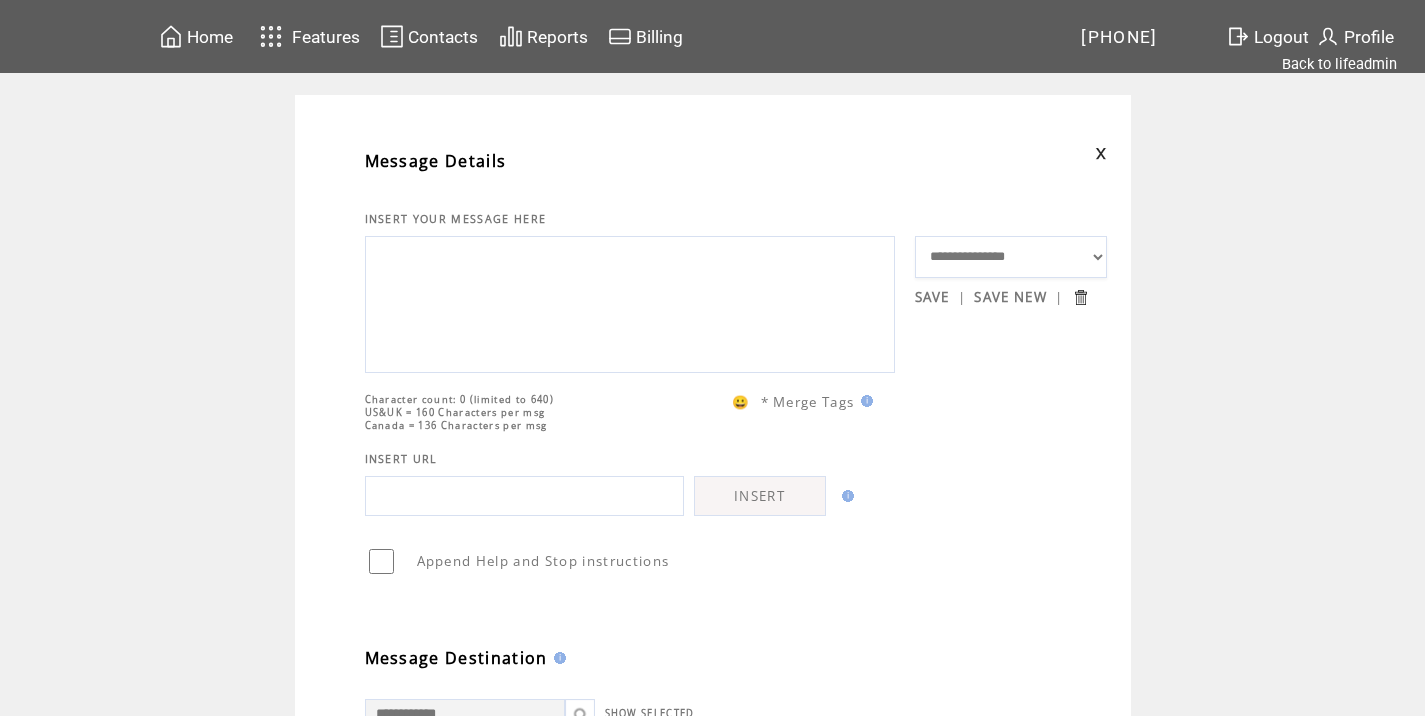 click at bounding box center [630, 302] 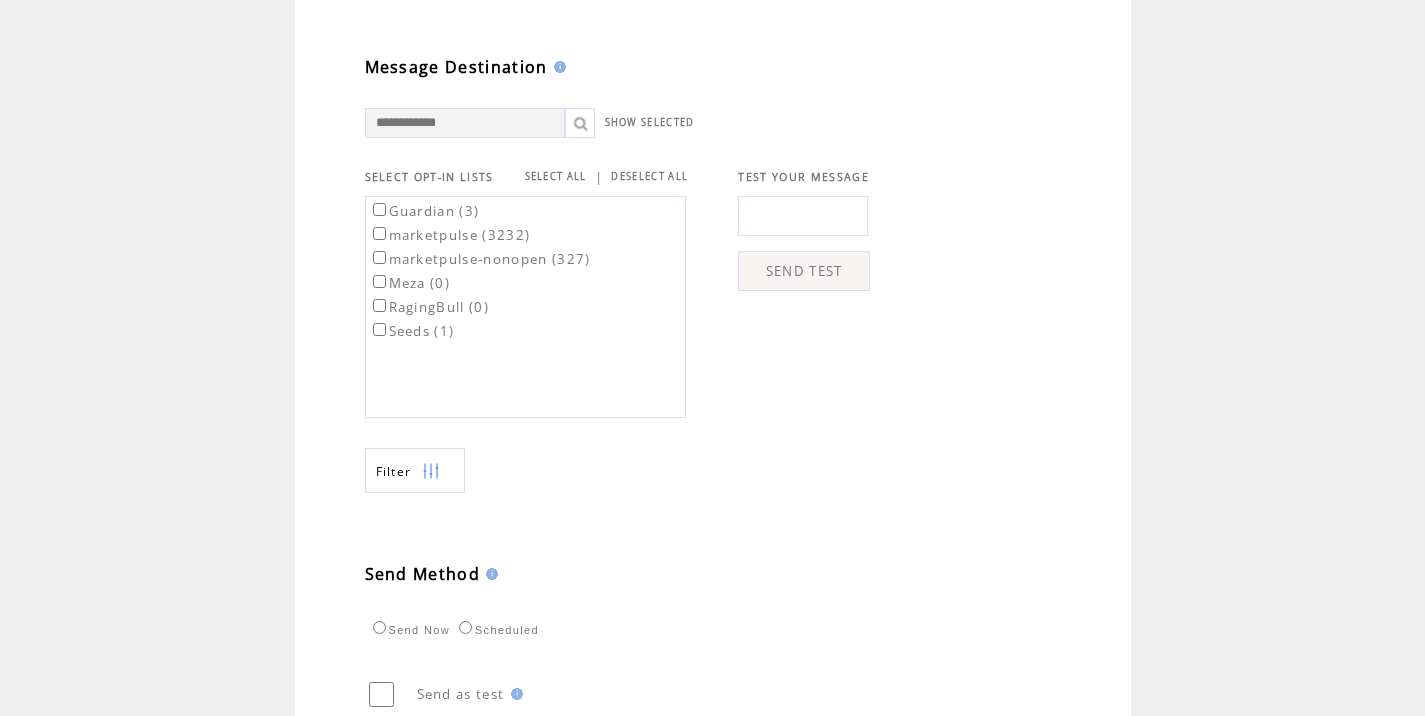 scroll, scrollTop: 626, scrollLeft: 0, axis: vertical 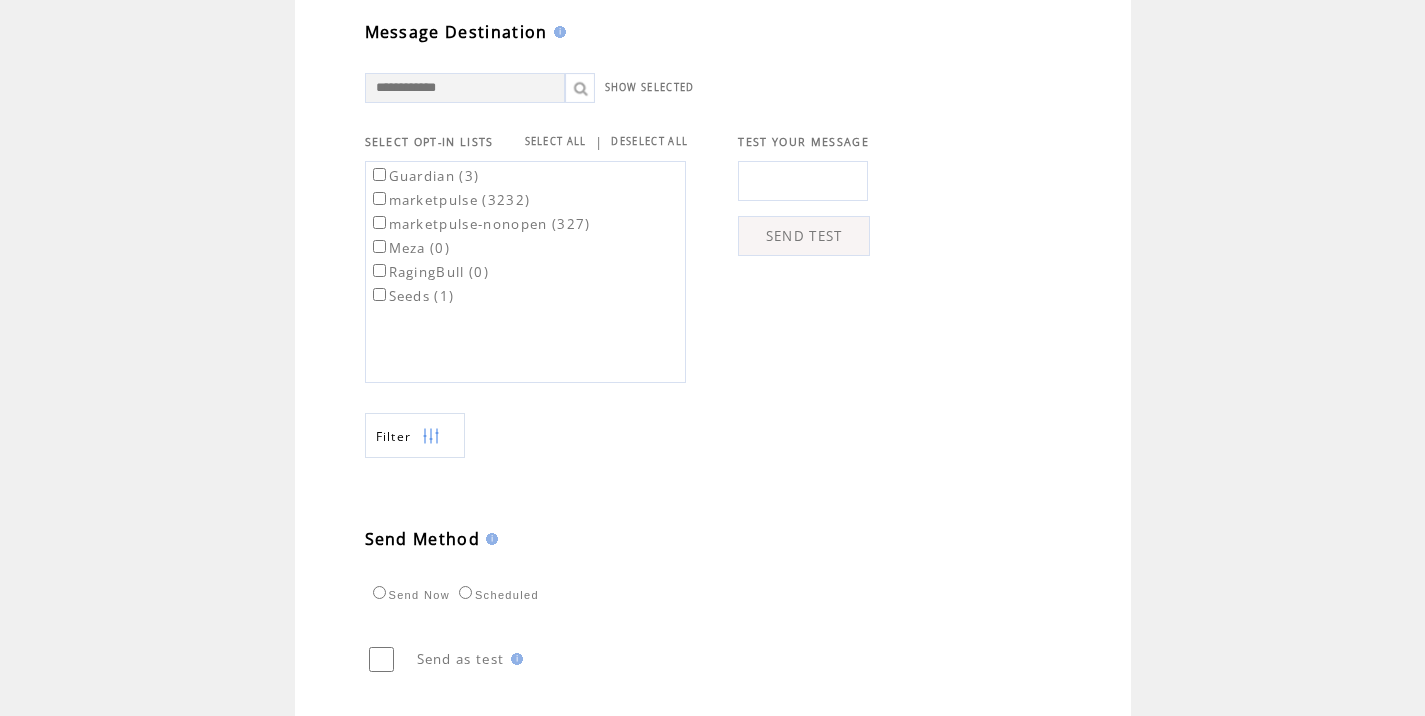 type on "**********" 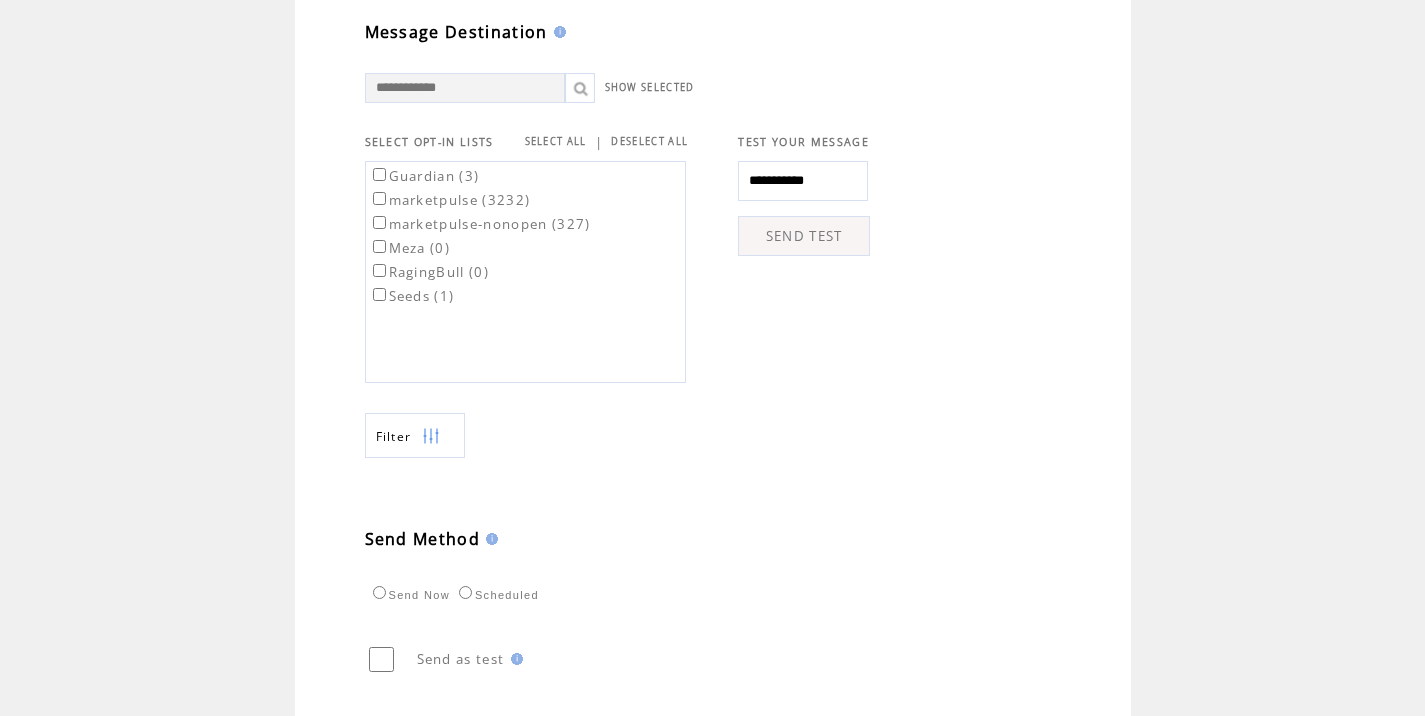 click on "SEND TEST" at bounding box center [804, 236] 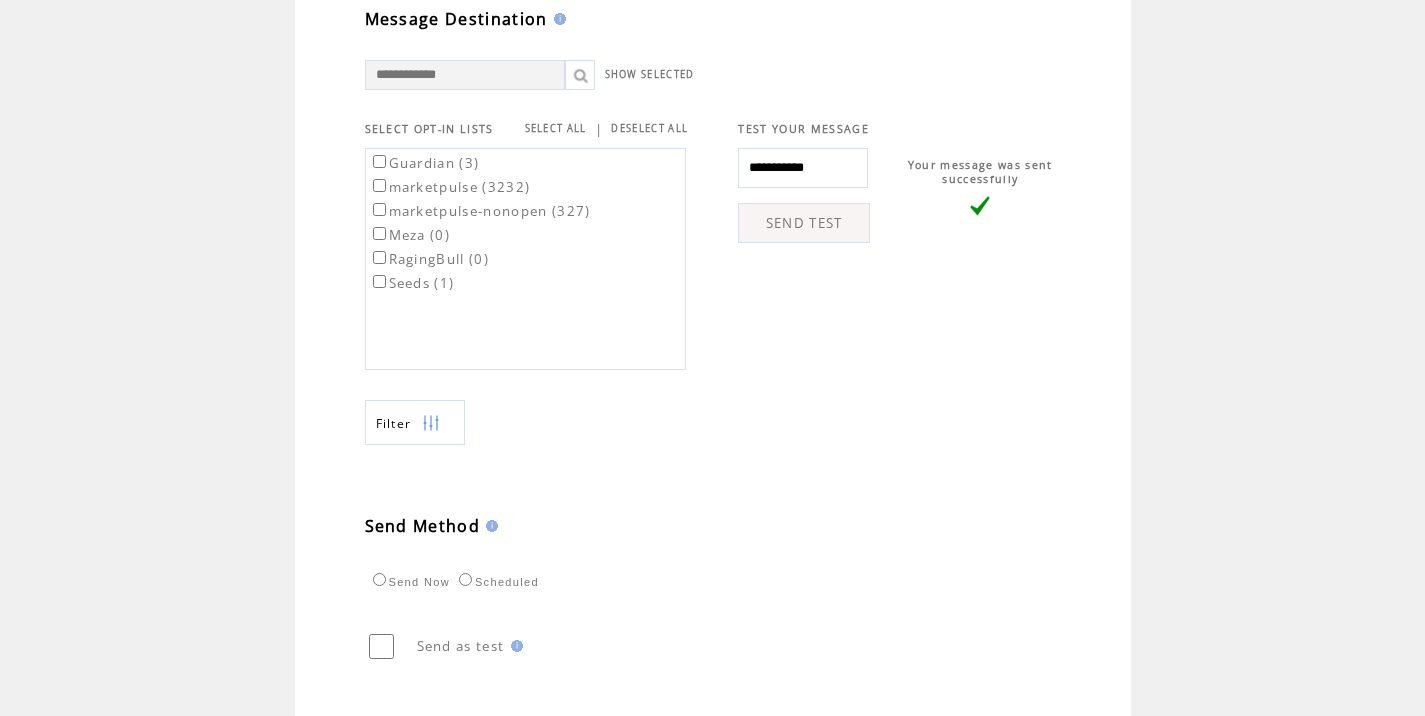 scroll, scrollTop: 670, scrollLeft: 0, axis: vertical 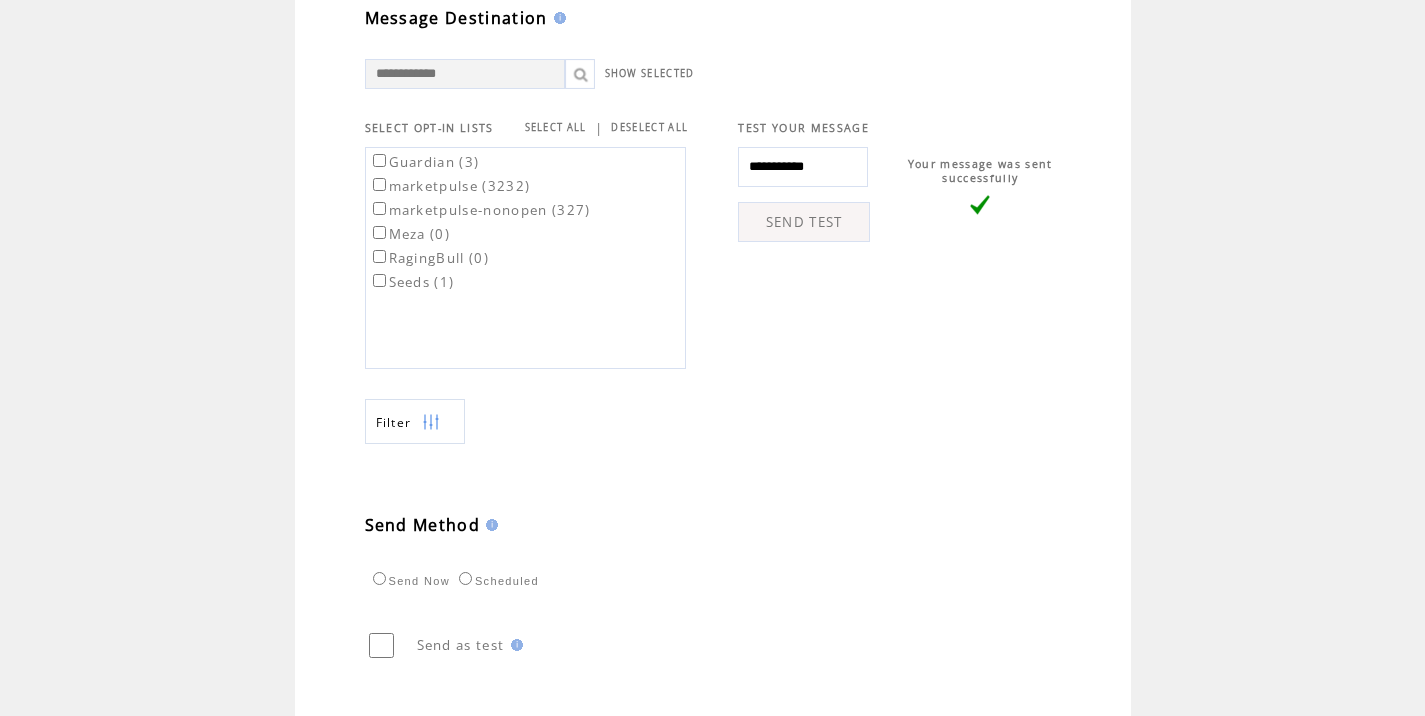 click on "marketpulse (3232)" at bounding box center (450, 186) 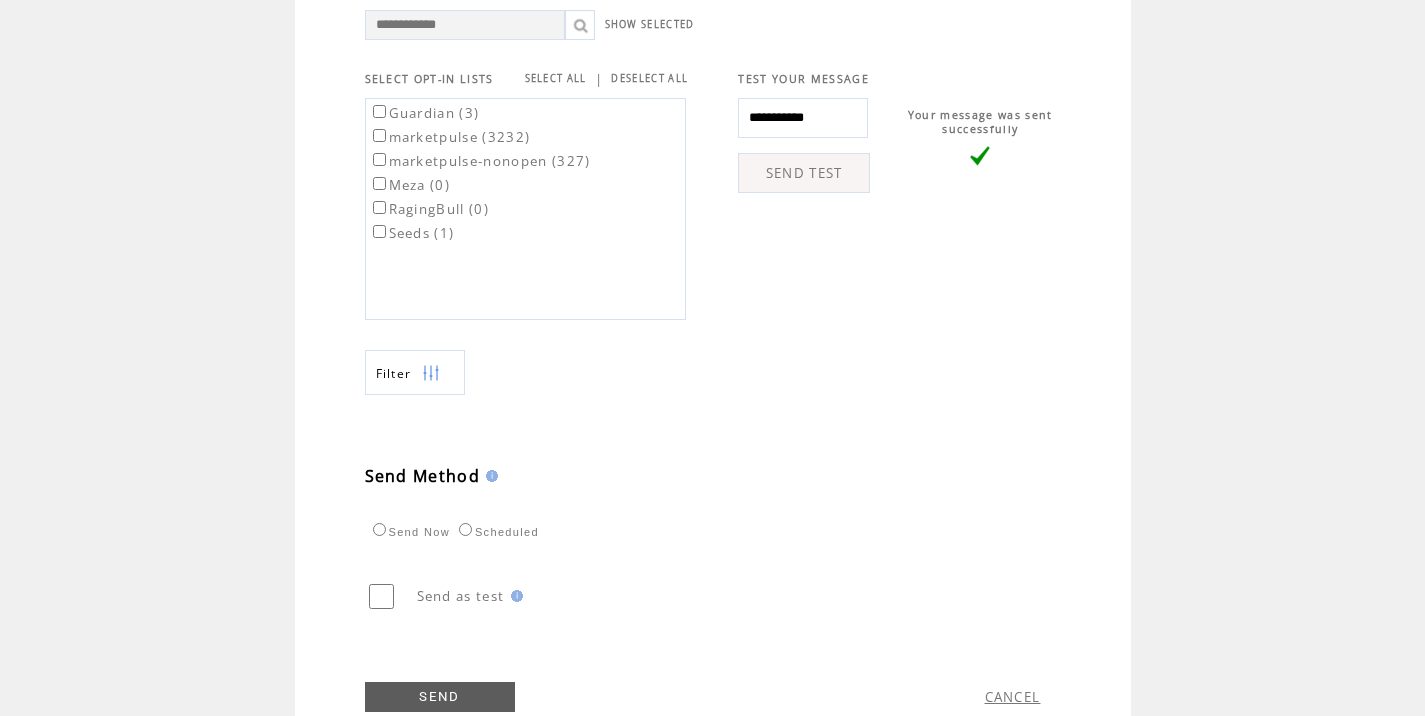 scroll, scrollTop: 728, scrollLeft: 0, axis: vertical 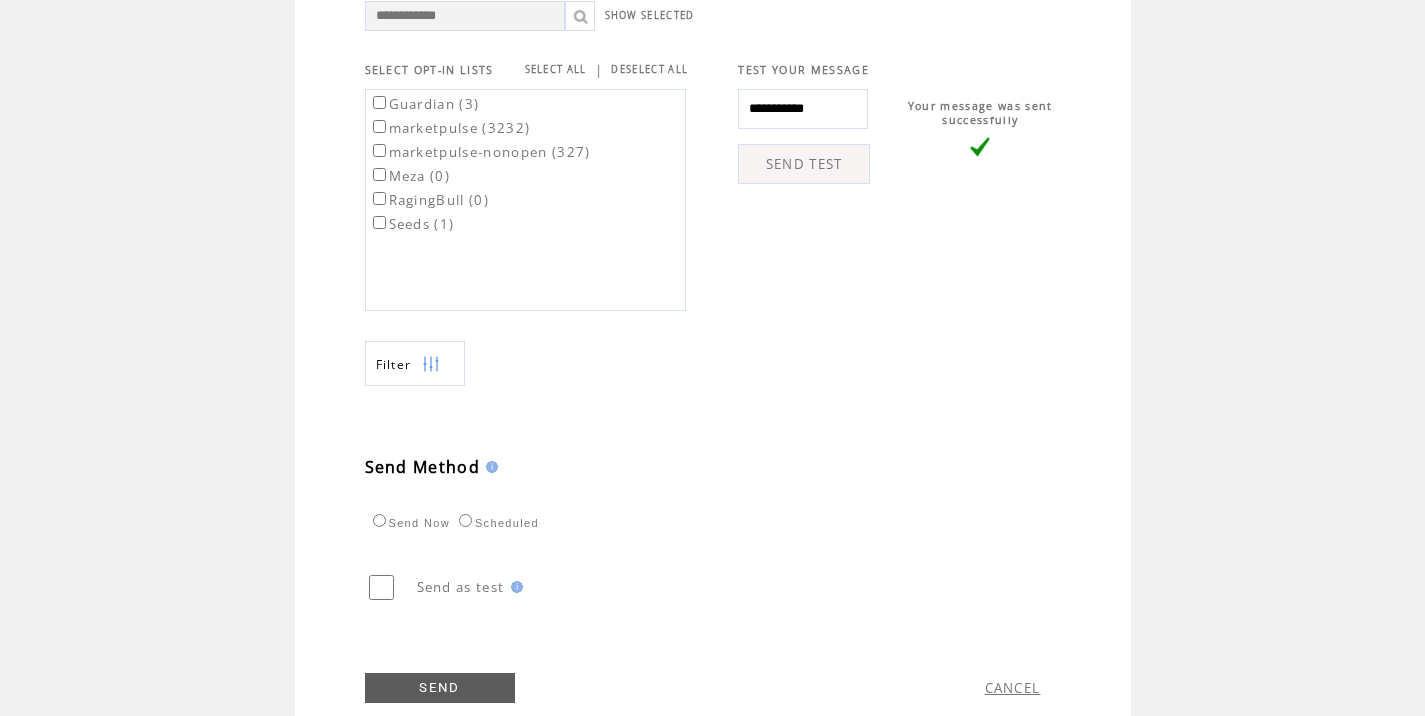 click on "Scheduled" at bounding box center [496, 523] 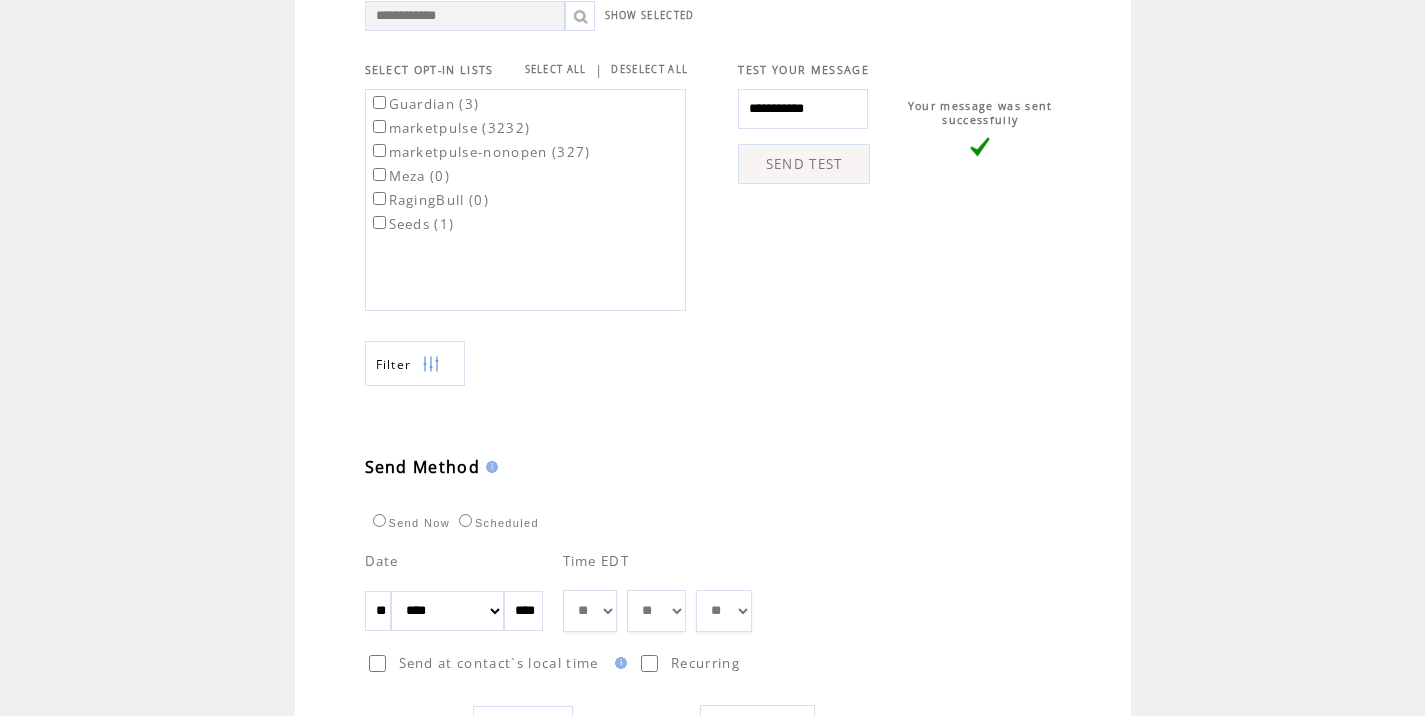 click at bounding box center [622, 611] 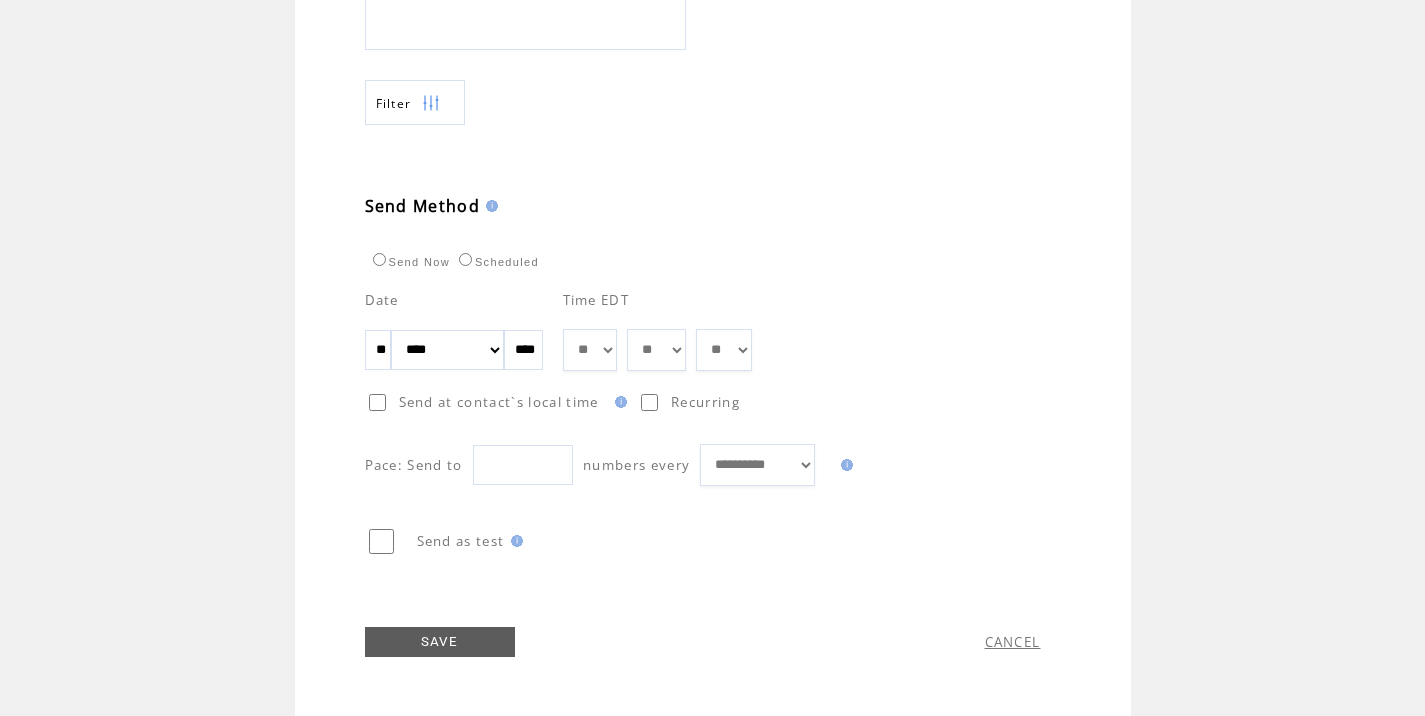 click on "SAVE" at bounding box center [440, 642] 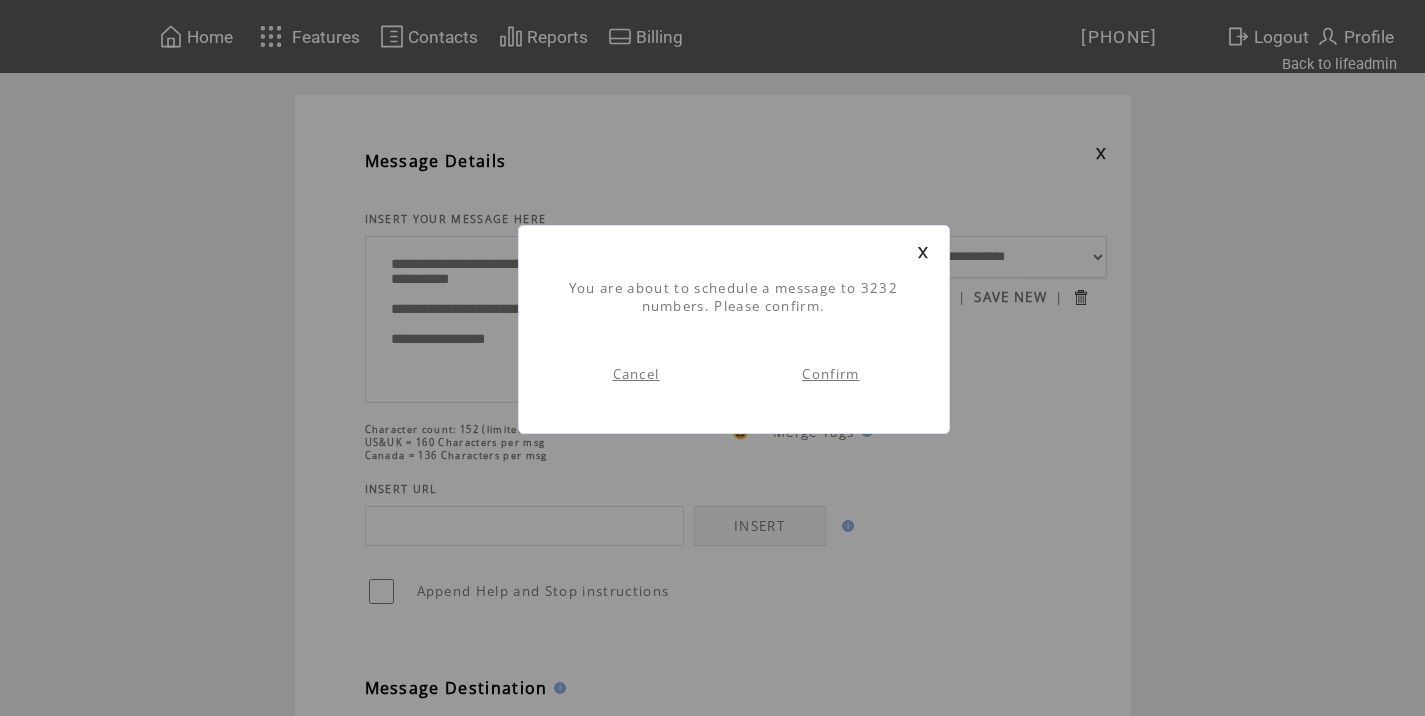 scroll, scrollTop: 1, scrollLeft: 0, axis: vertical 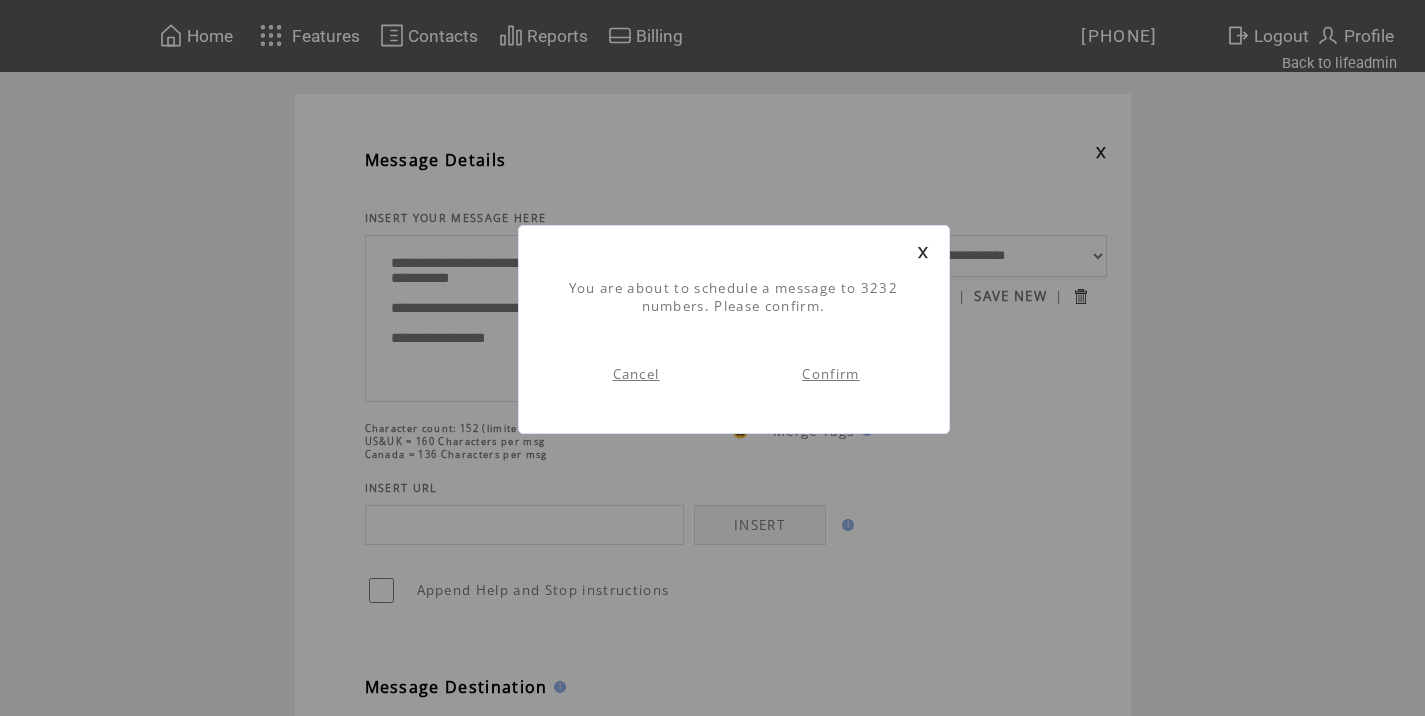 click on "Confirm" at bounding box center (830, 374) 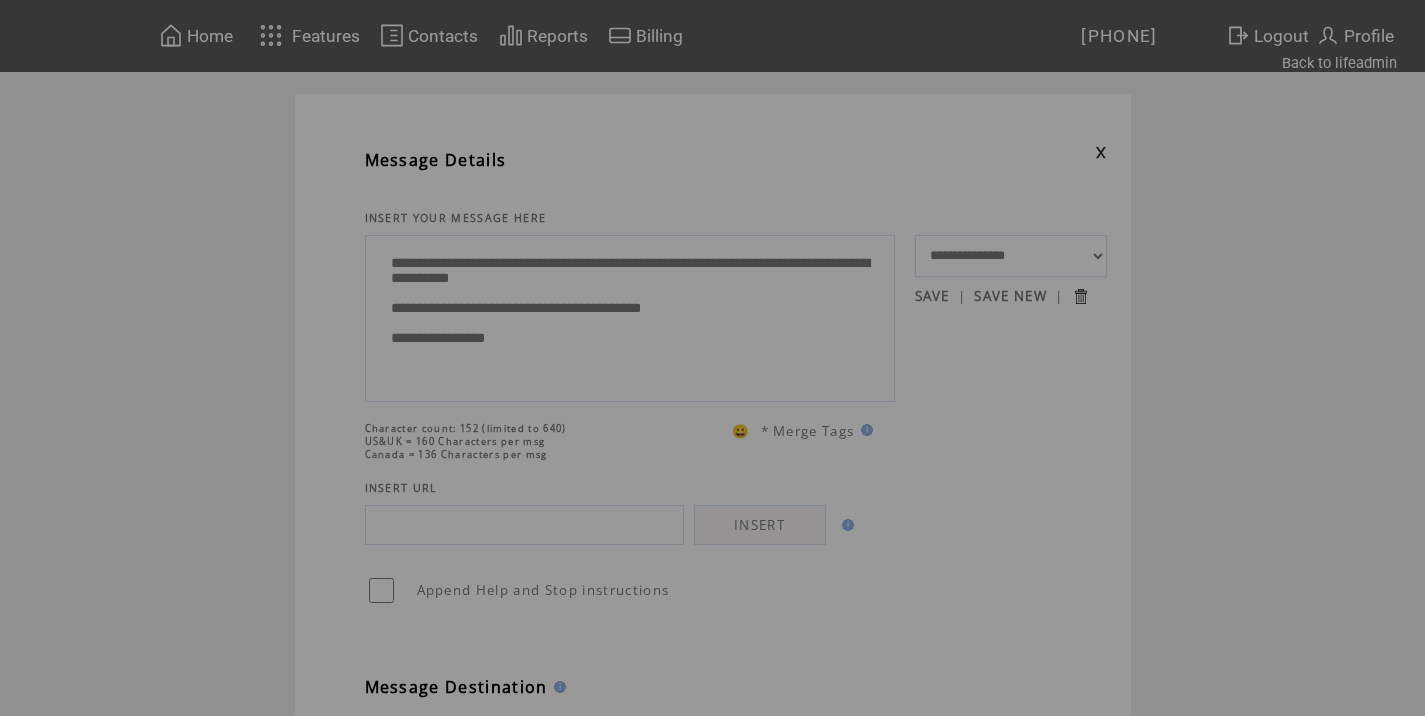 scroll, scrollTop: 0, scrollLeft: 0, axis: both 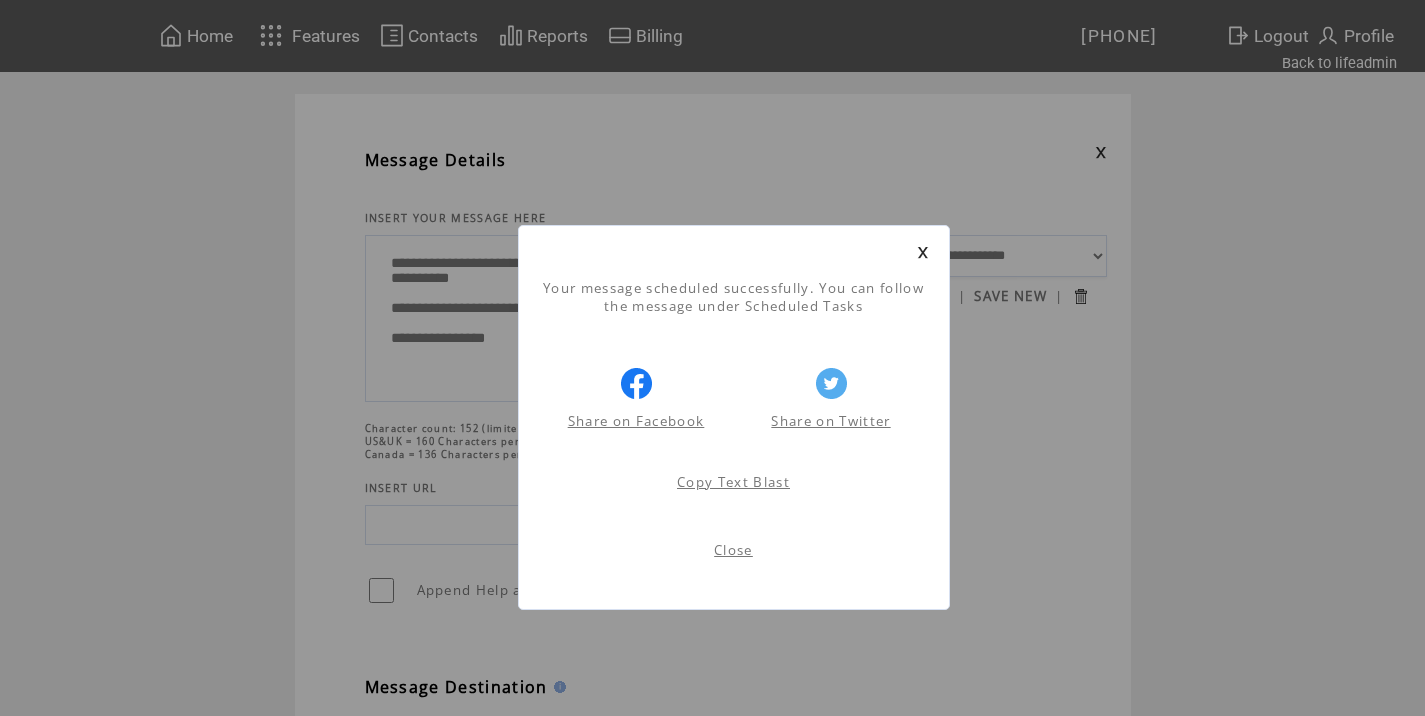 click on "Close" at bounding box center [734, 555] 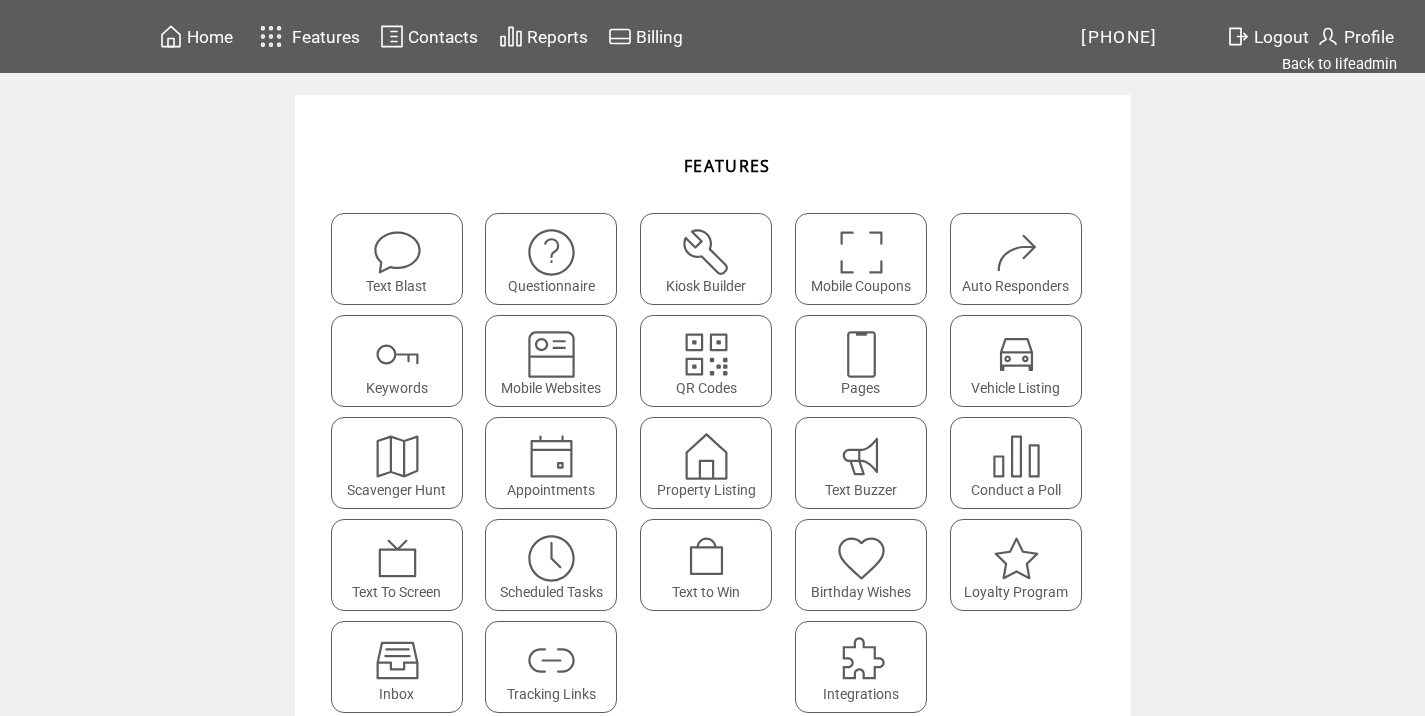 scroll, scrollTop: 0, scrollLeft: 0, axis: both 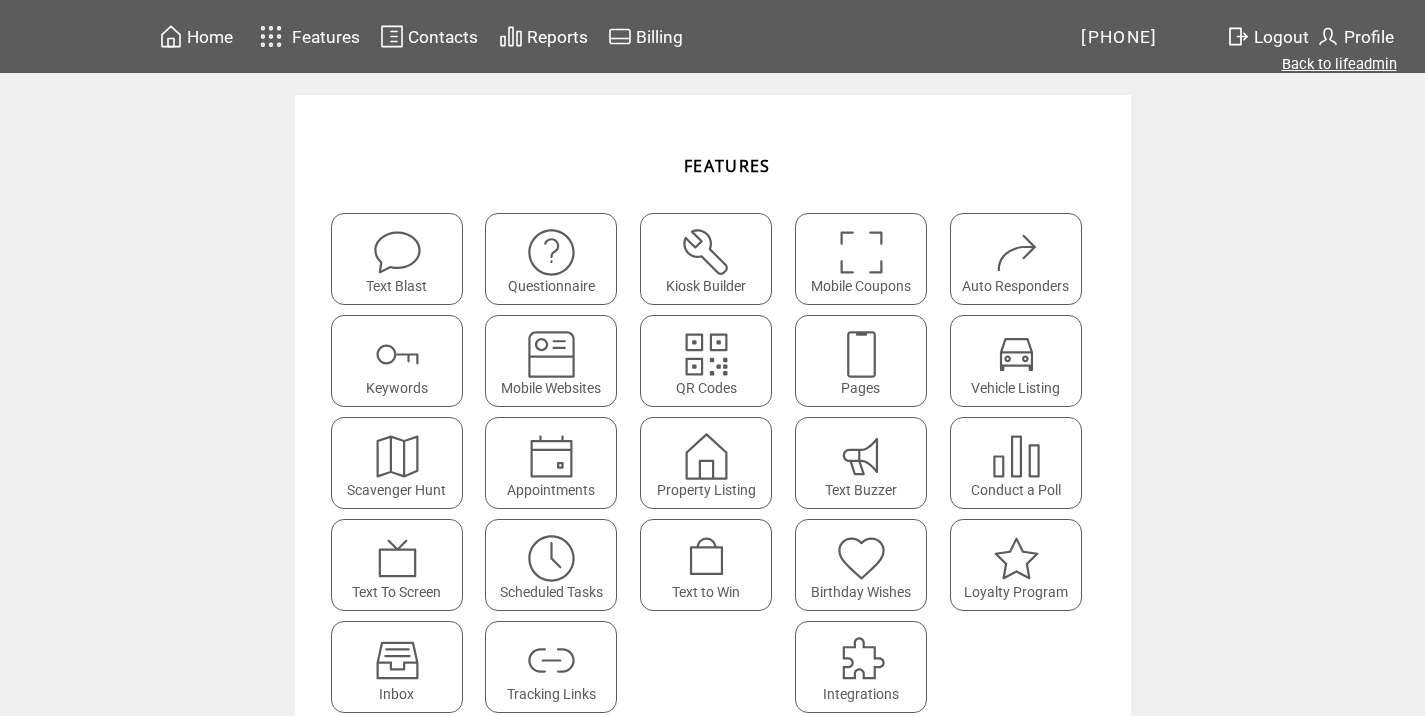 click on "Back to lifeadmin" at bounding box center (1339, 64) 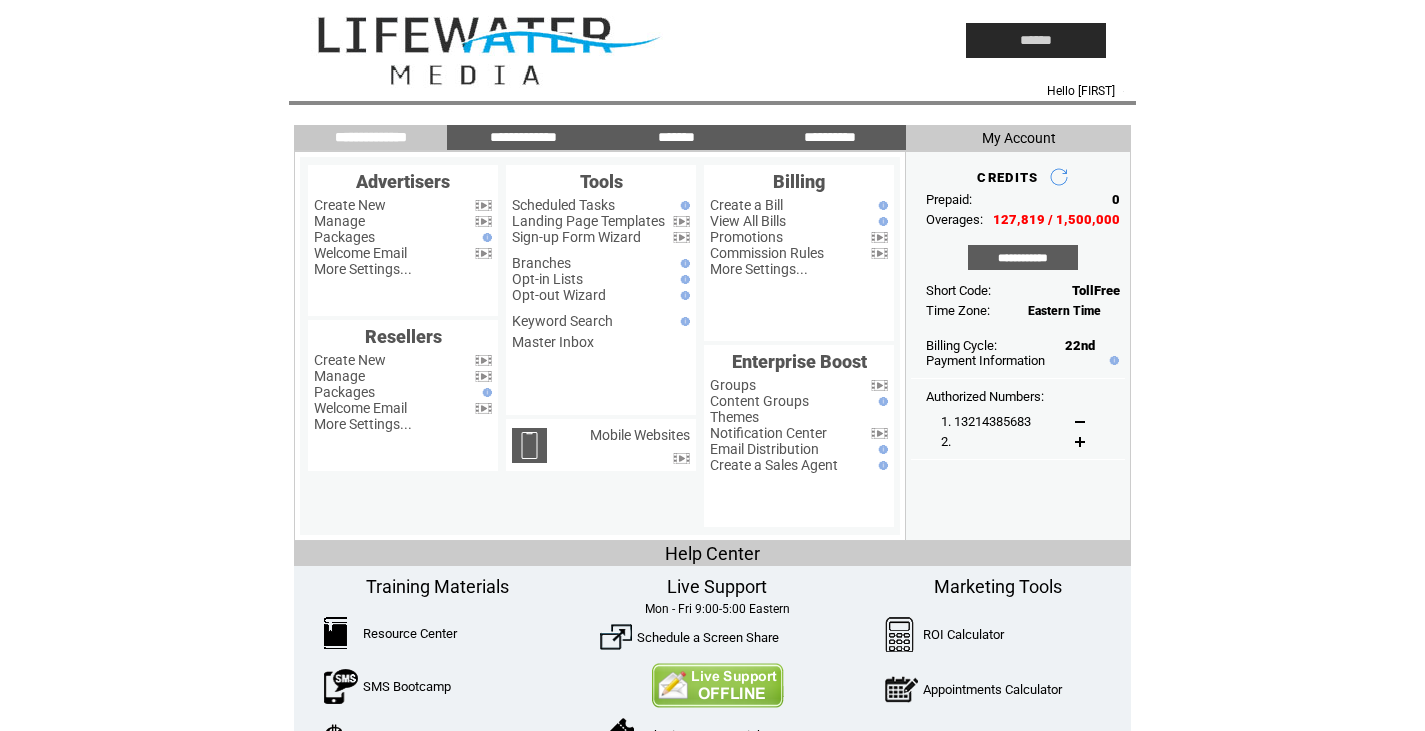scroll, scrollTop: 0, scrollLeft: 0, axis: both 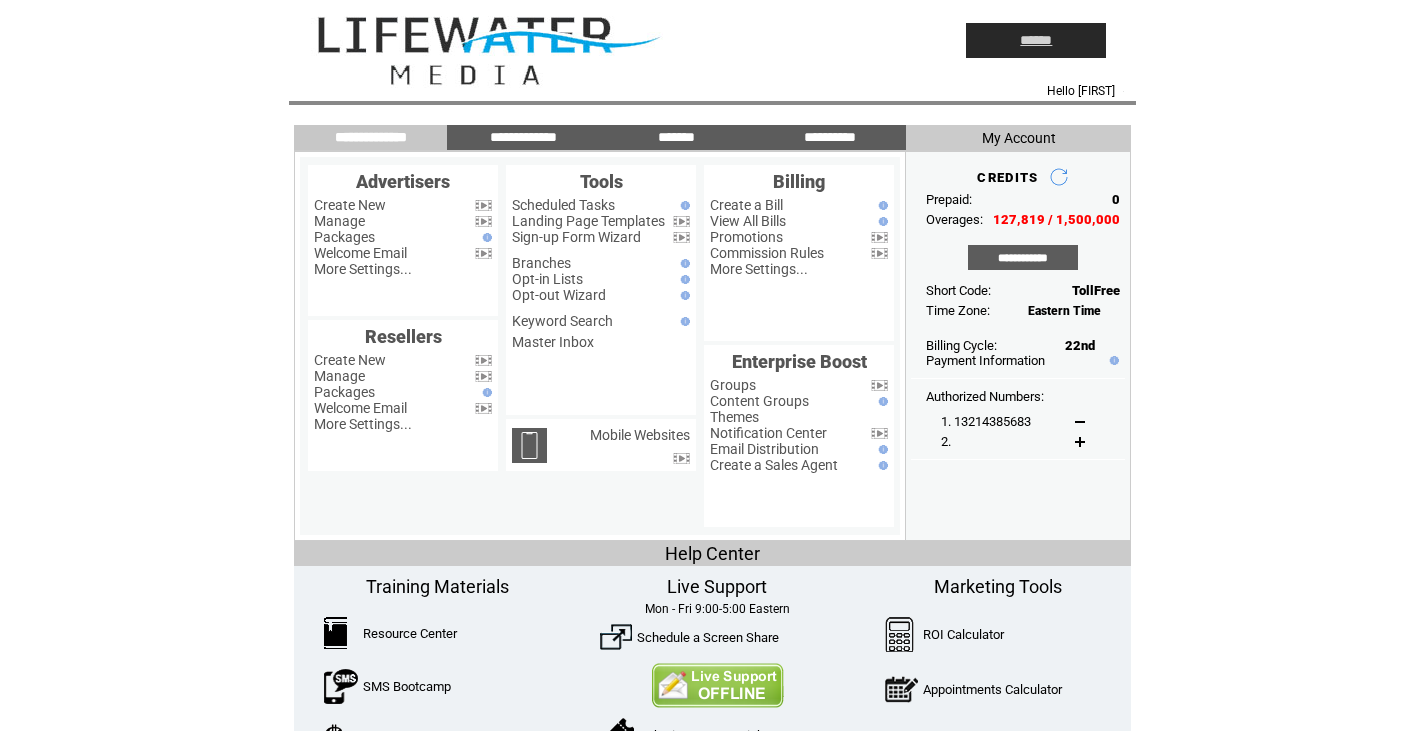 click on "******" at bounding box center (1036, 40) 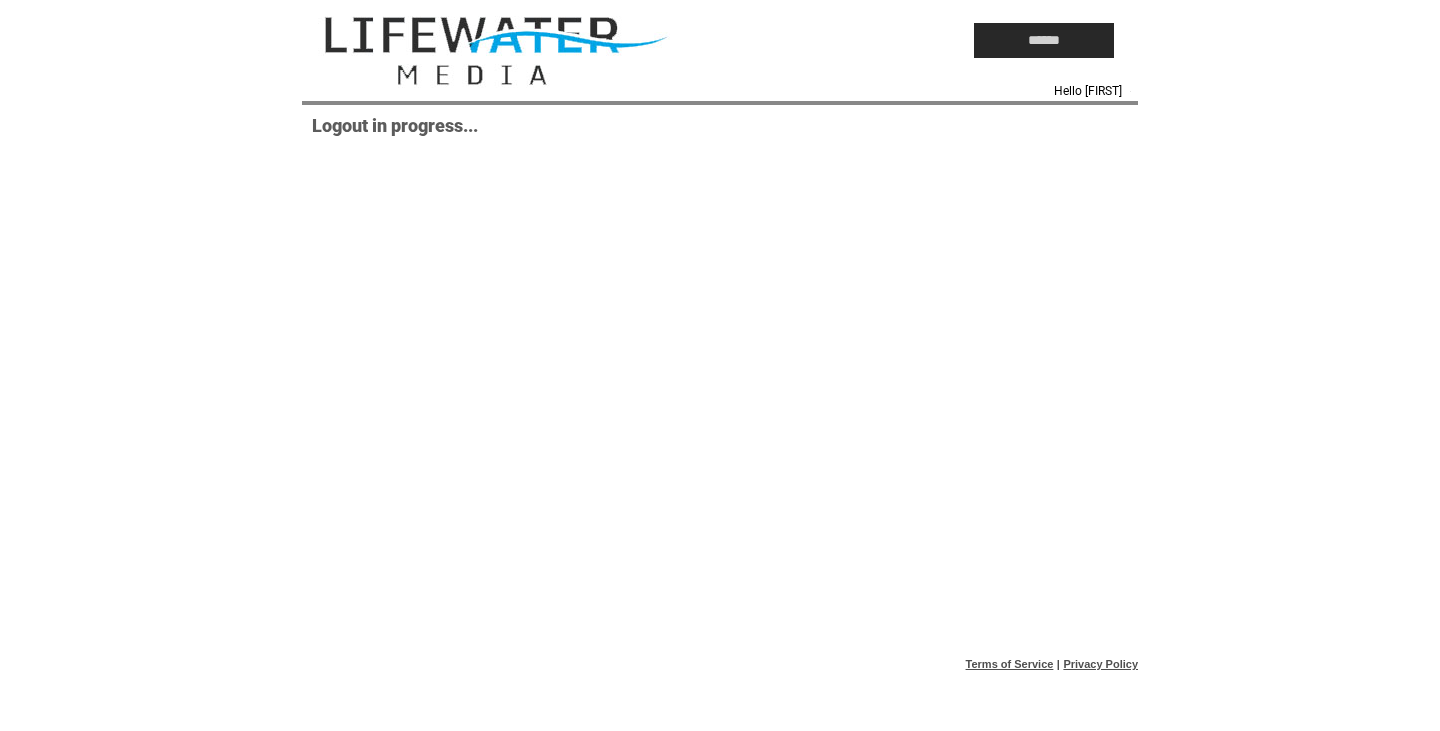scroll, scrollTop: 0, scrollLeft: 0, axis: both 